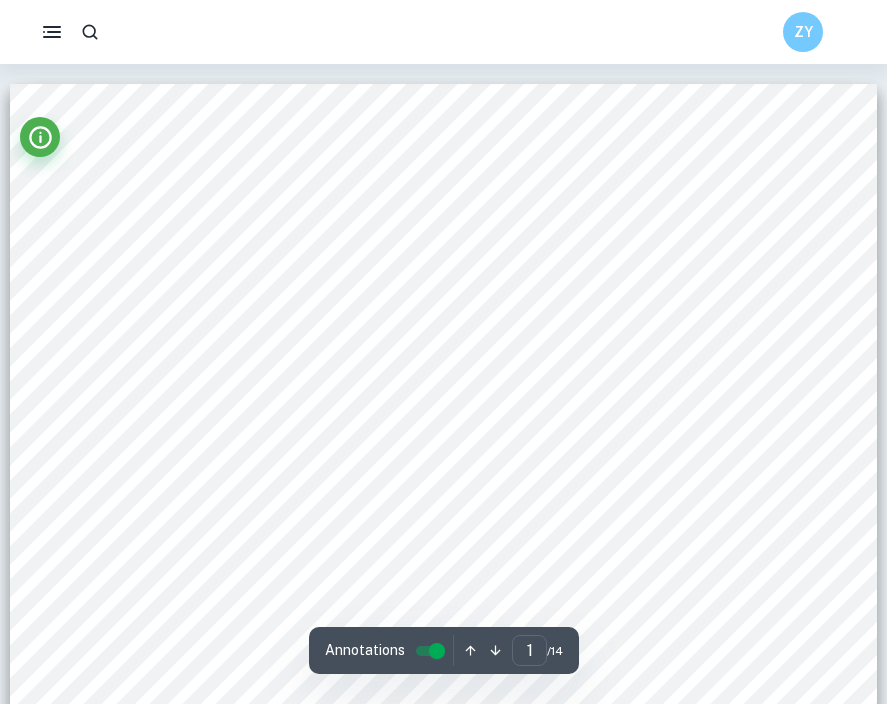 scroll, scrollTop: 0, scrollLeft: 0, axis: both 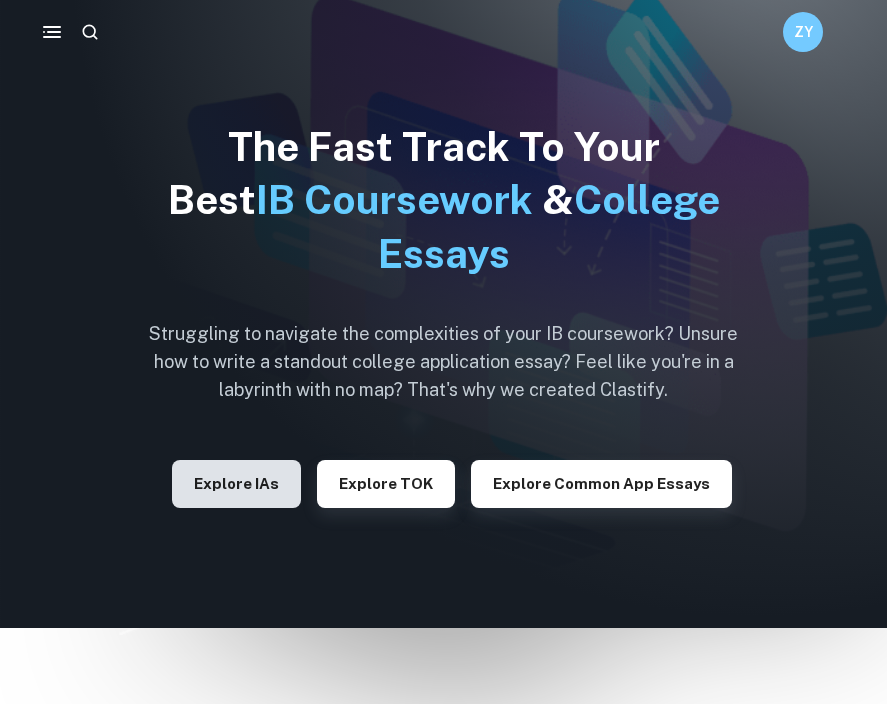 click on "Explore IAs" at bounding box center [236, 484] 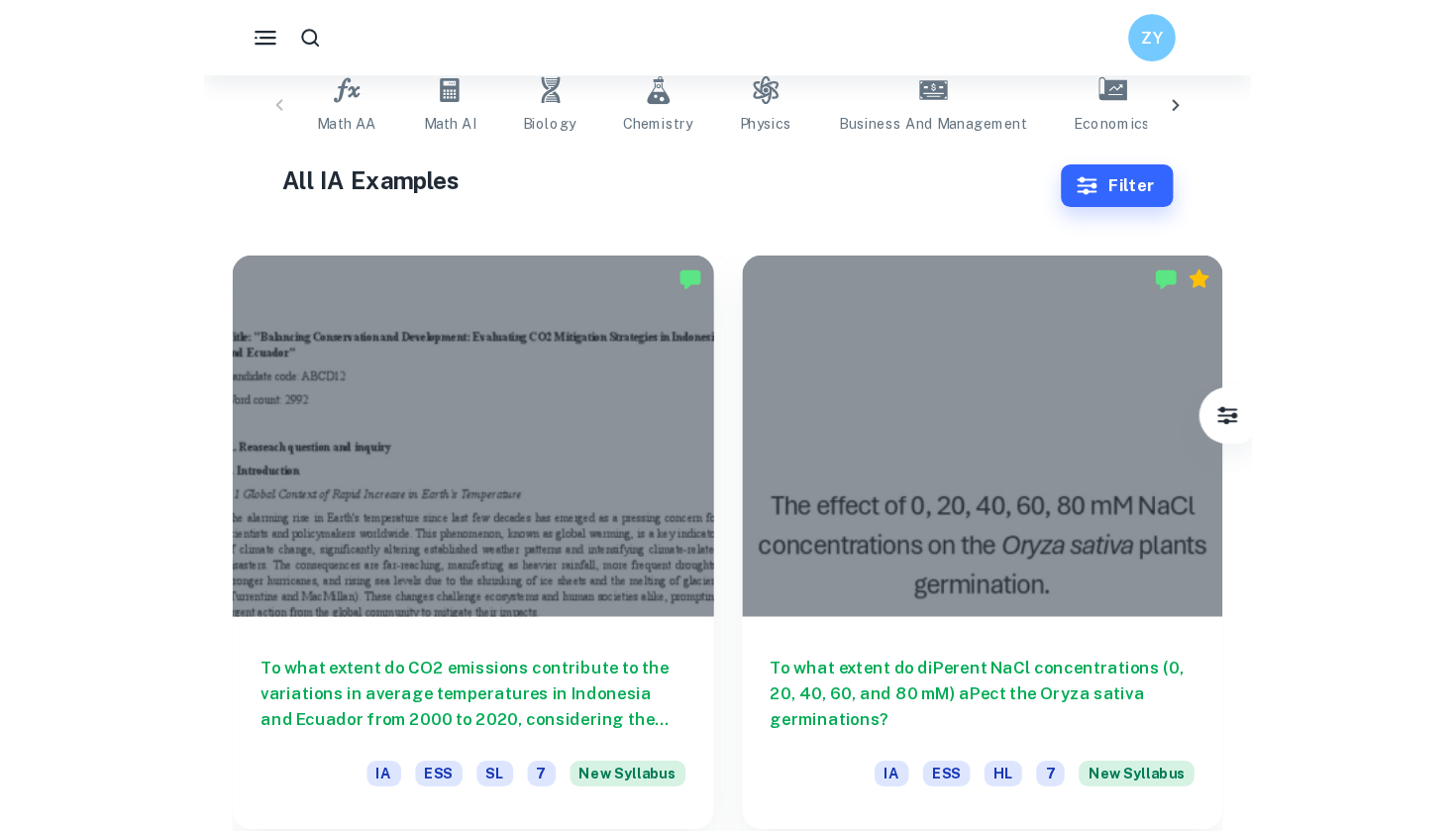 scroll, scrollTop: 513, scrollLeft: 0, axis: vertical 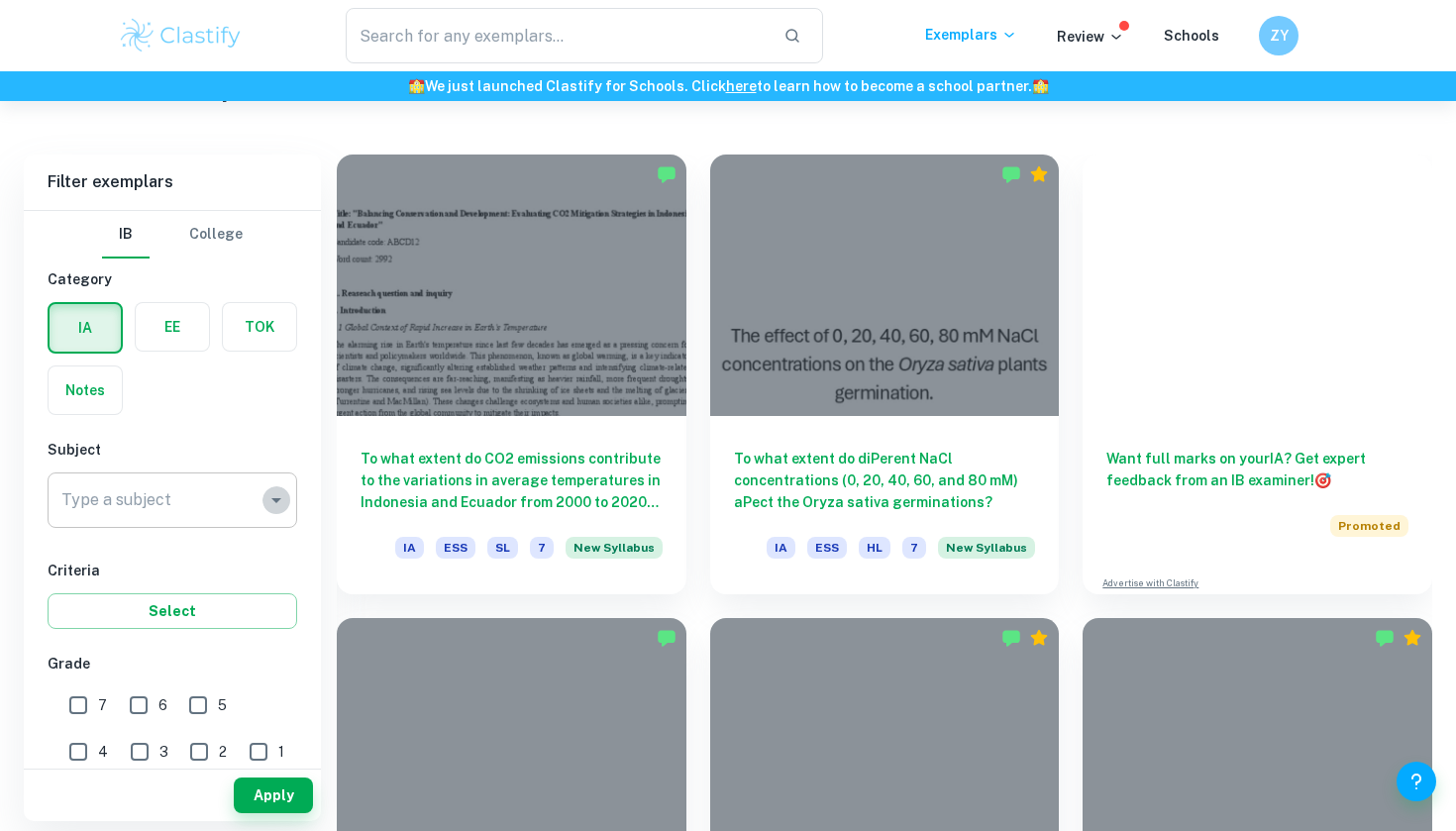 click 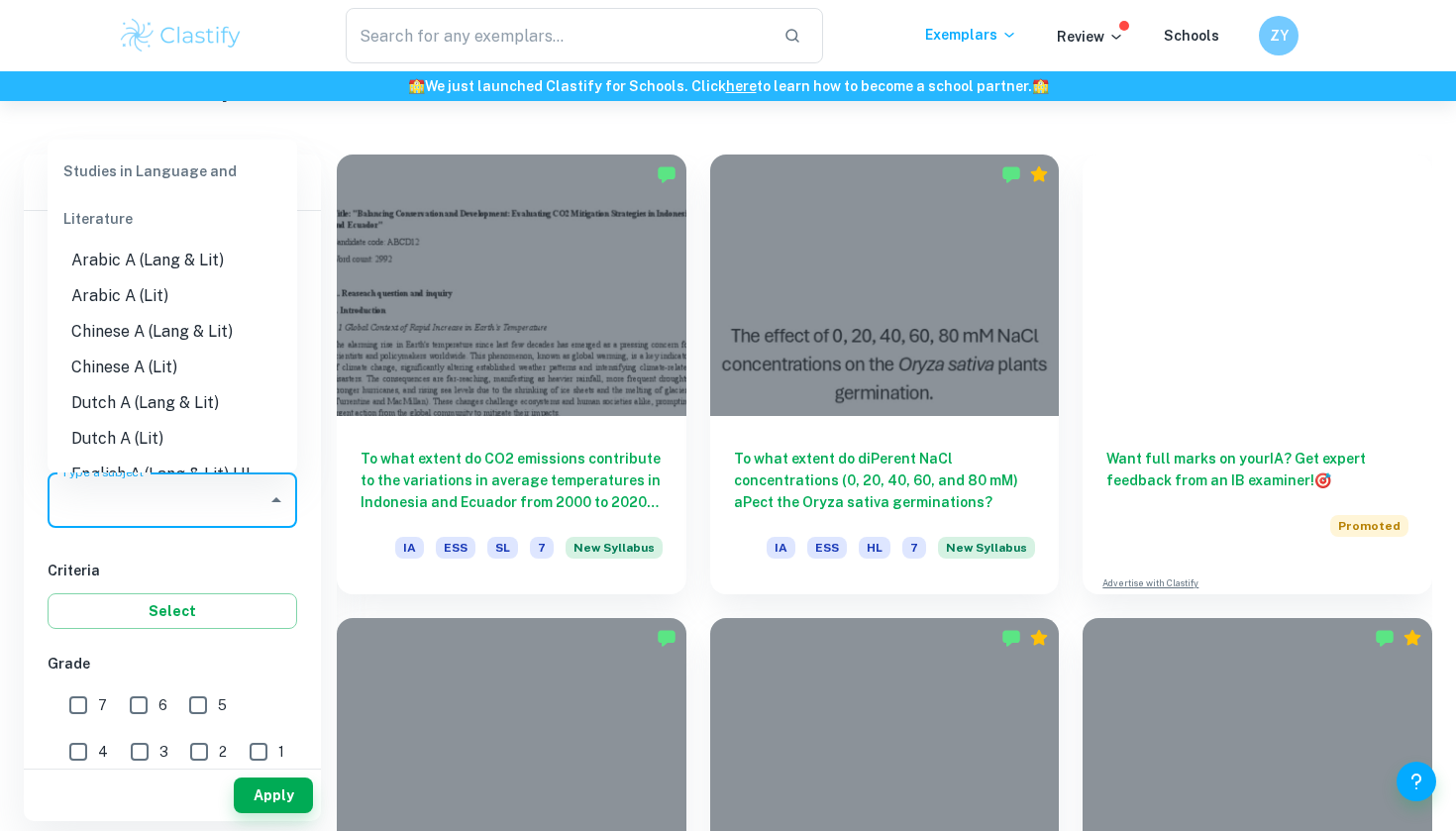scroll, scrollTop: -3, scrollLeft: 0, axis: vertical 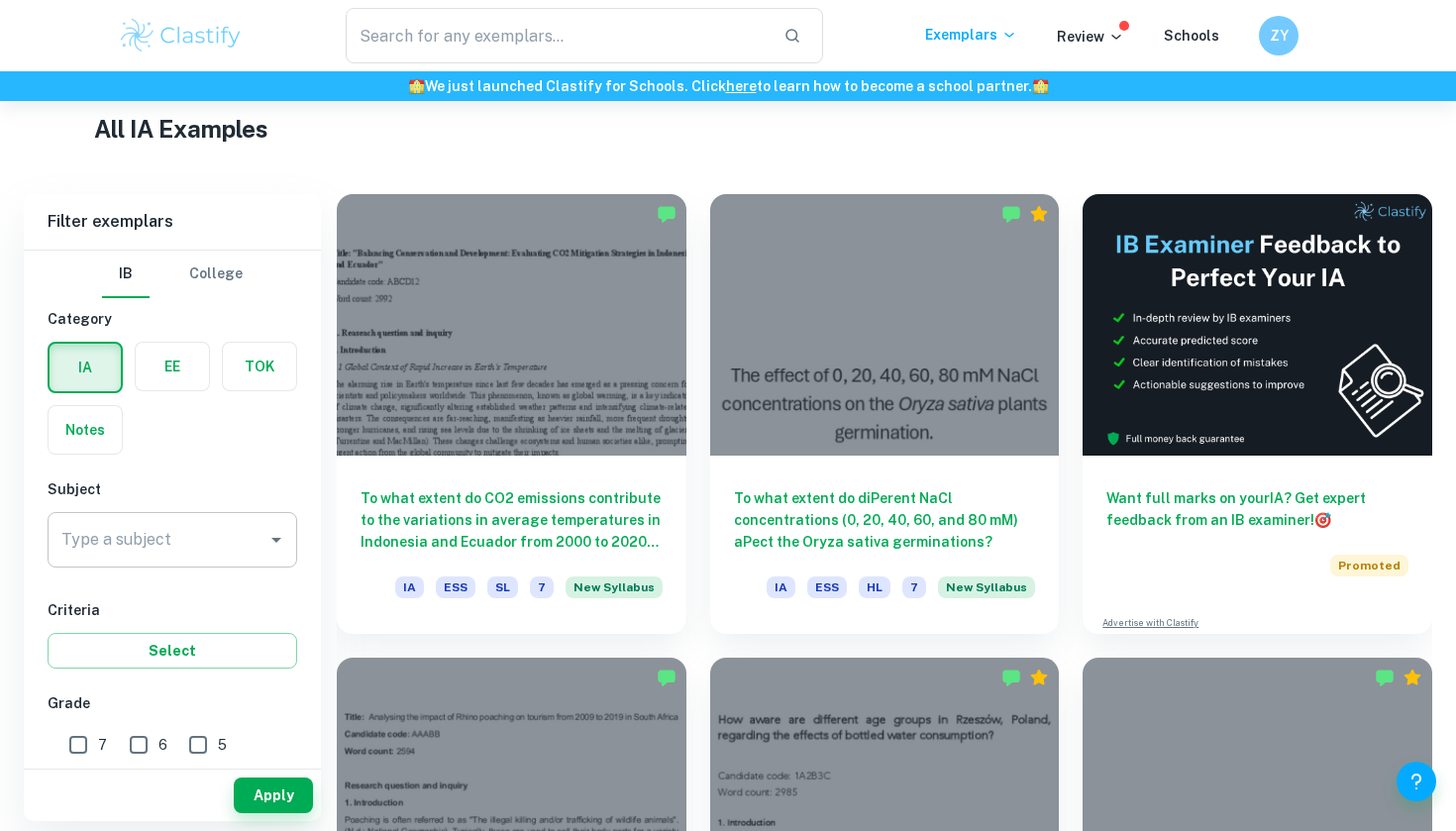 click 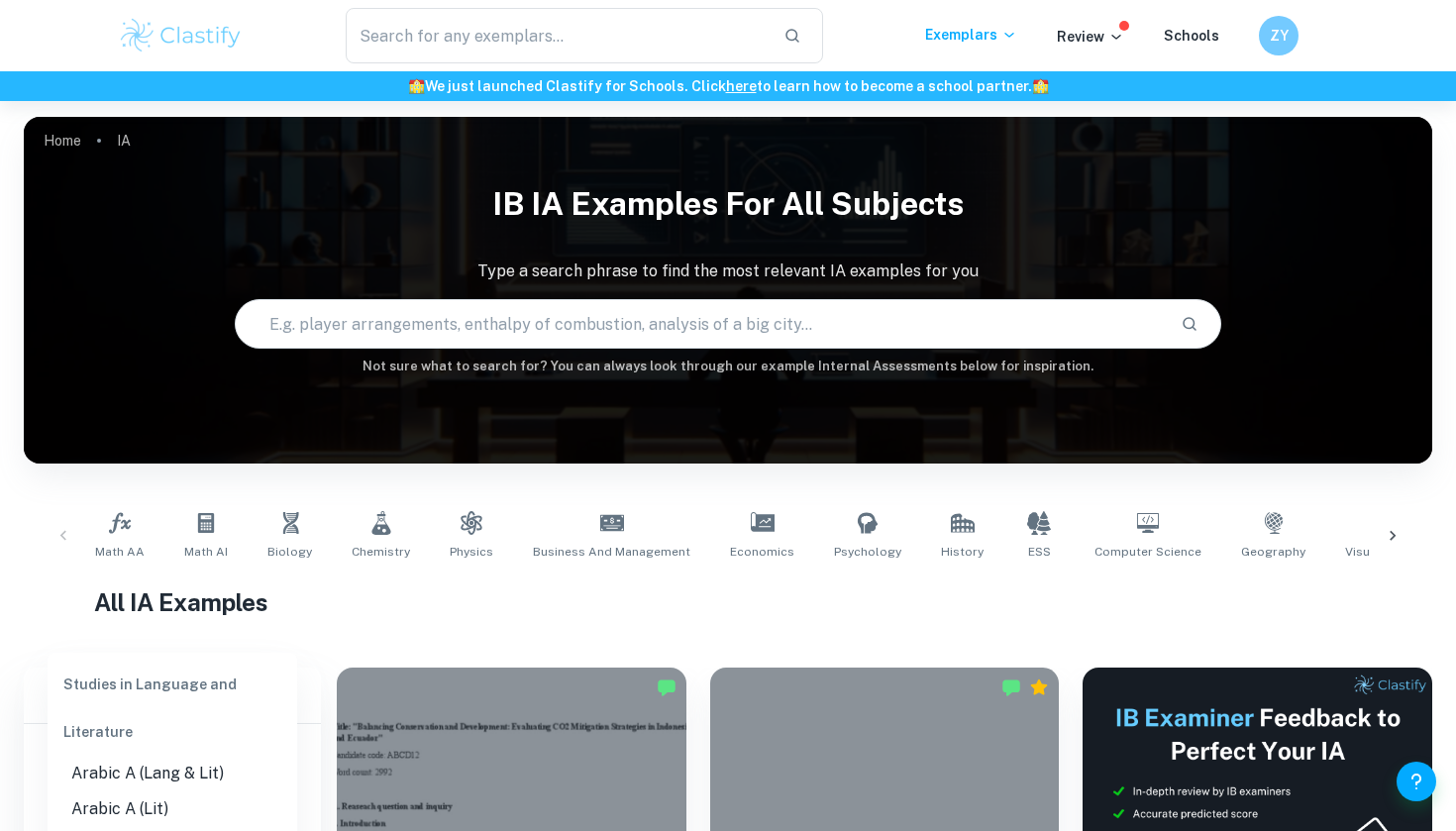 scroll, scrollTop: 414, scrollLeft: 0, axis: vertical 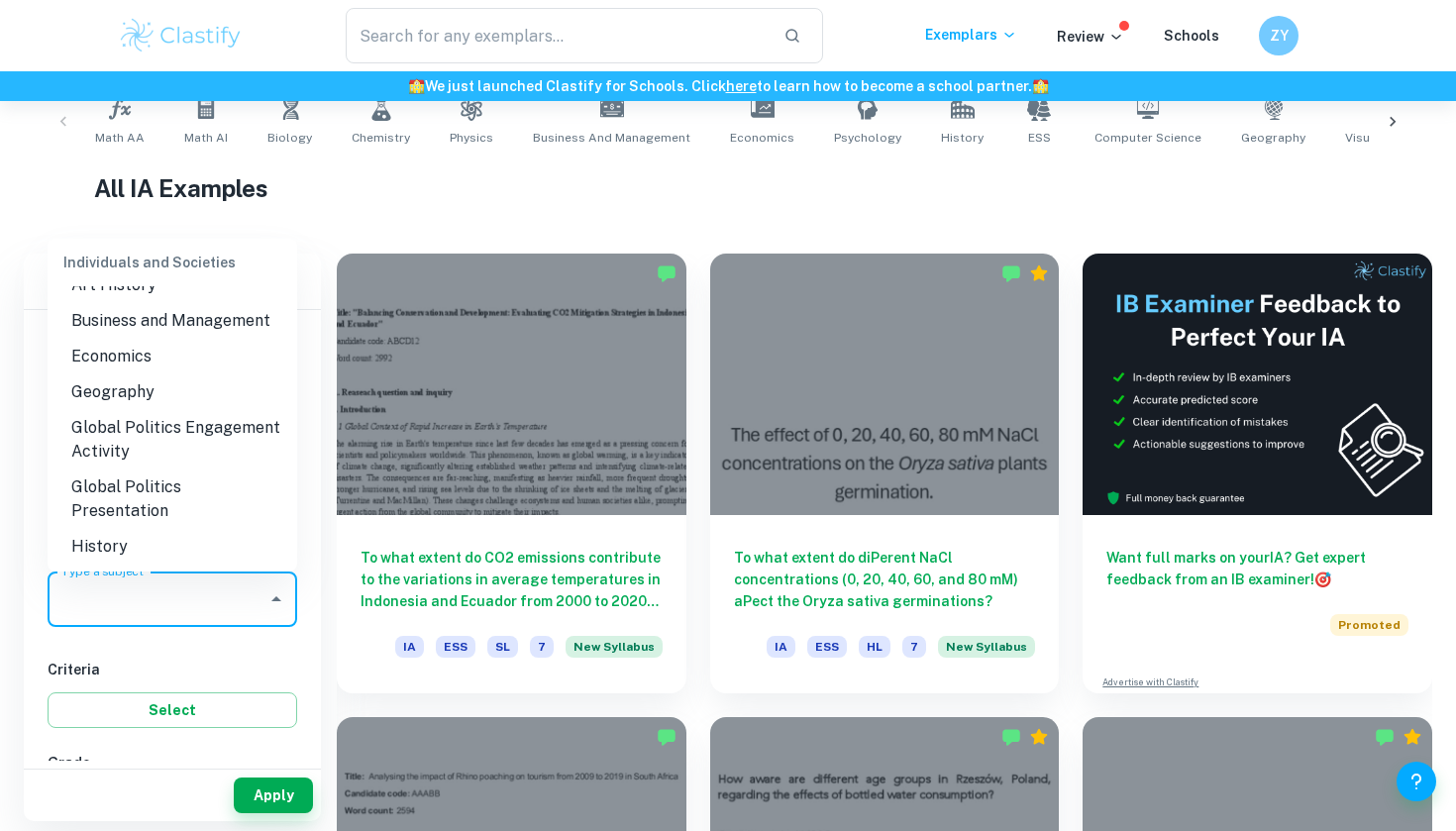 click on "Geography" at bounding box center [172, 392] 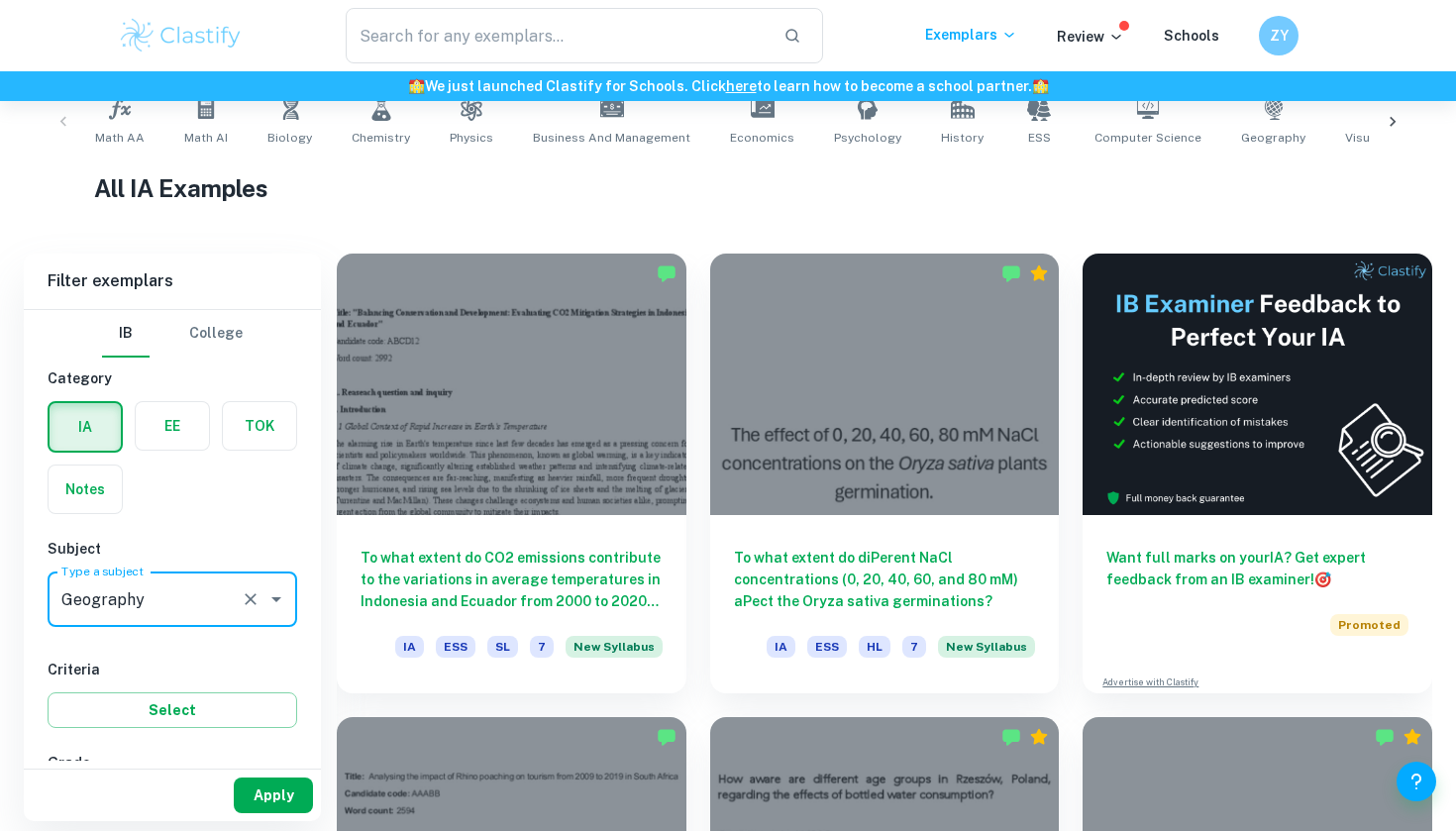 click on "Apply" at bounding box center [273, 795] 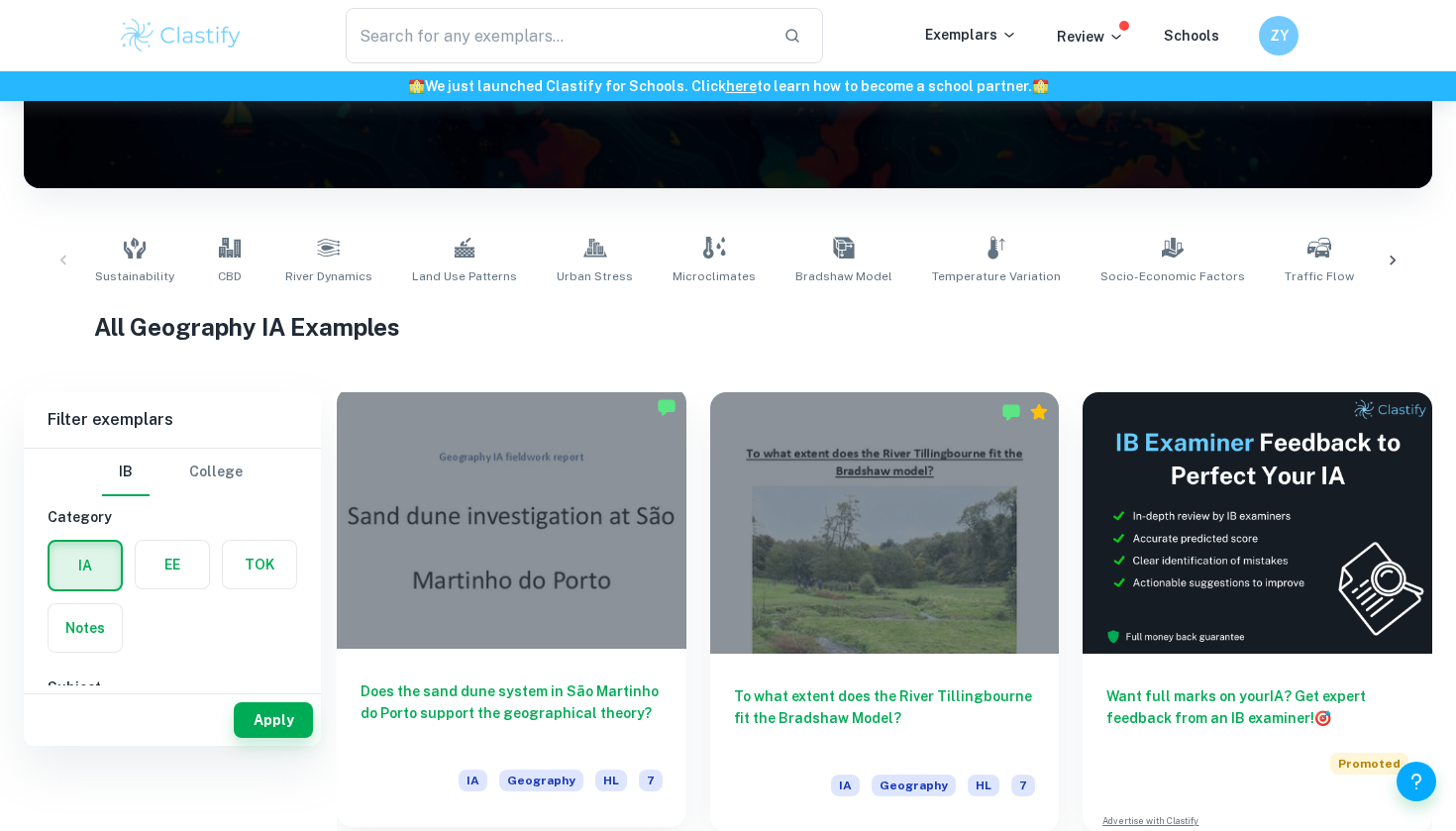scroll, scrollTop: 200, scrollLeft: 0, axis: vertical 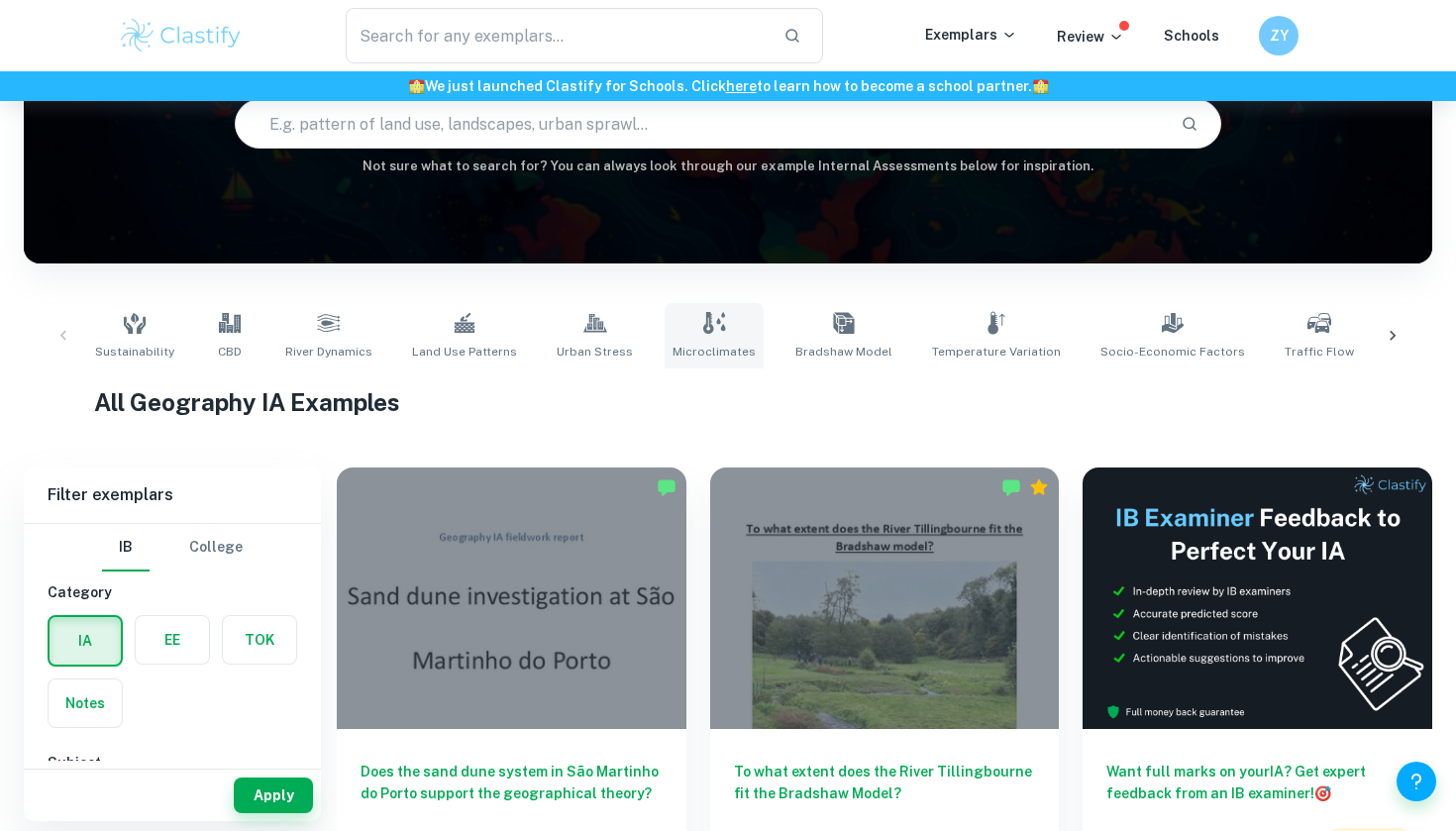 click on "Microclimates" at bounding box center (714, 352) 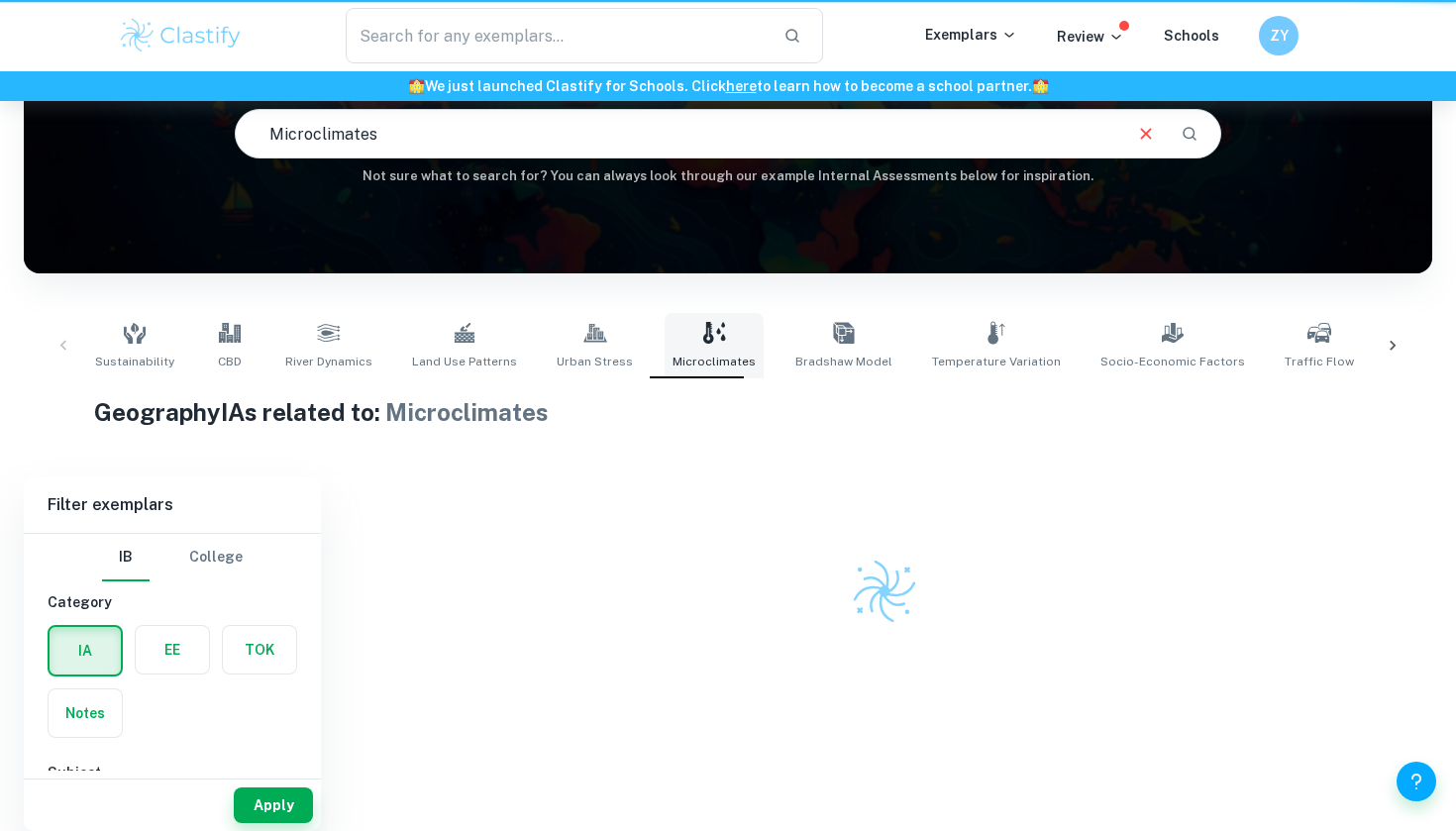 type on "Microclimates" 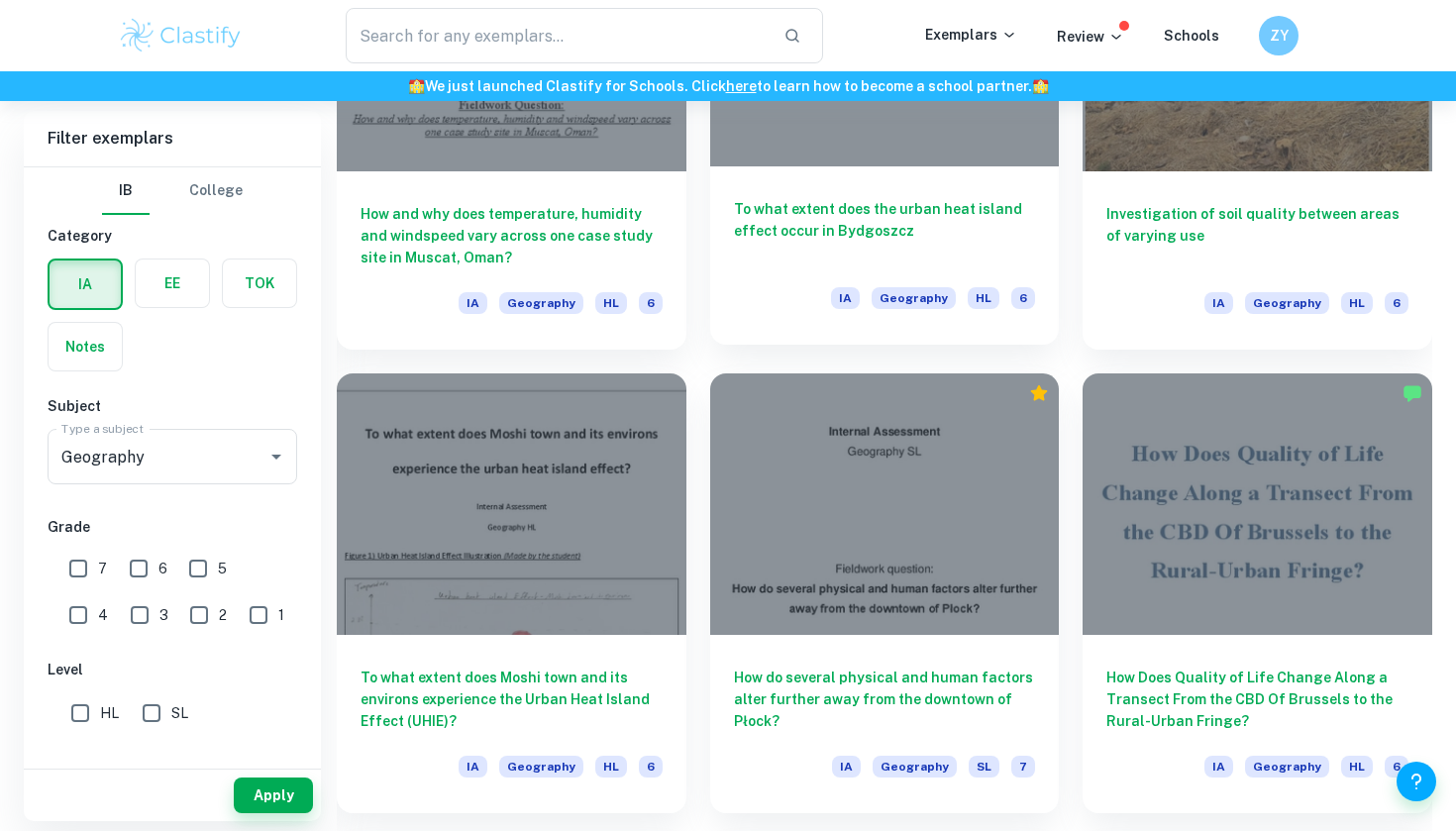 scroll, scrollTop: 1504, scrollLeft: 0, axis: vertical 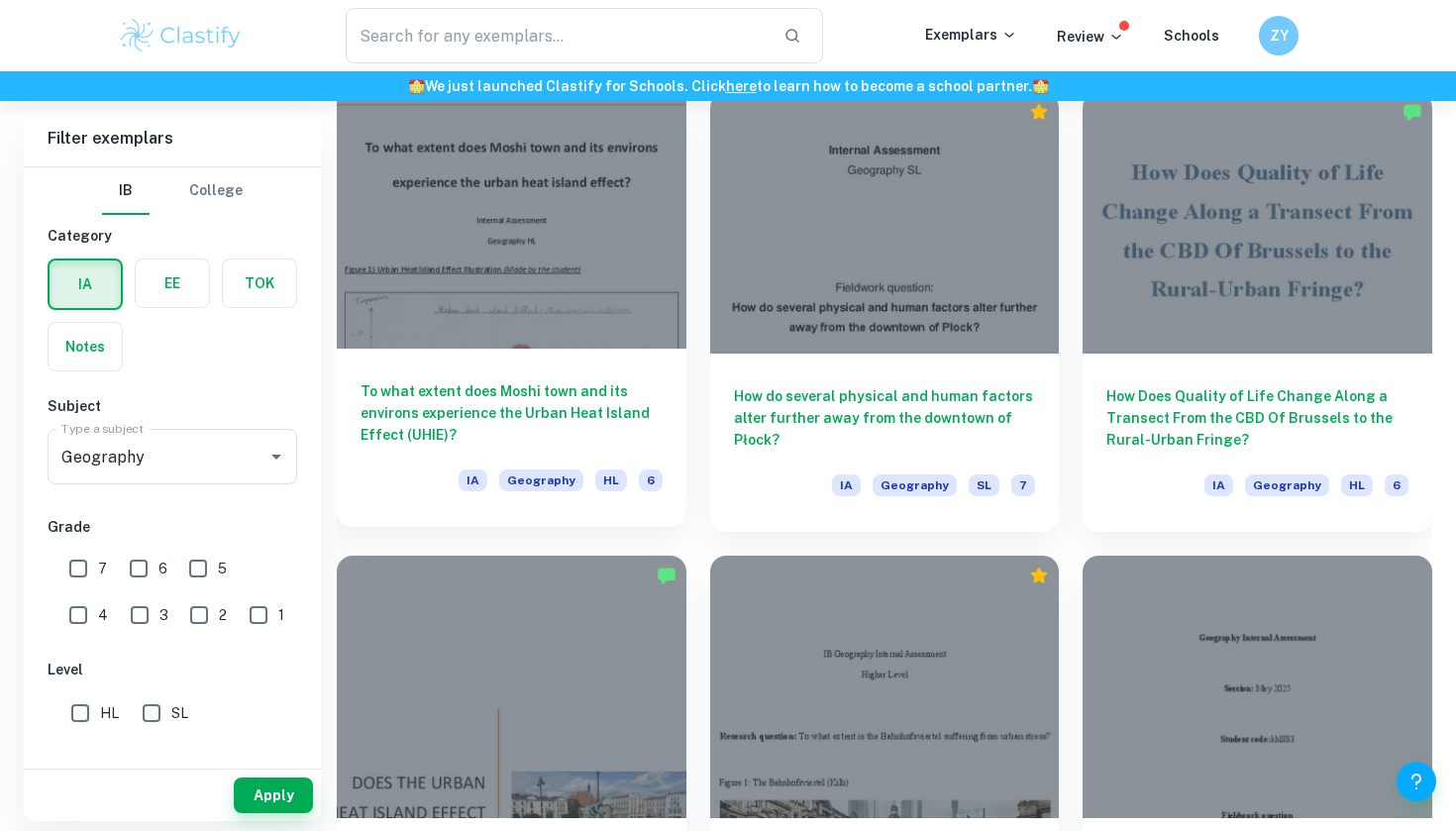 click on "To what extent does Moshi town and its environs experience the Urban Heat Island Effect (UHIE)?" at bounding box center [511, 413] 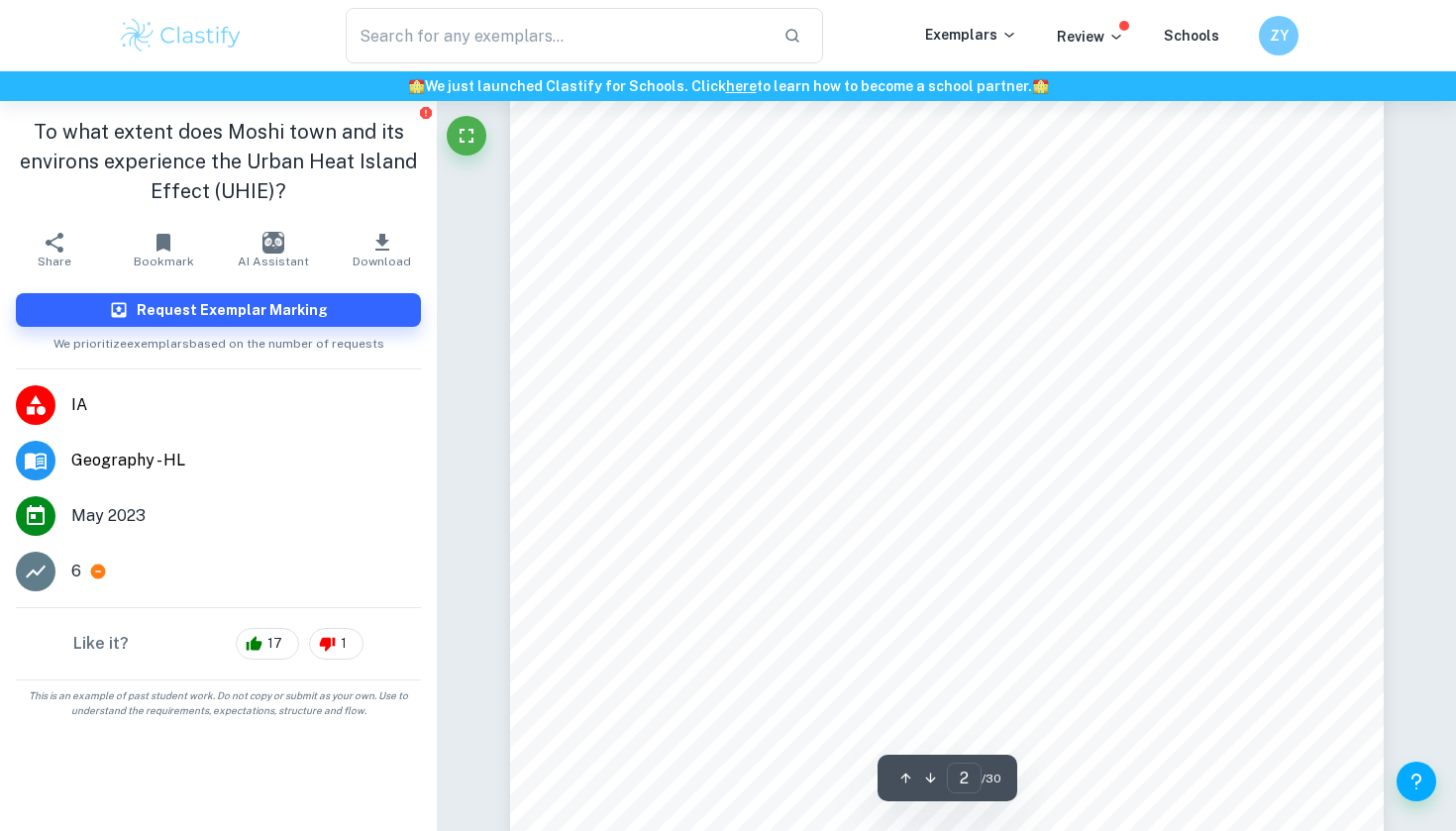 scroll, scrollTop: 1358, scrollLeft: 0, axis: vertical 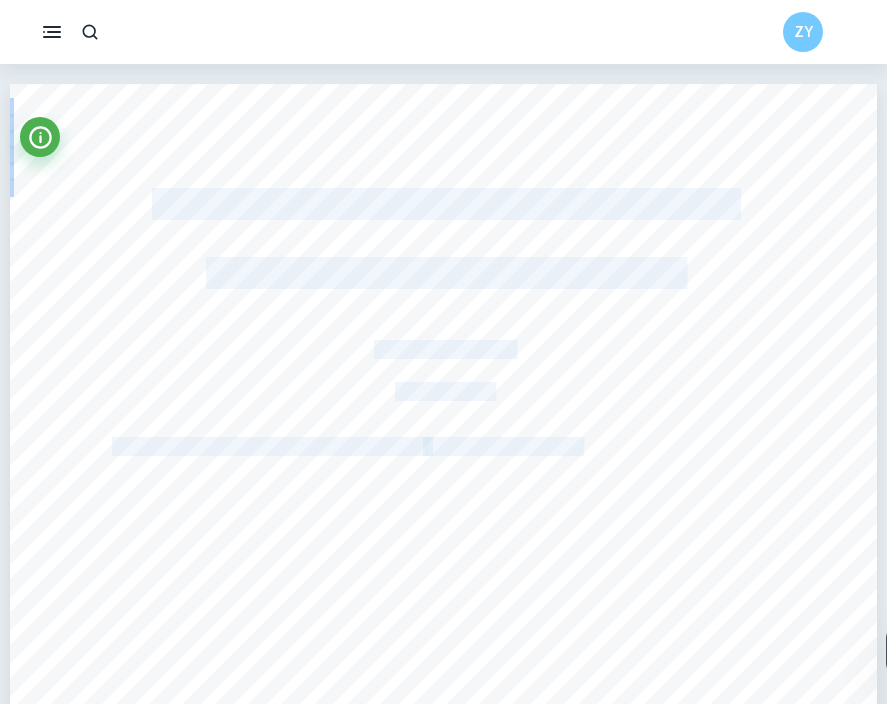 drag, startPoint x: 156, startPoint y: 196, endPoint x: 688, endPoint y: 273, distance: 537.54346 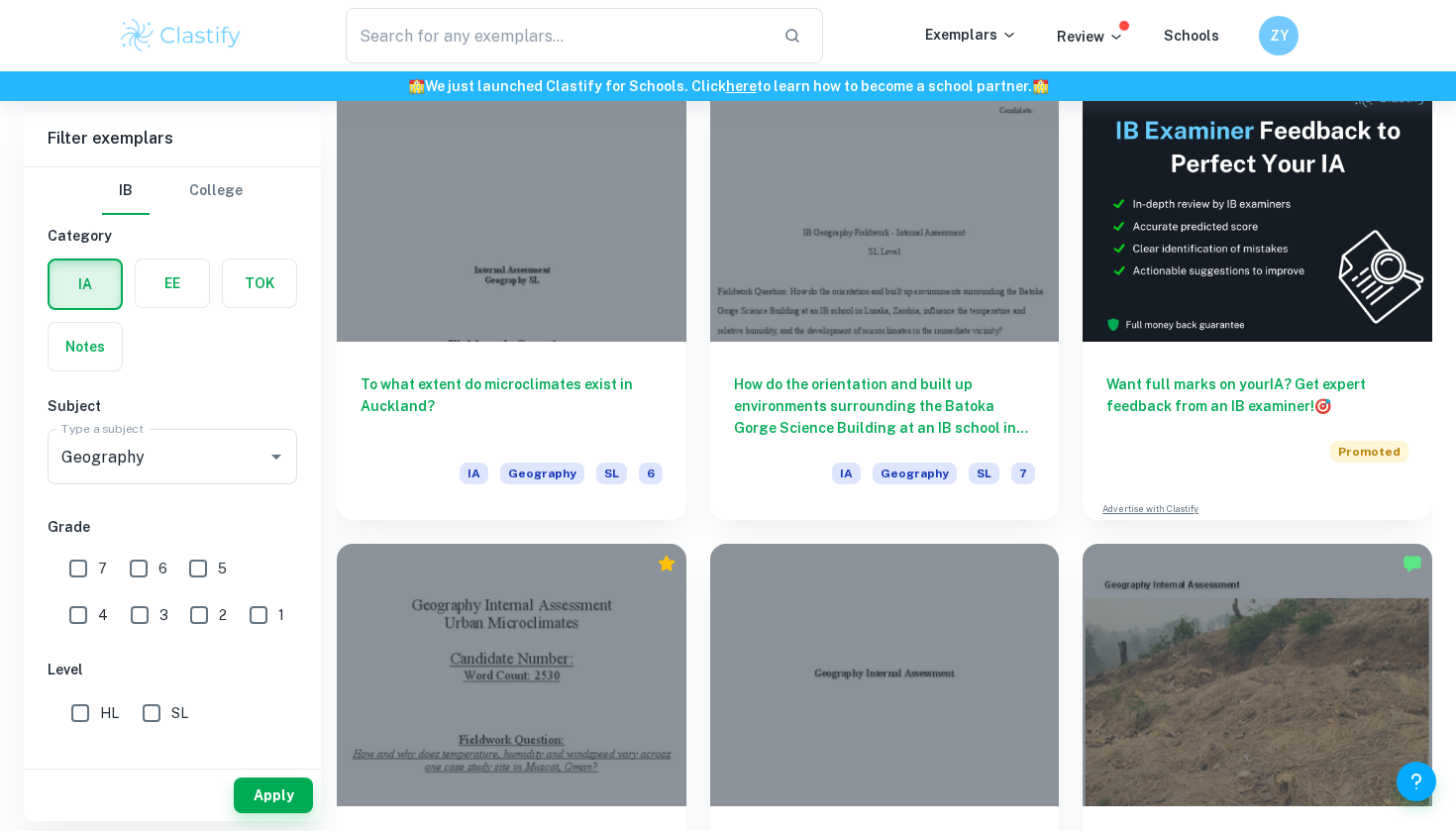 scroll, scrollTop: 590, scrollLeft: 0, axis: vertical 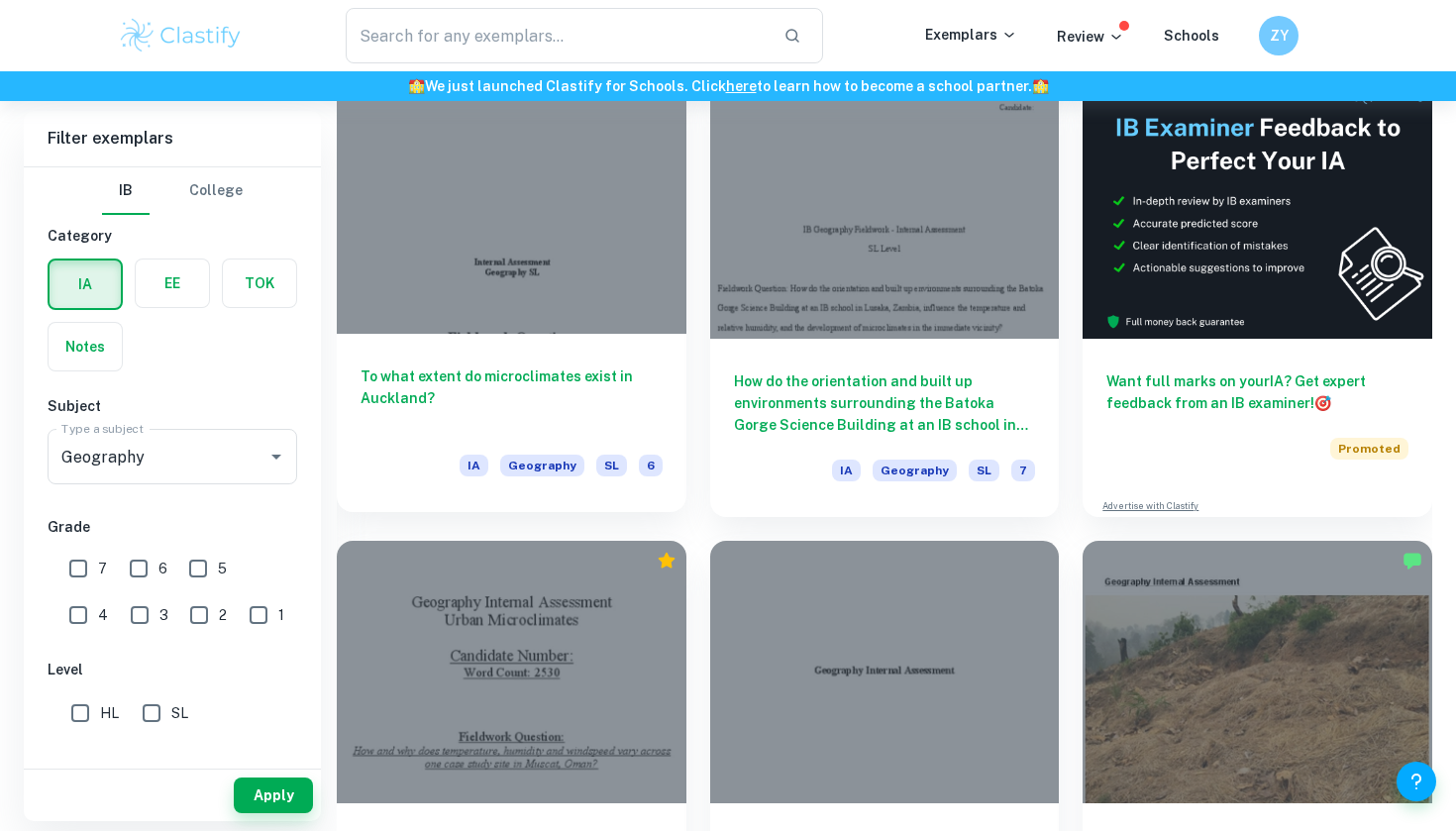 click on "To what extent do microclimates exist in [CITY]? IA Geography SL 6" at bounding box center [511, 423] 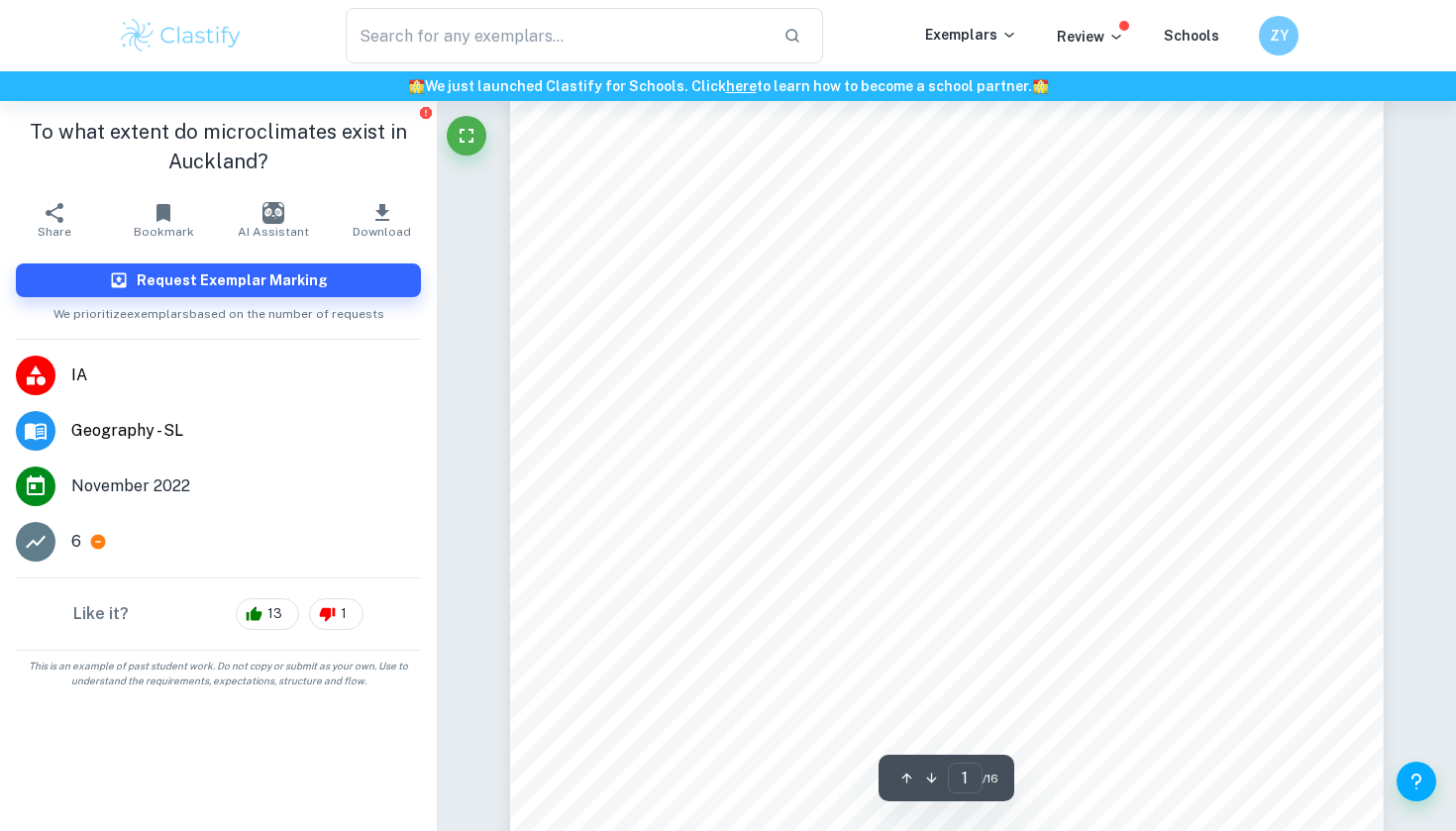 scroll, scrollTop: 206, scrollLeft: 0, axis: vertical 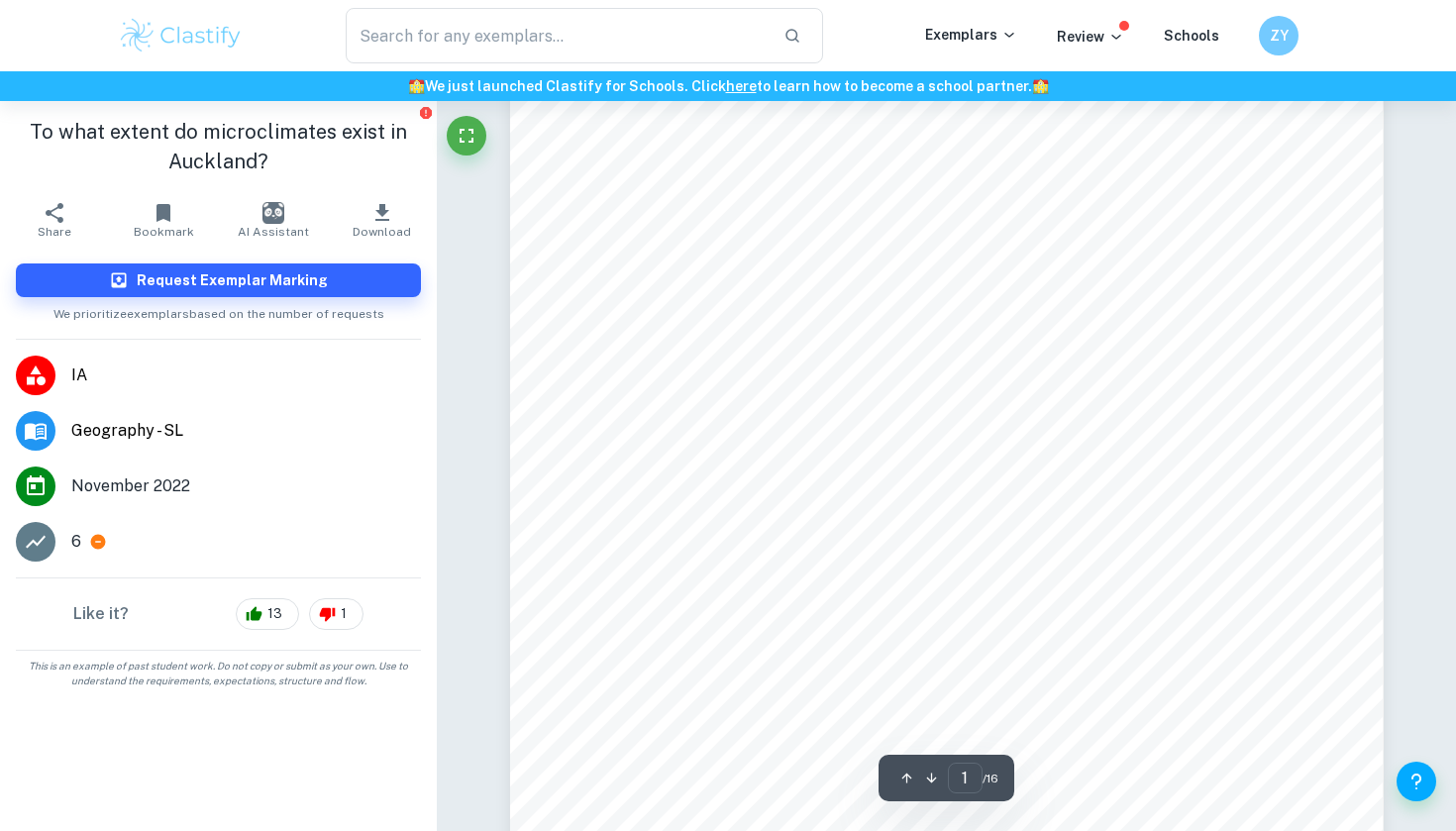 click on "Internal Assessment Geography SL Fieldwork Question: To what extent do microclimates exist in [CITY]? 2,442 Words" at bounding box center [947, 390] 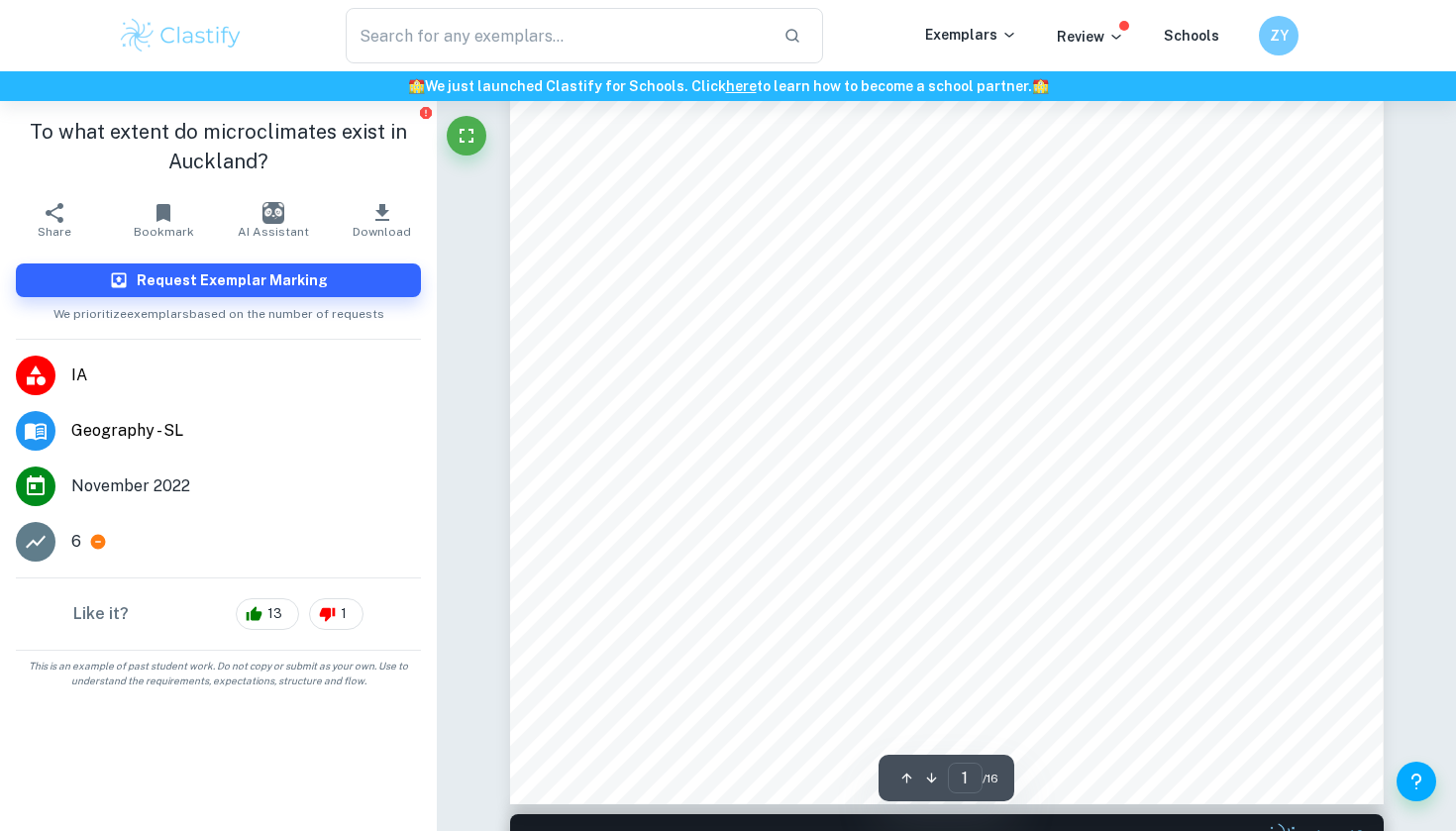 scroll, scrollTop: 650, scrollLeft: 0, axis: vertical 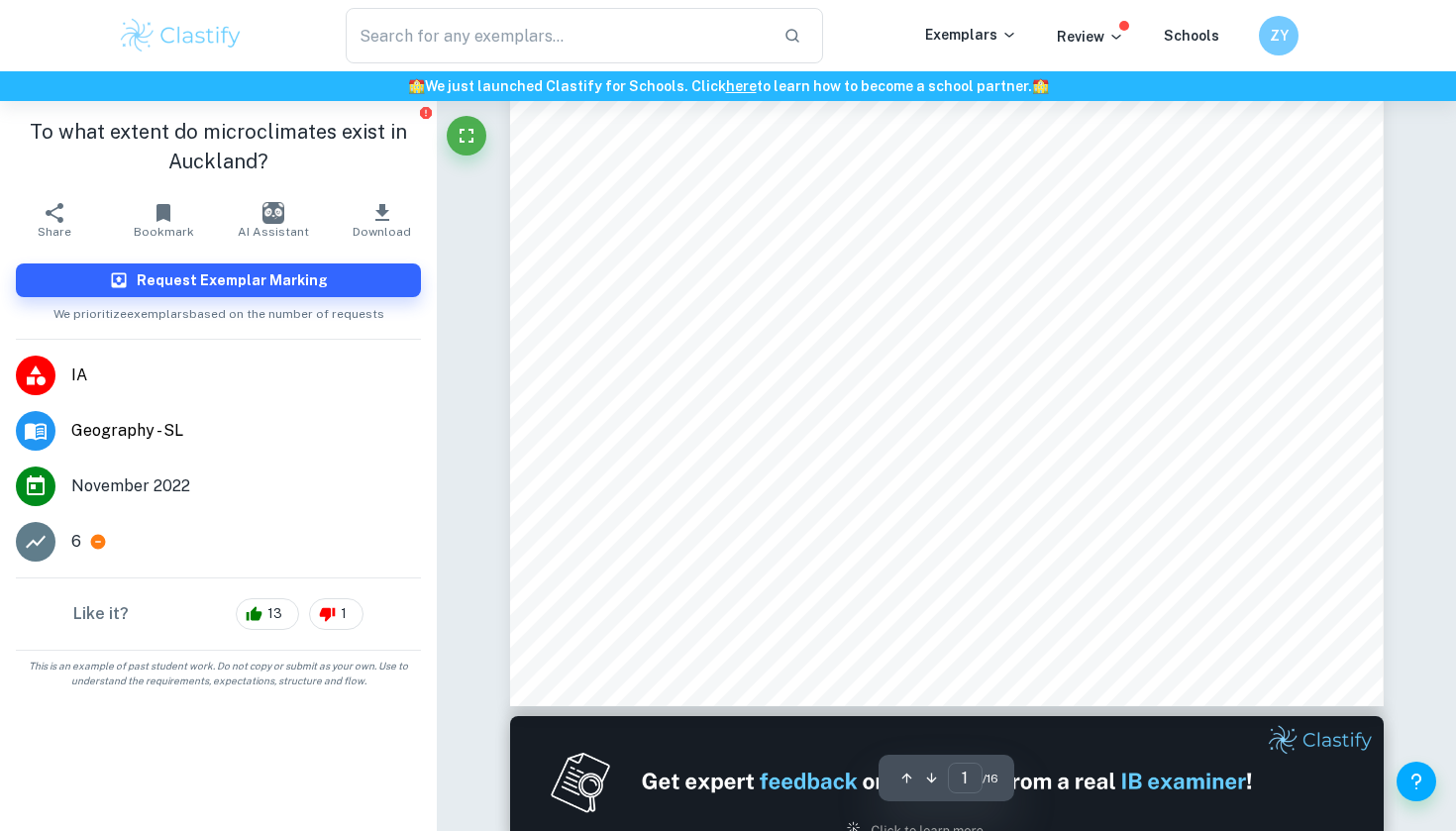 click on "1" at bounding box center [948, 646] 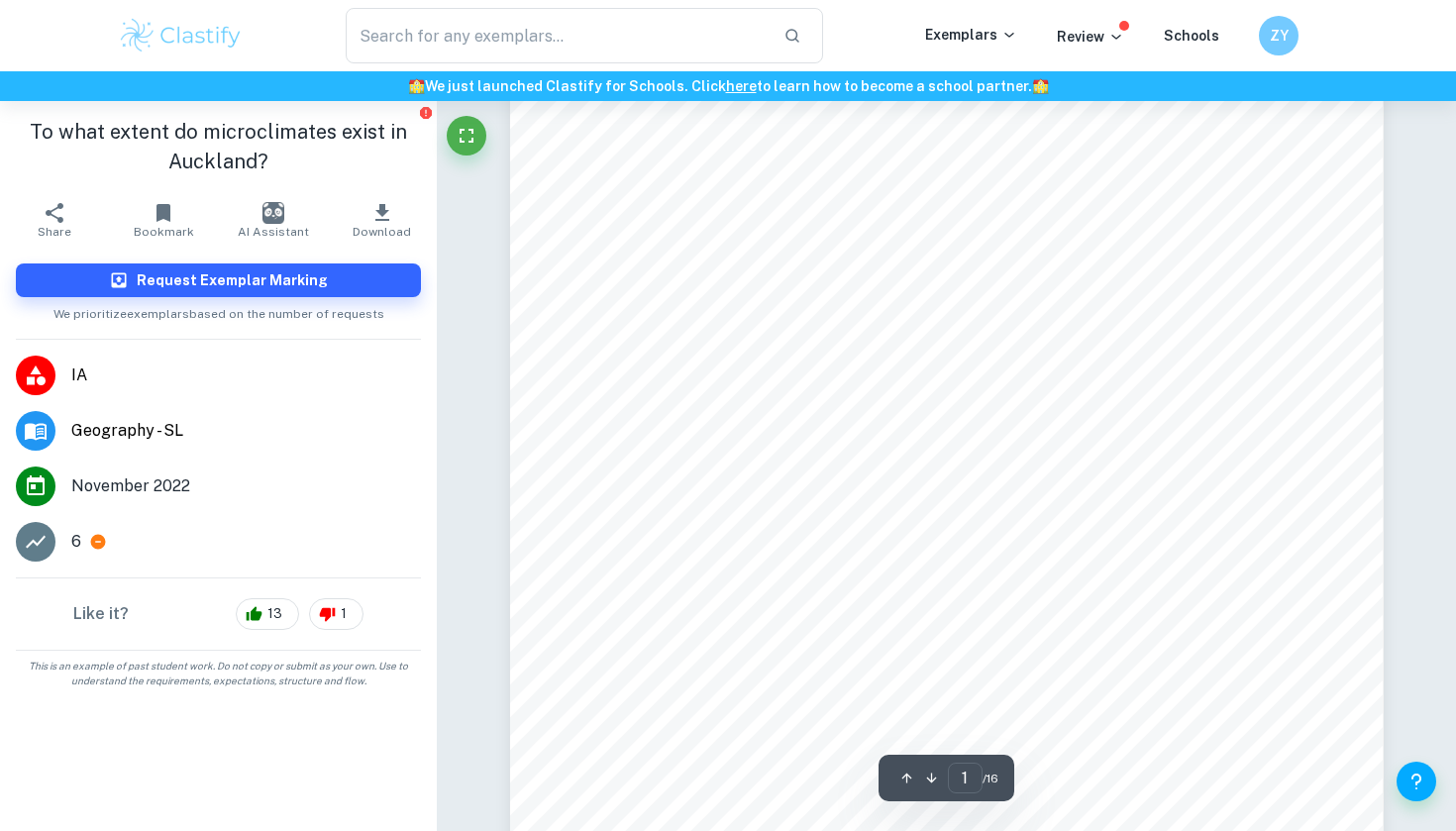 scroll, scrollTop: 206, scrollLeft: 0, axis: vertical 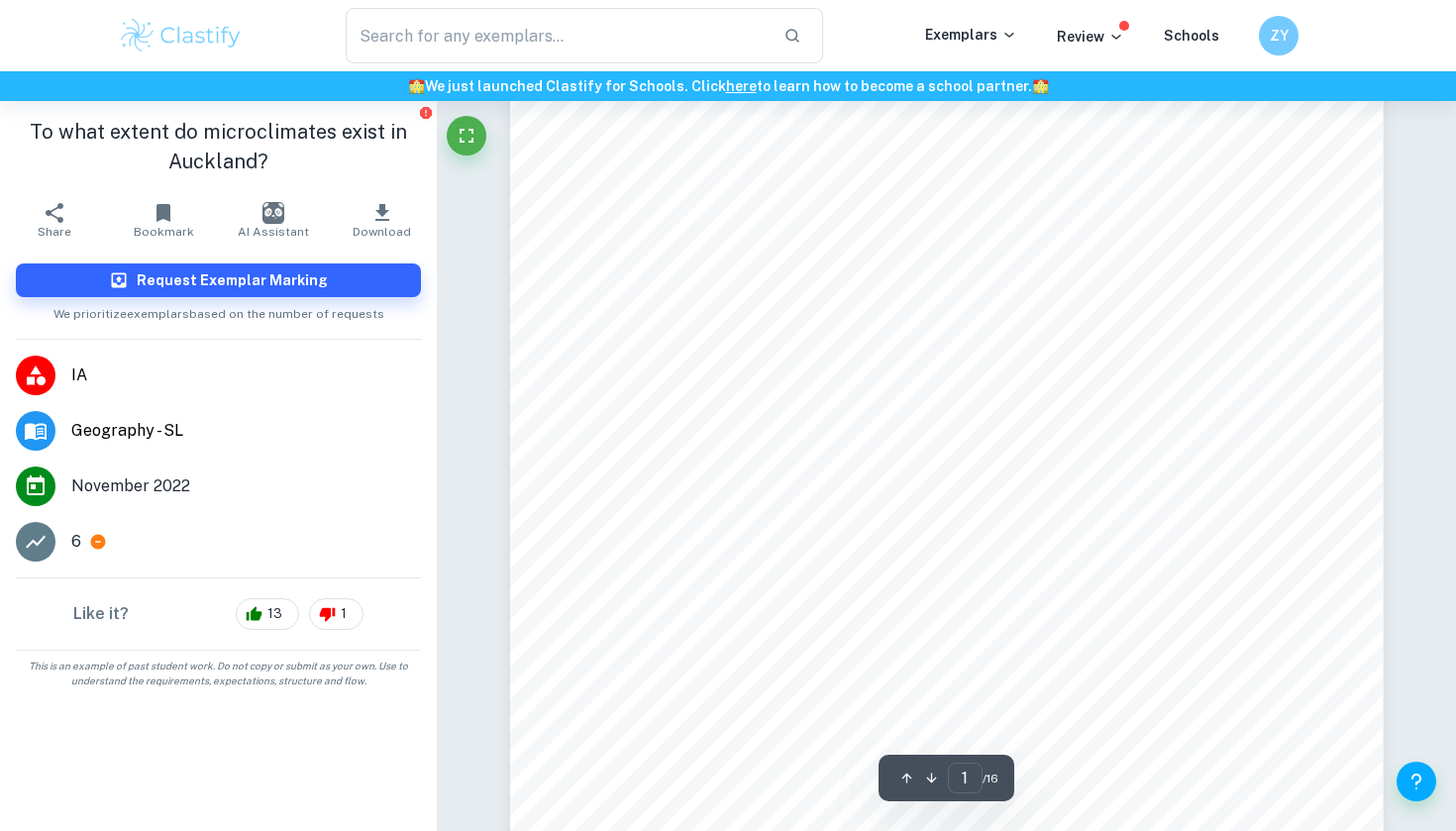 click on "Internal Assessment Geography SL Fieldwork Question: To what extent do microclimates exist in [CITY]? 2,442 Words" at bounding box center (947, 532) 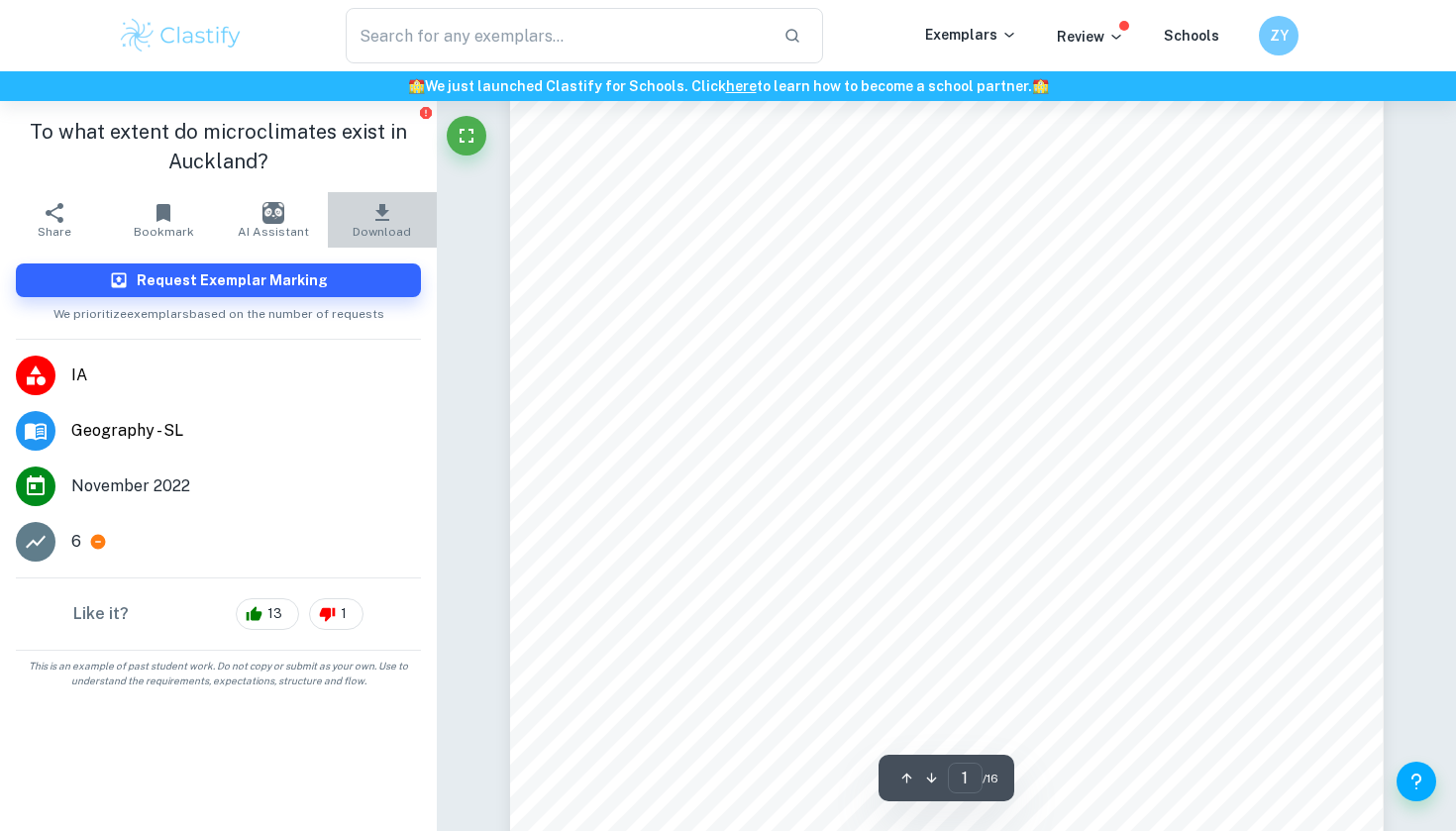 click 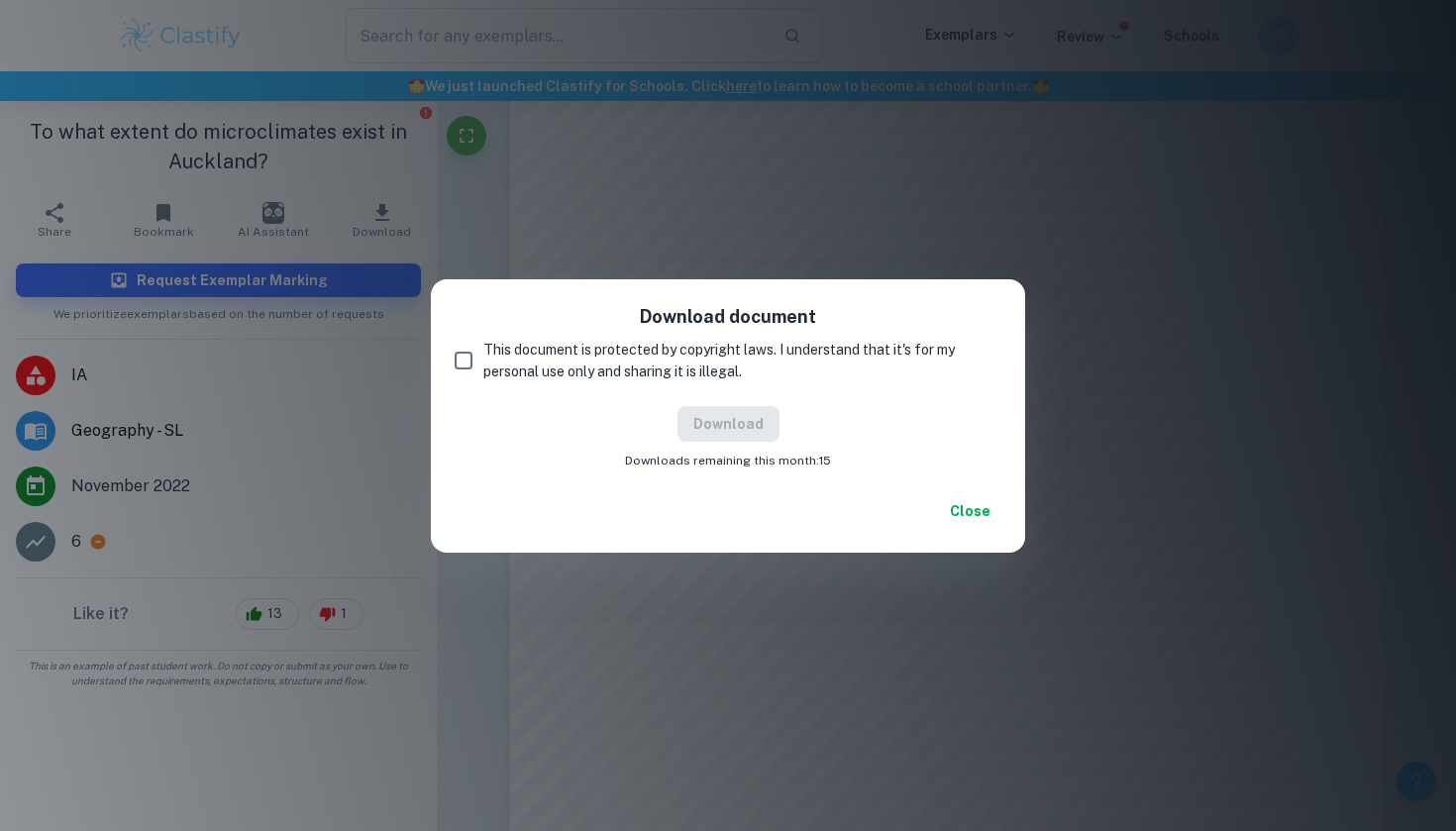 click on "This document is protected by copyright laws. I understand that it's for my personal use only and sharing it is illegal." at bounding box center (464, 361) 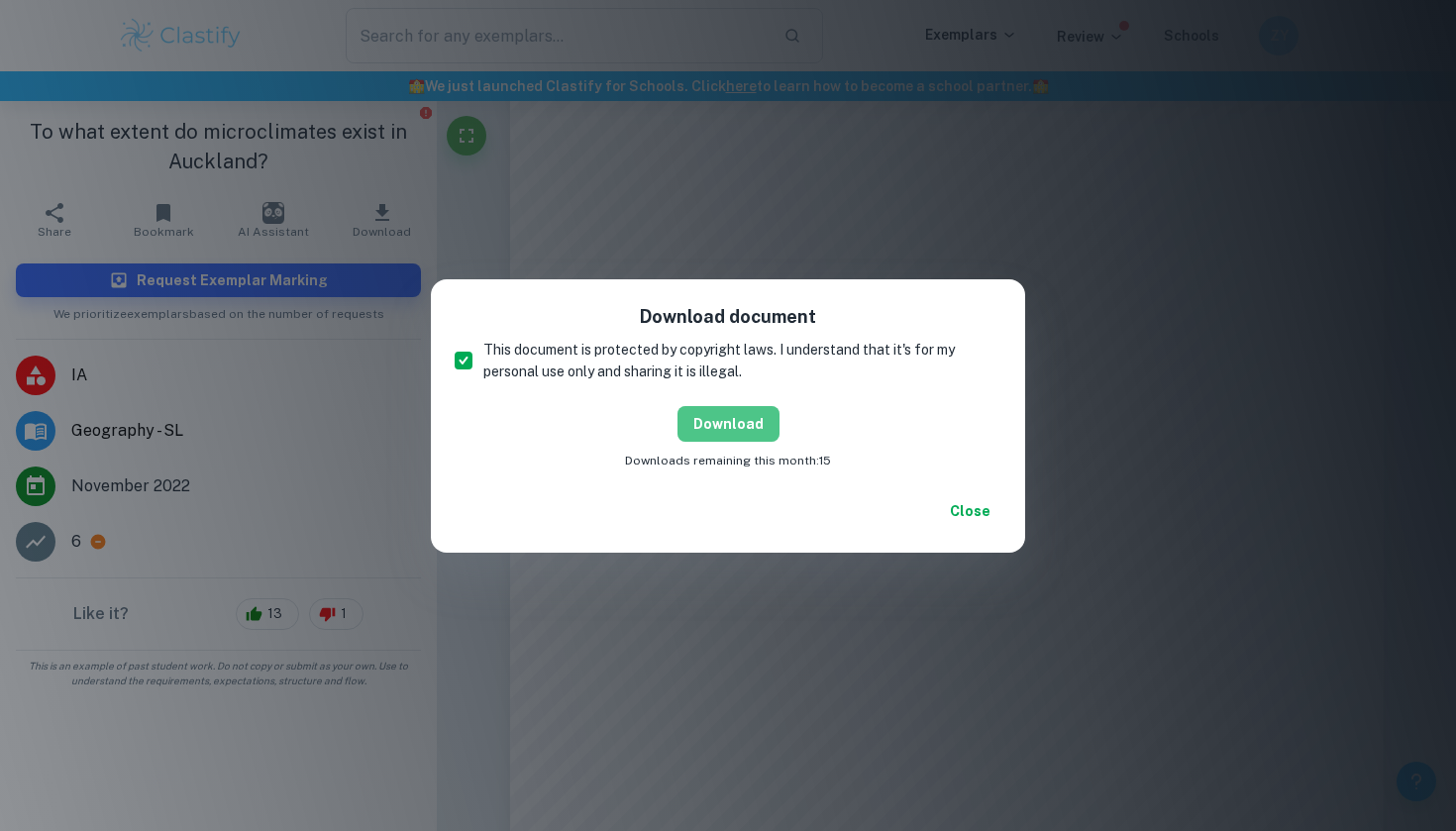 click on "Download" at bounding box center (728, 424) 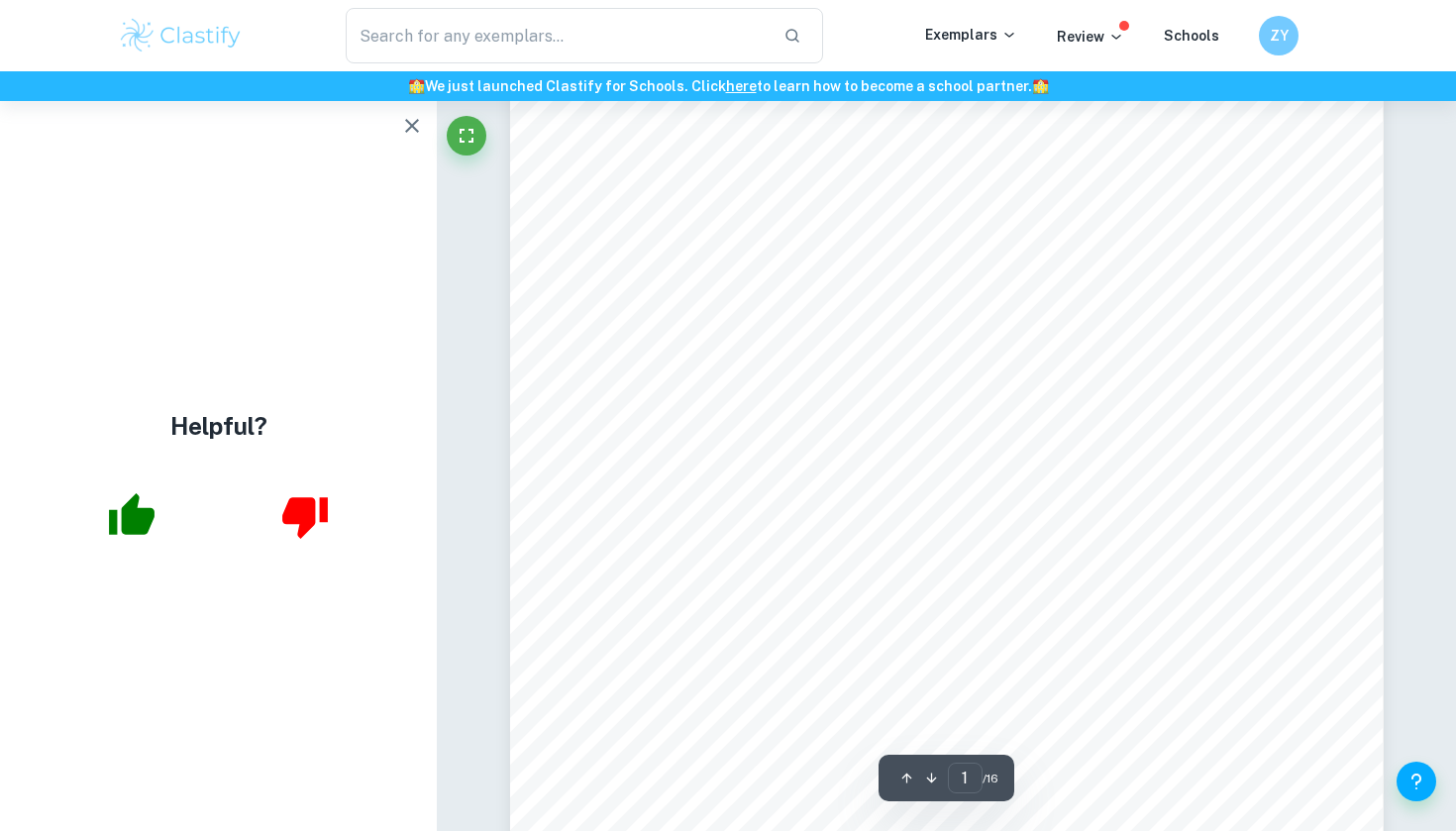 click on "Internal Assessment Geography SL Fieldwork Question: To what extent do microclimates exist in [CITY]? 2,442 Words" at bounding box center [947, 532] 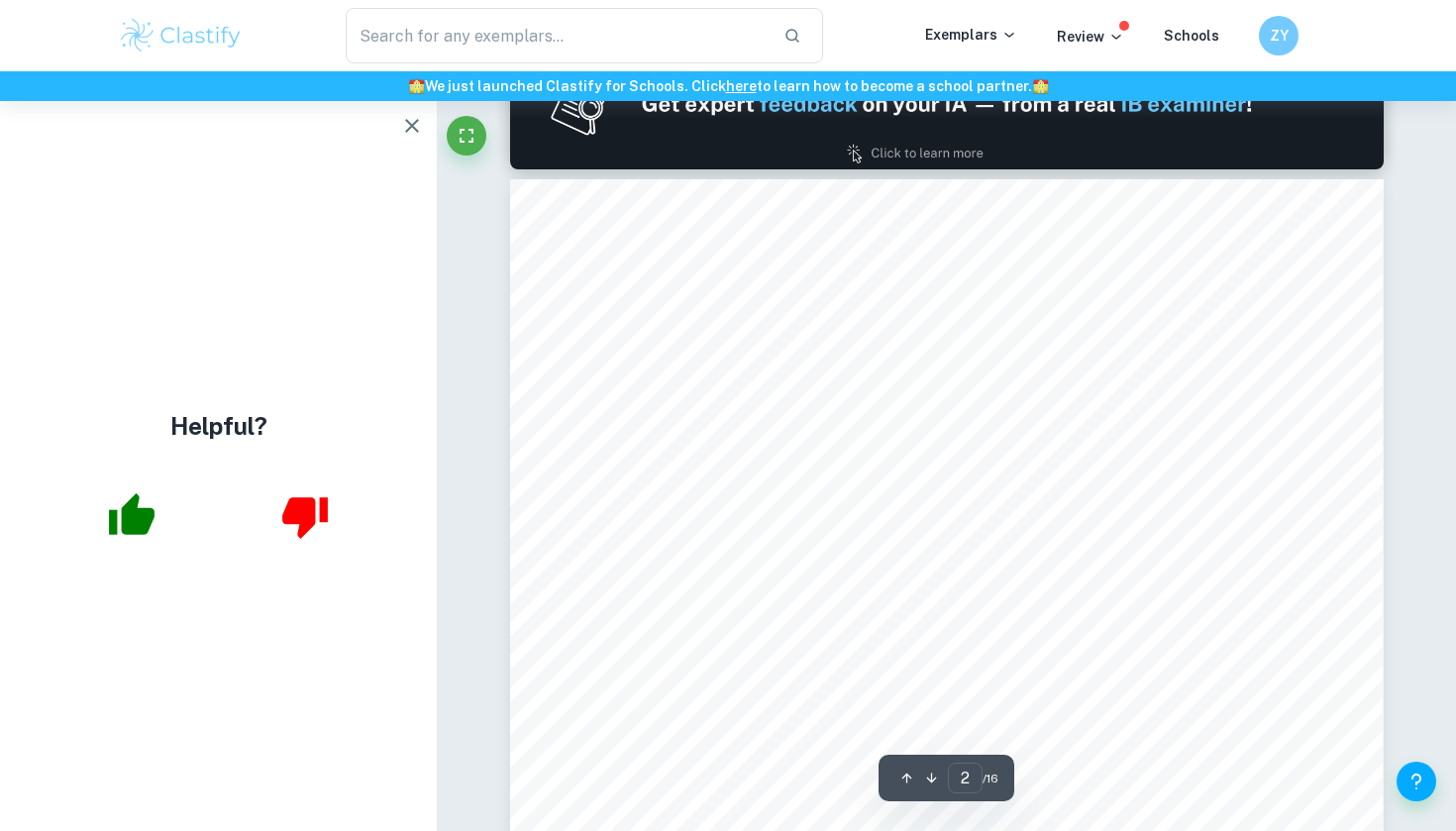 scroll, scrollTop: 1405, scrollLeft: 0, axis: vertical 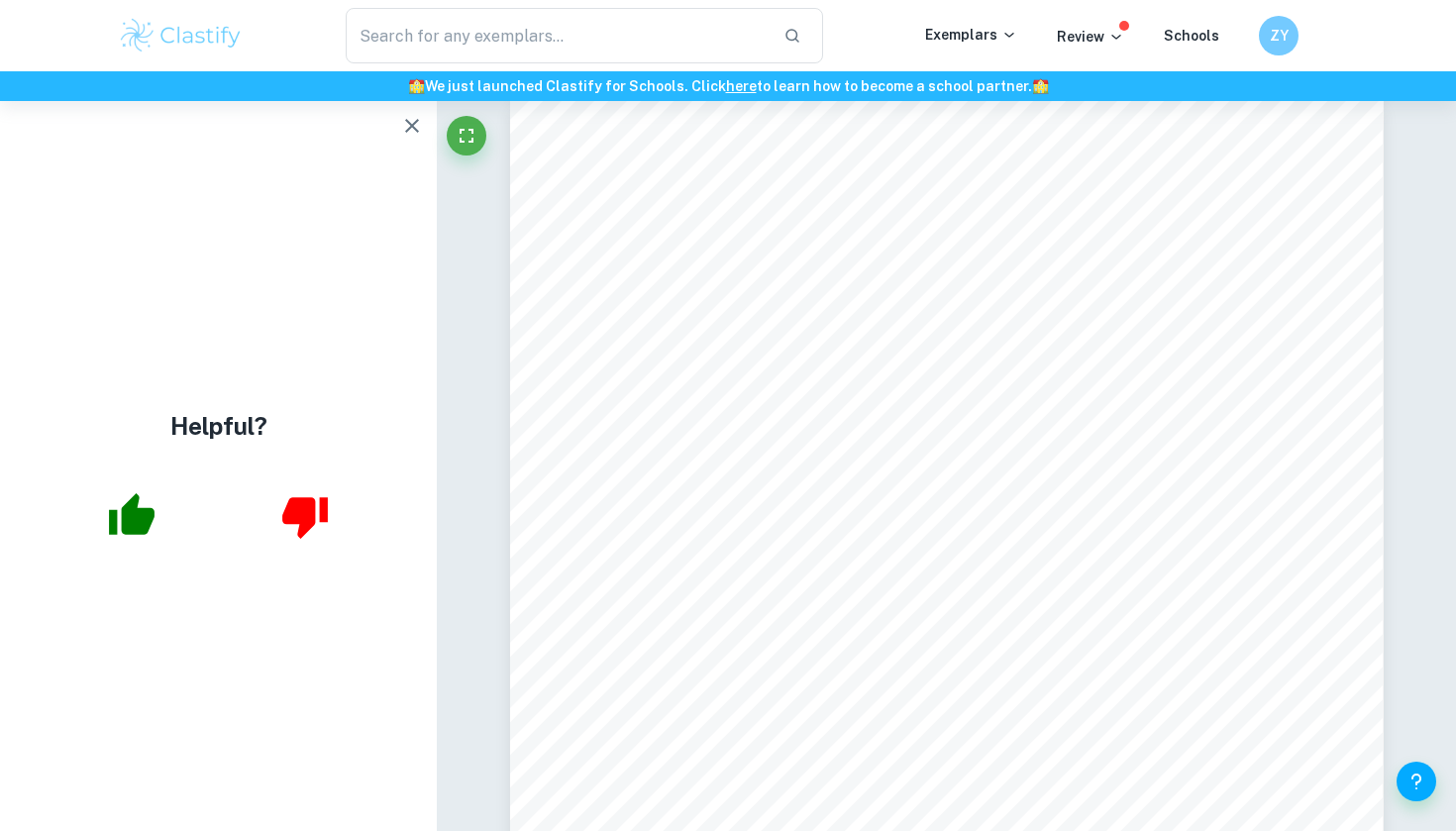 click 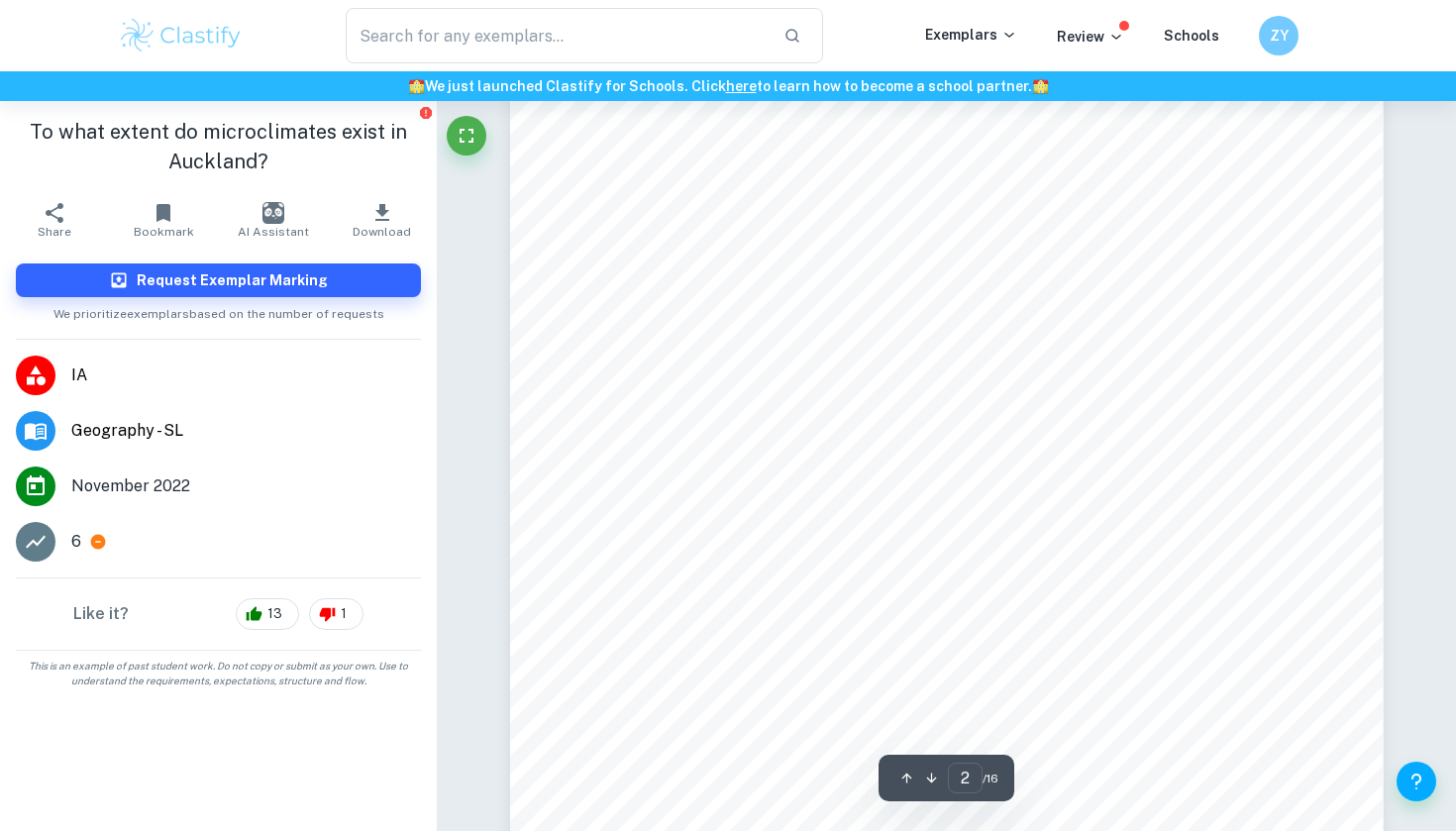 scroll, scrollTop: 1434, scrollLeft: 0, axis: vertical 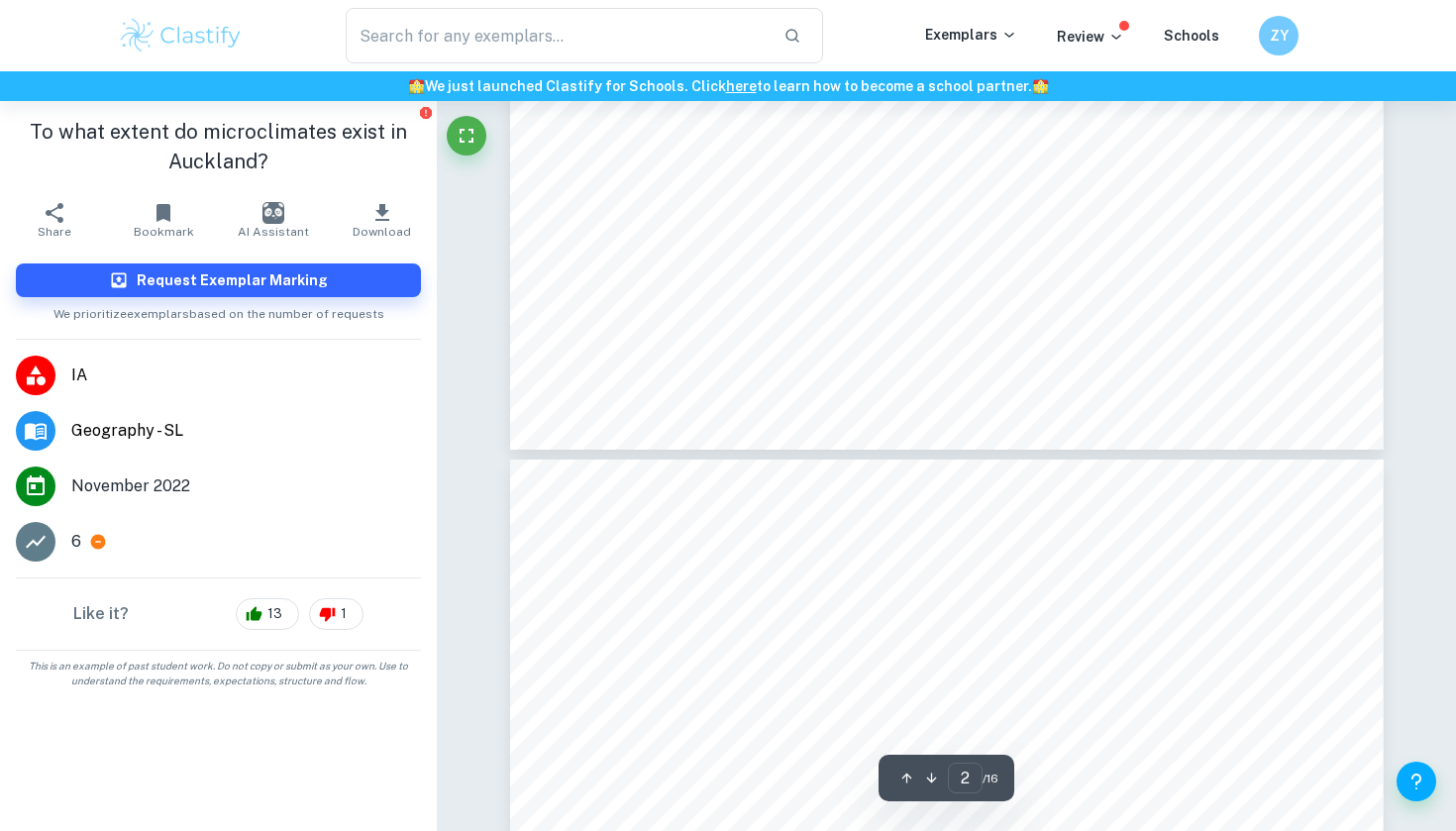 type on "3" 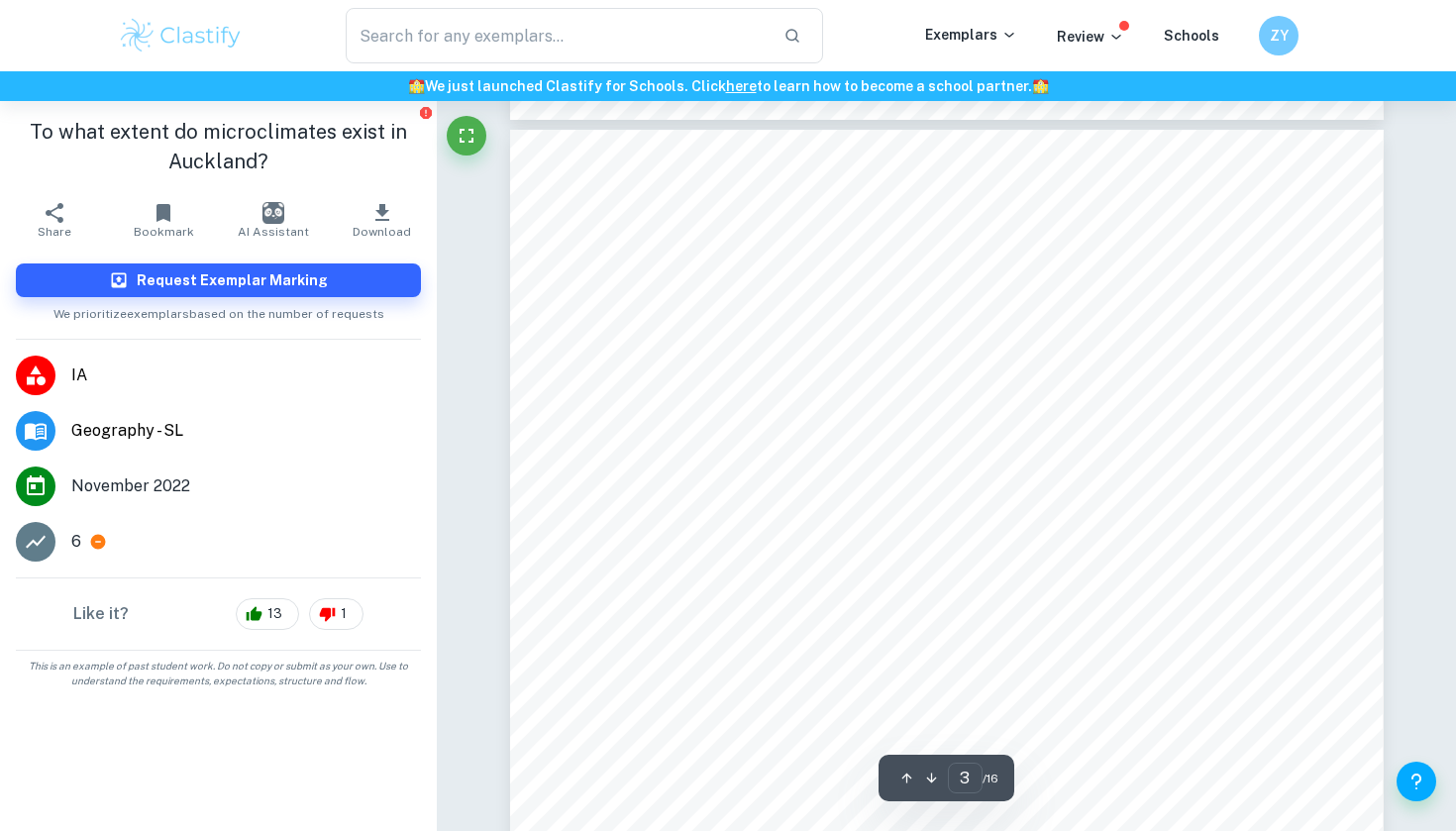 scroll, scrollTop: 2672, scrollLeft: 0, axis: vertical 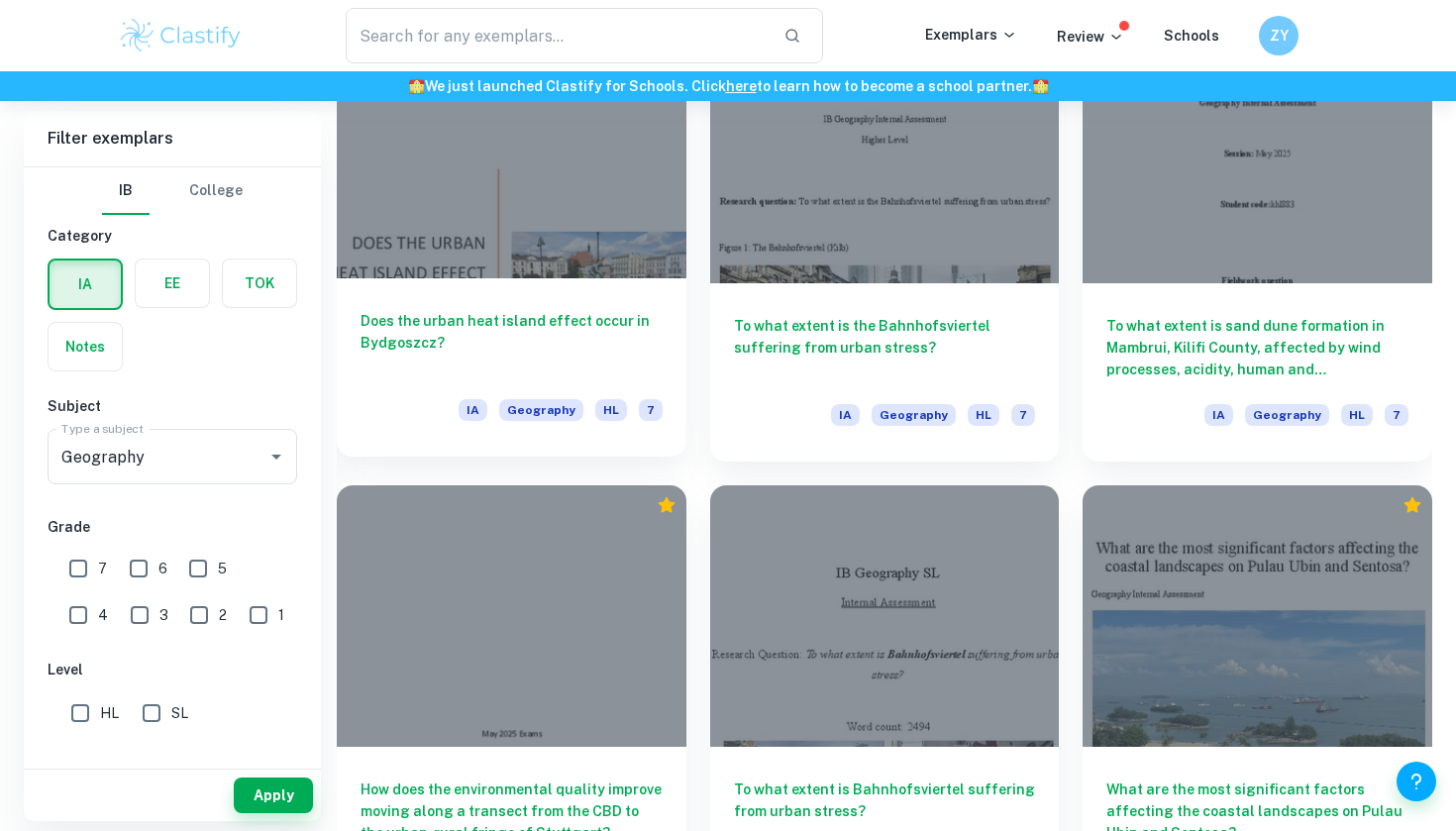 click on "Does the urban heat island effect occur in Bydgoszcz?" at bounding box center [511, 343] 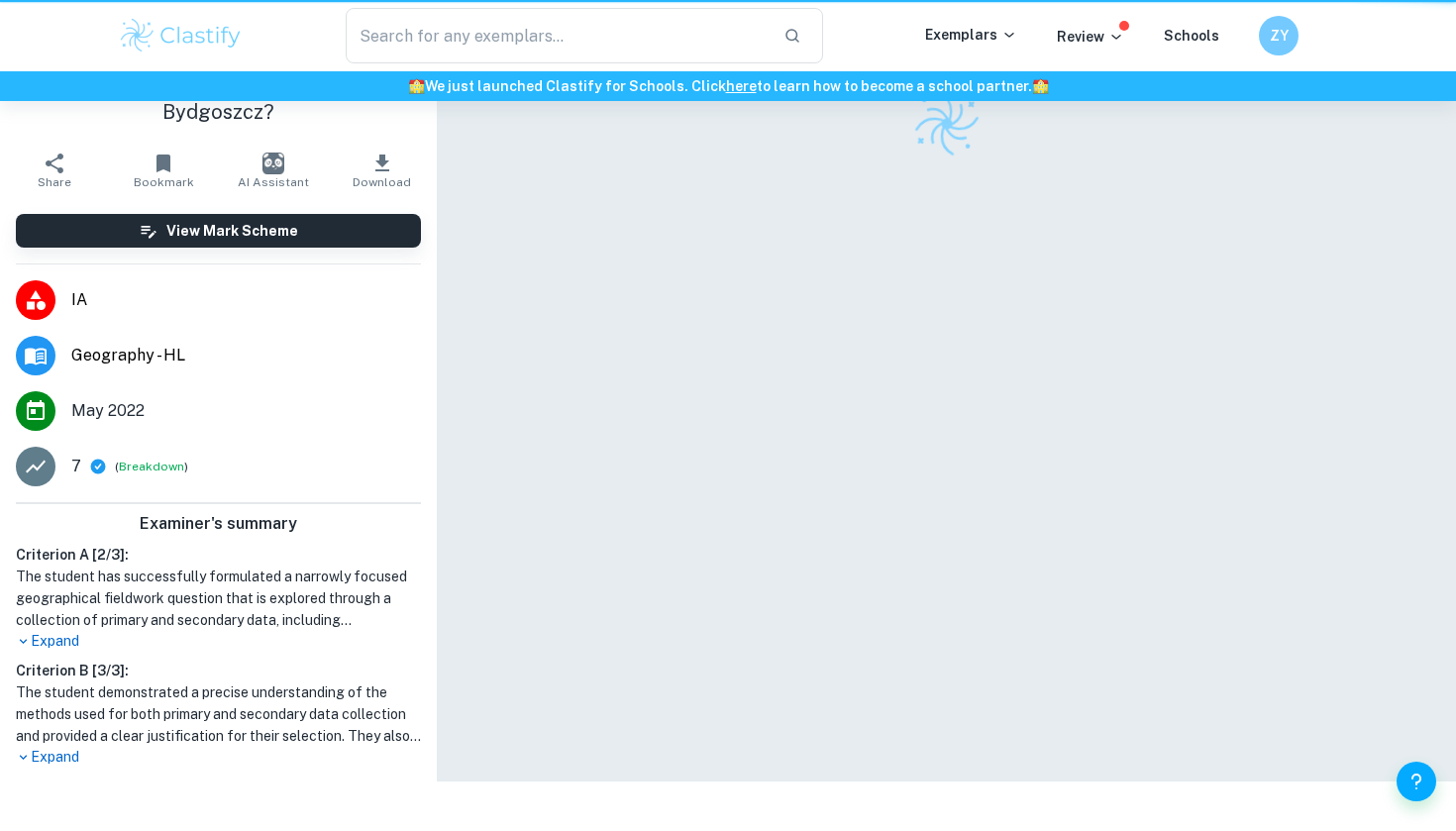 scroll, scrollTop: 0, scrollLeft: 0, axis: both 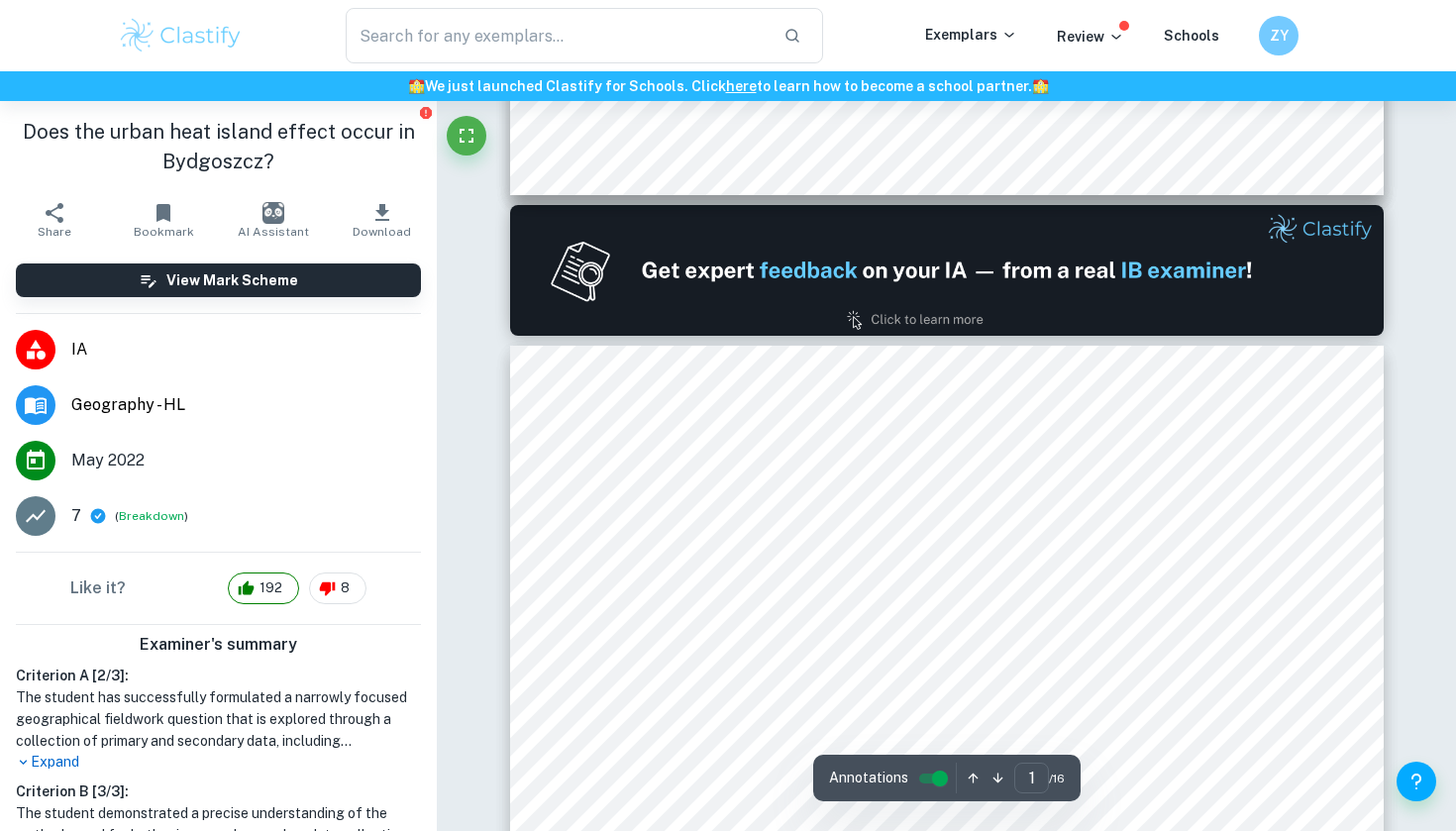 type on "2" 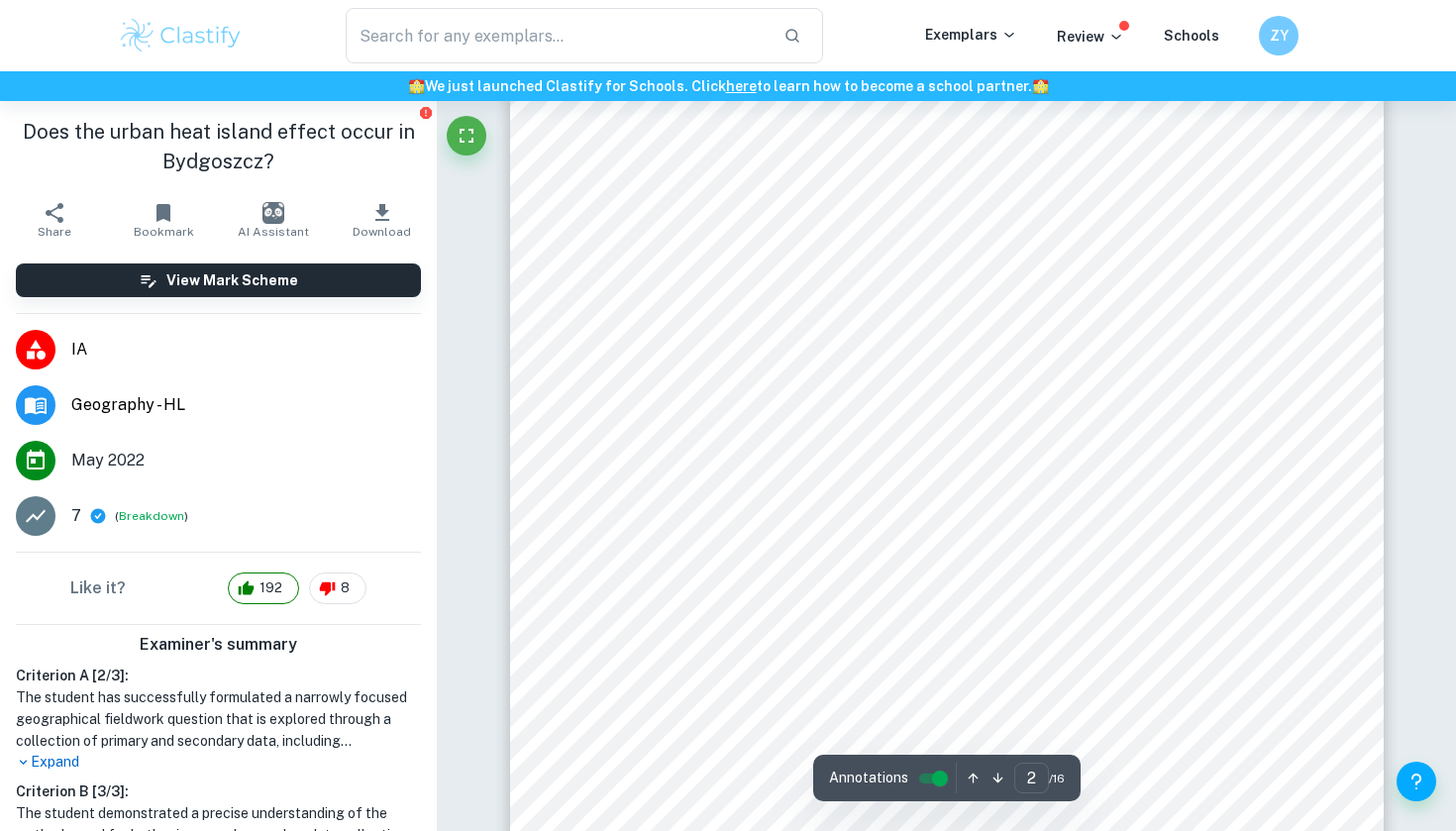 scroll, scrollTop: 1552, scrollLeft: 0, axis: vertical 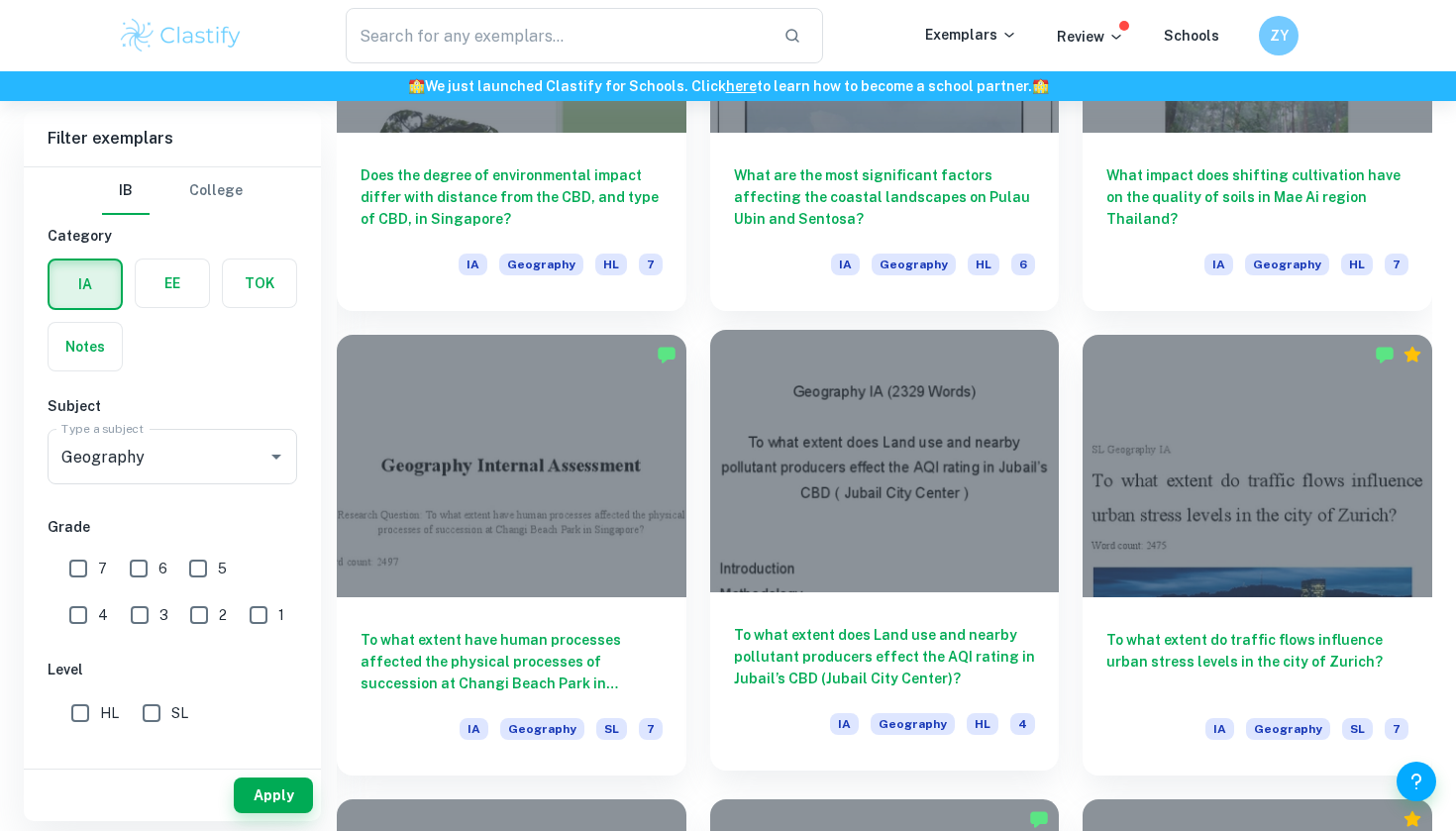 click at bounding box center (884, 461) 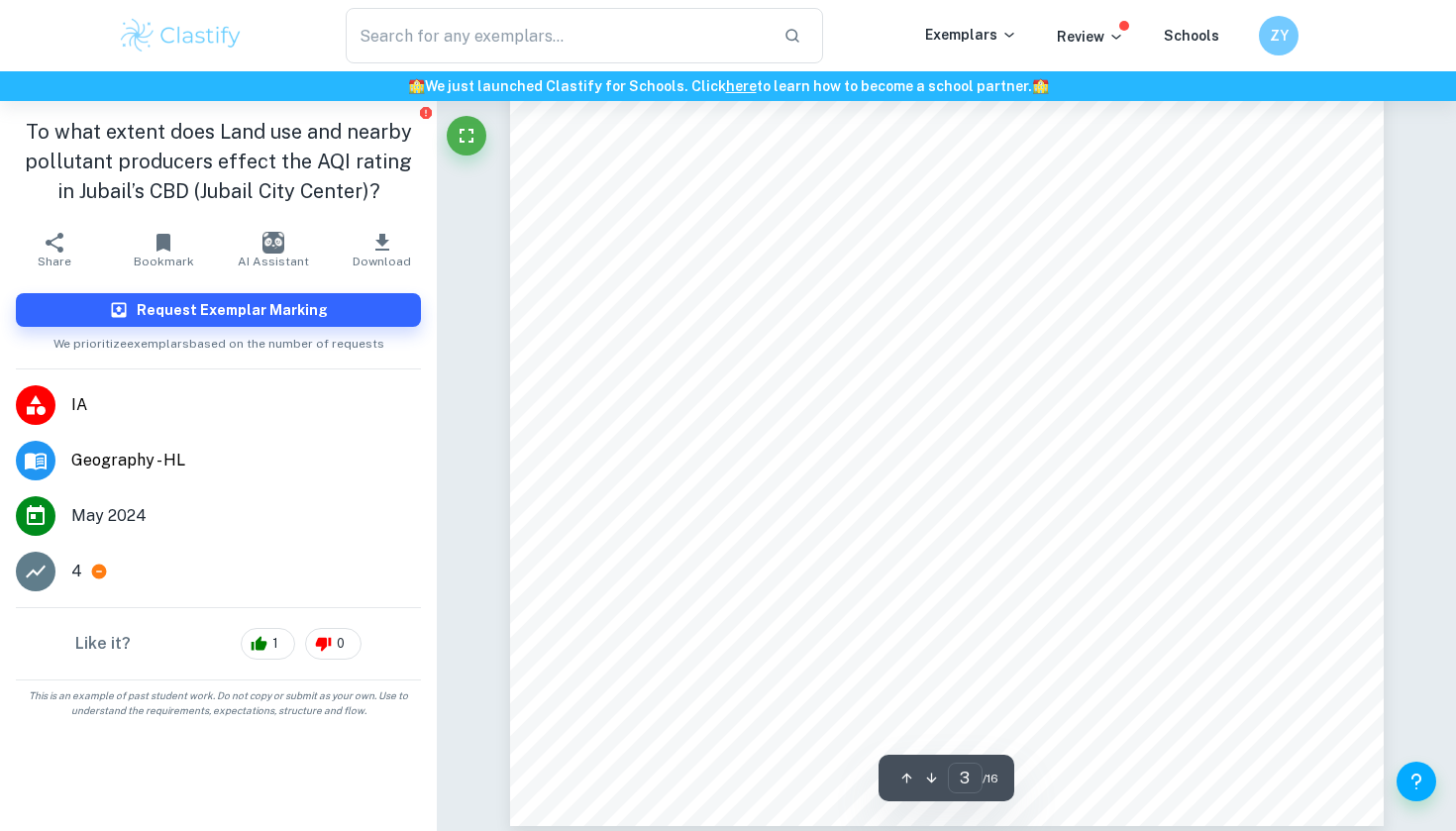 scroll, scrollTop: 3864, scrollLeft: 0, axis: vertical 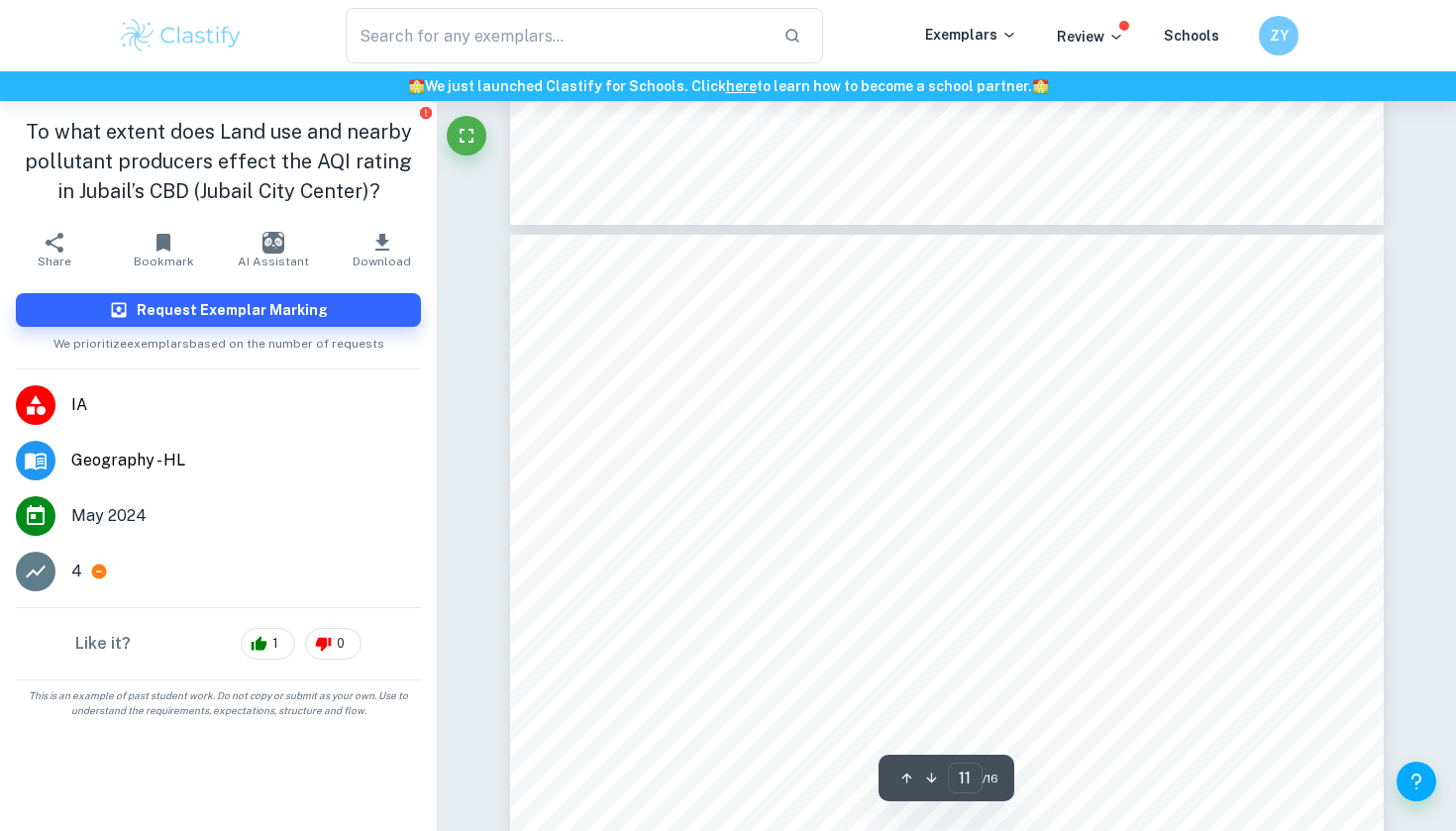 type on "12" 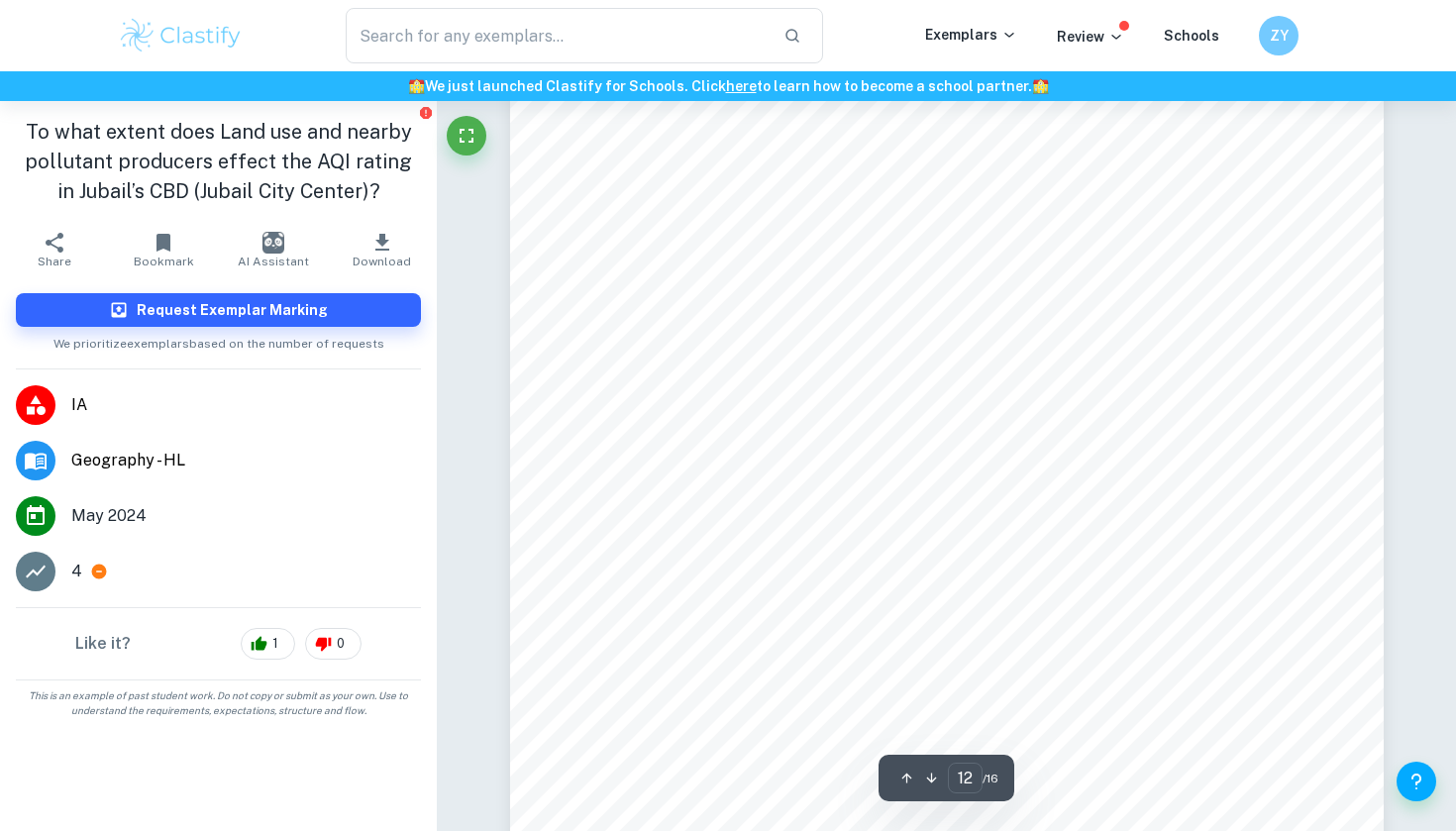 scroll, scrollTop: 14283, scrollLeft: 0, axis: vertical 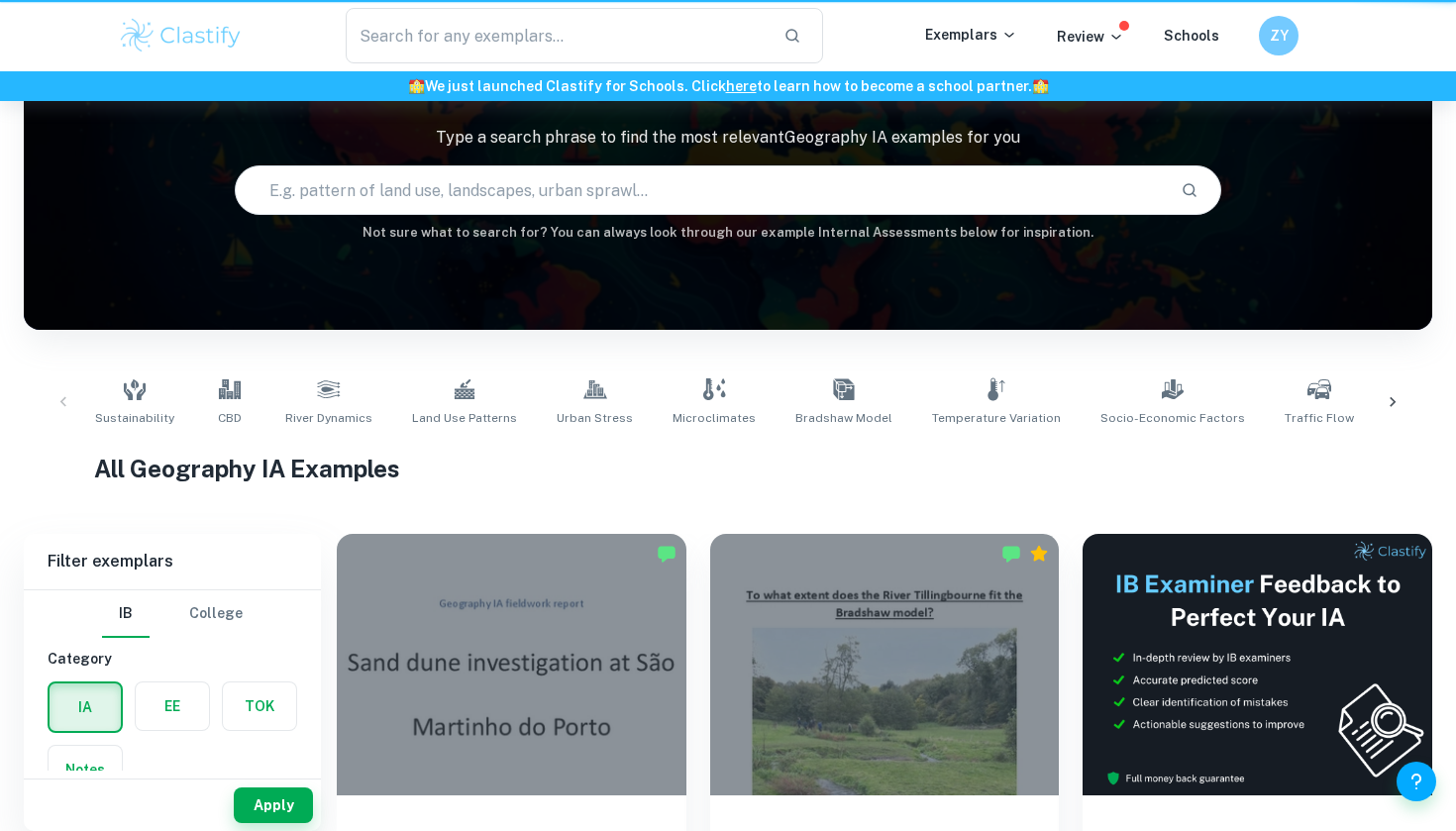 type 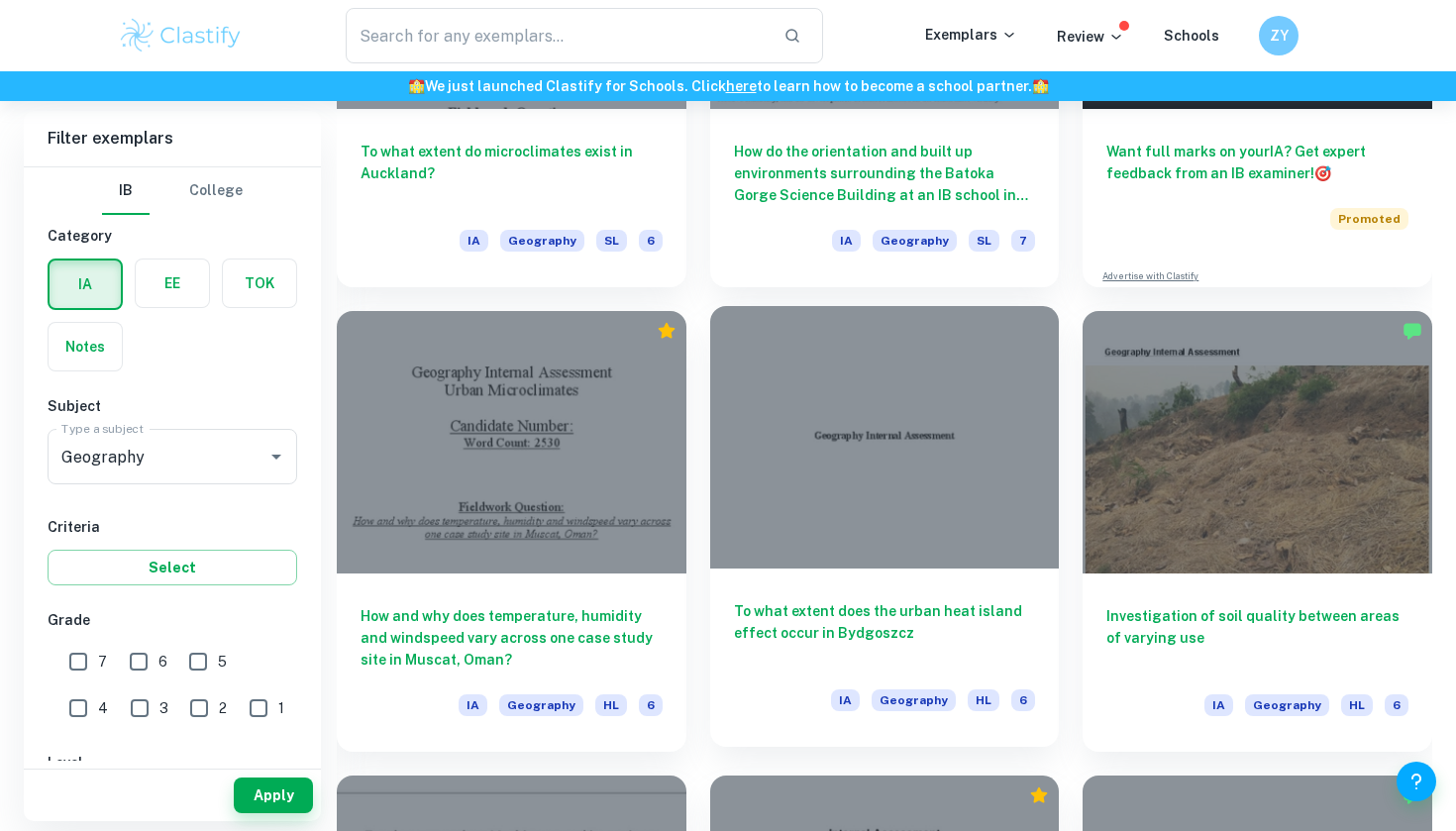 scroll, scrollTop: 819, scrollLeft: 0, axis: vertical 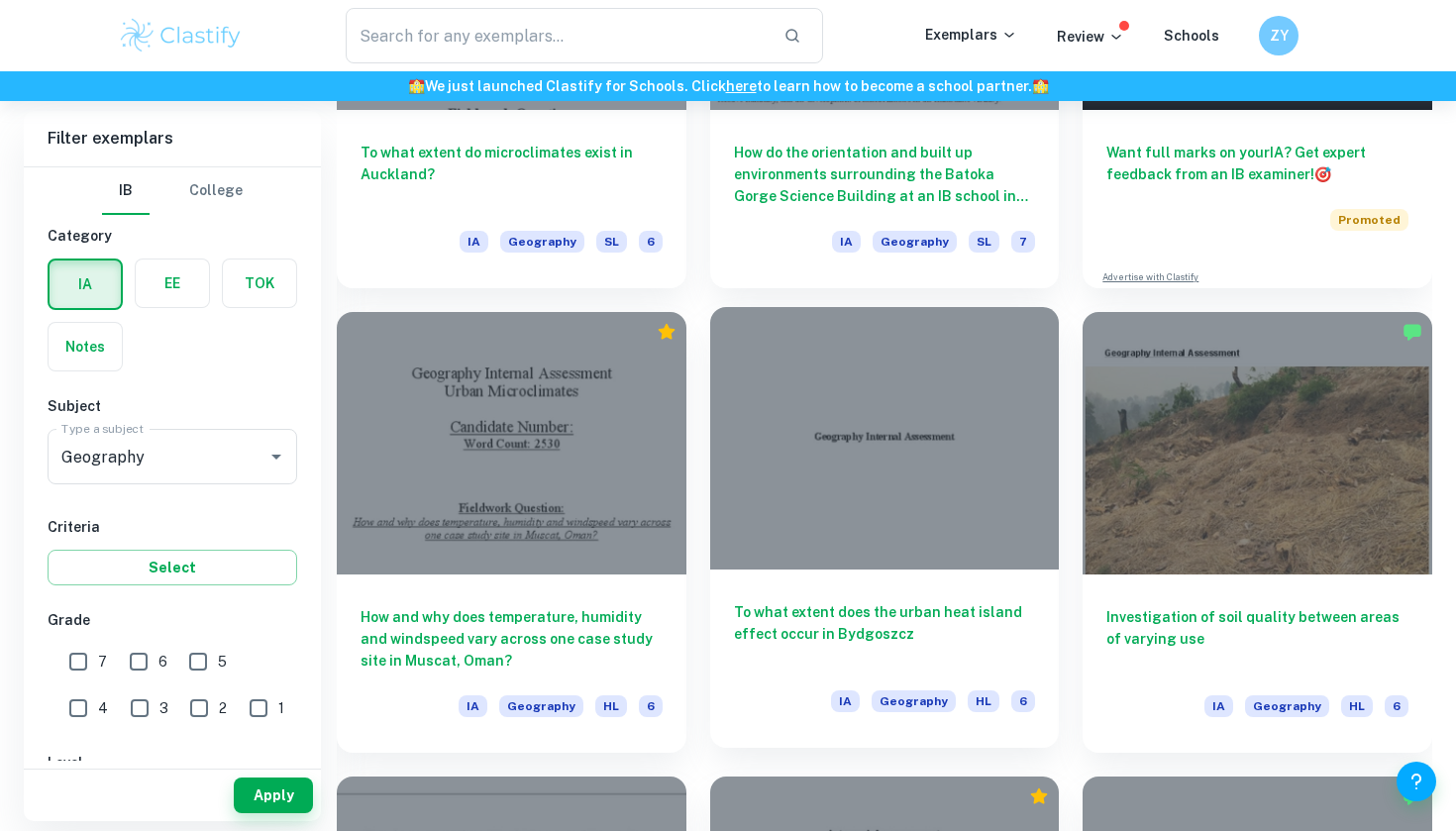 click at bounding box center [884, 438] 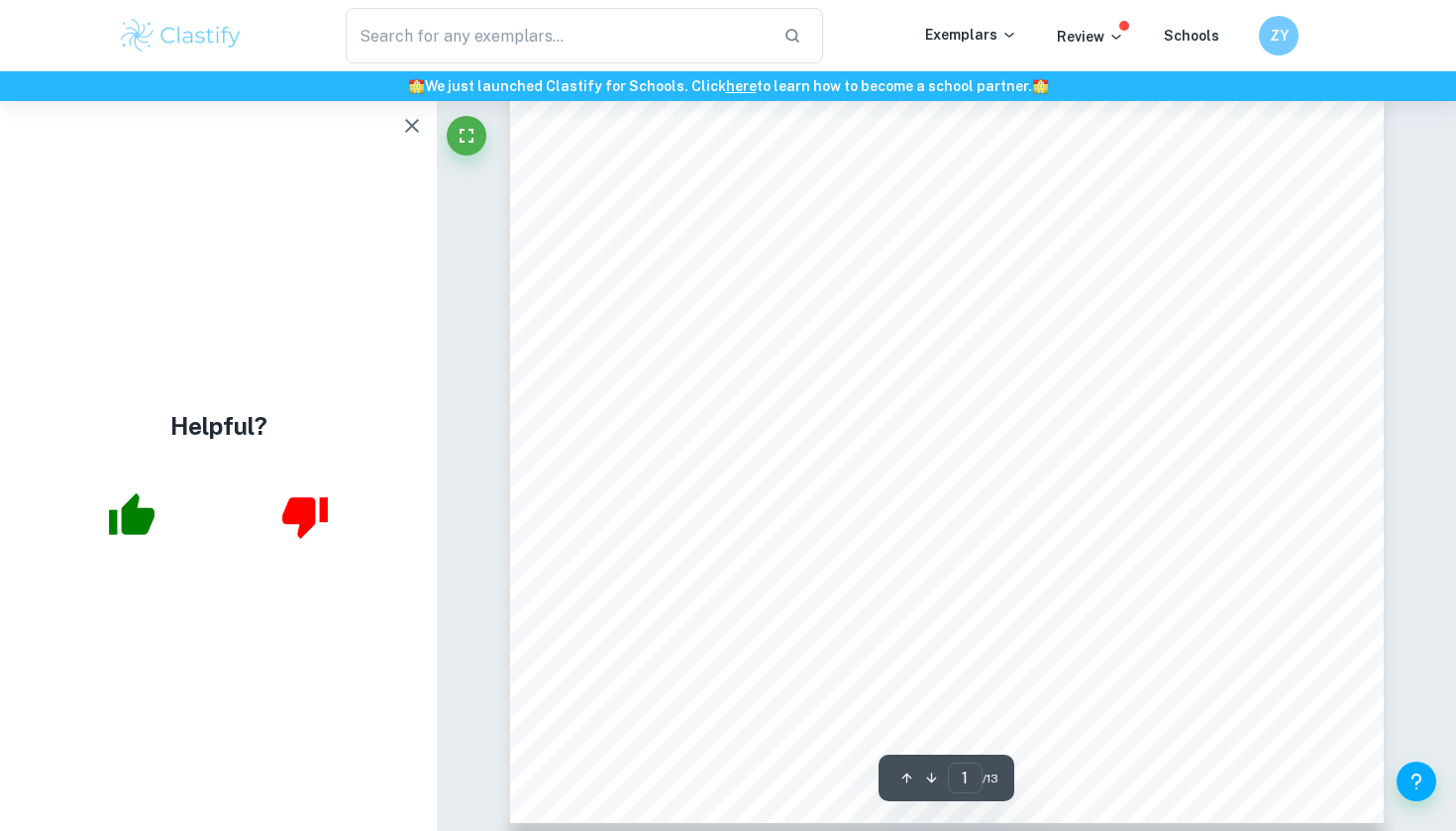 scroll, scrollTop: 564, scrollLeft: 0, axis: vertical 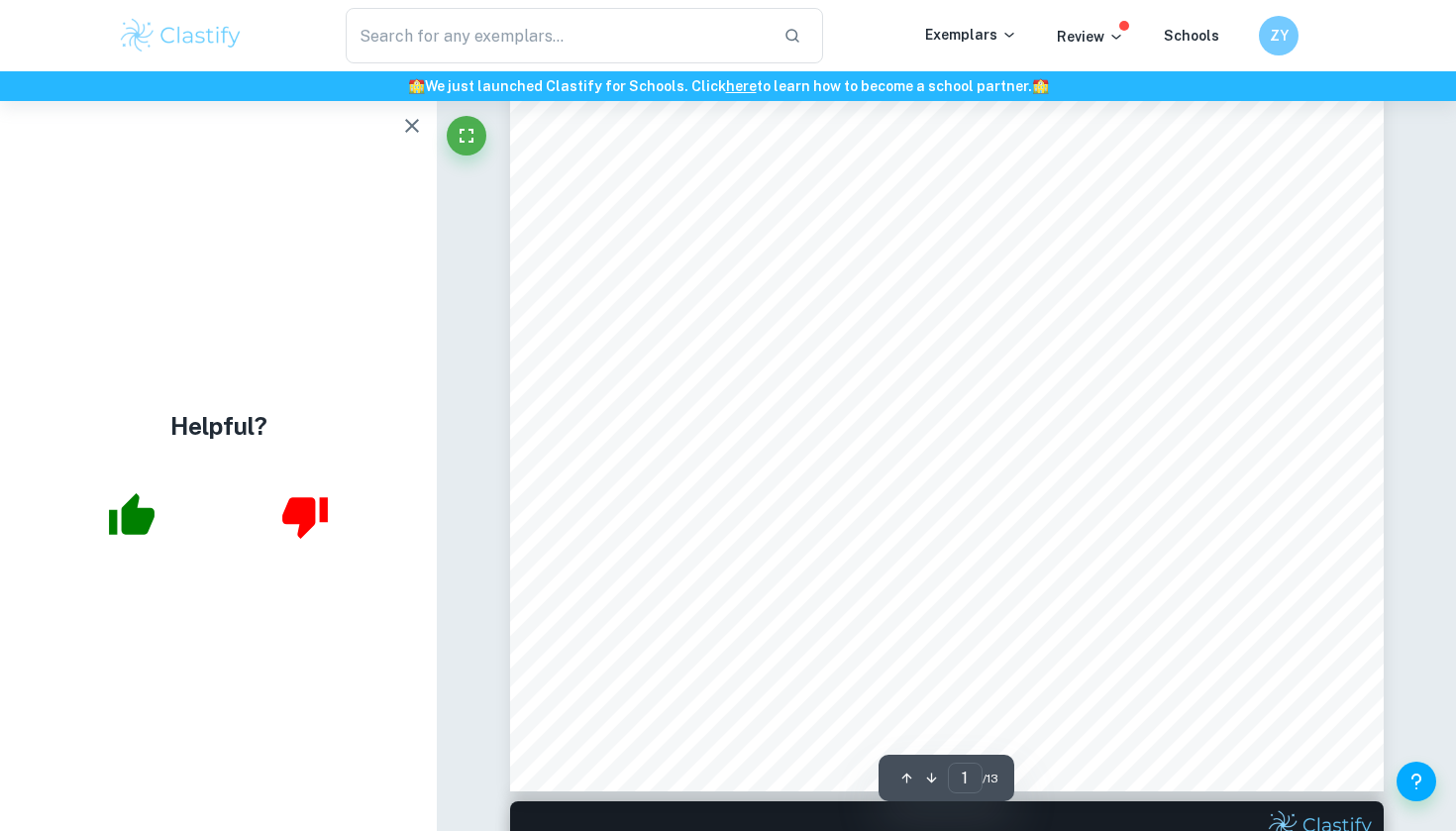 click 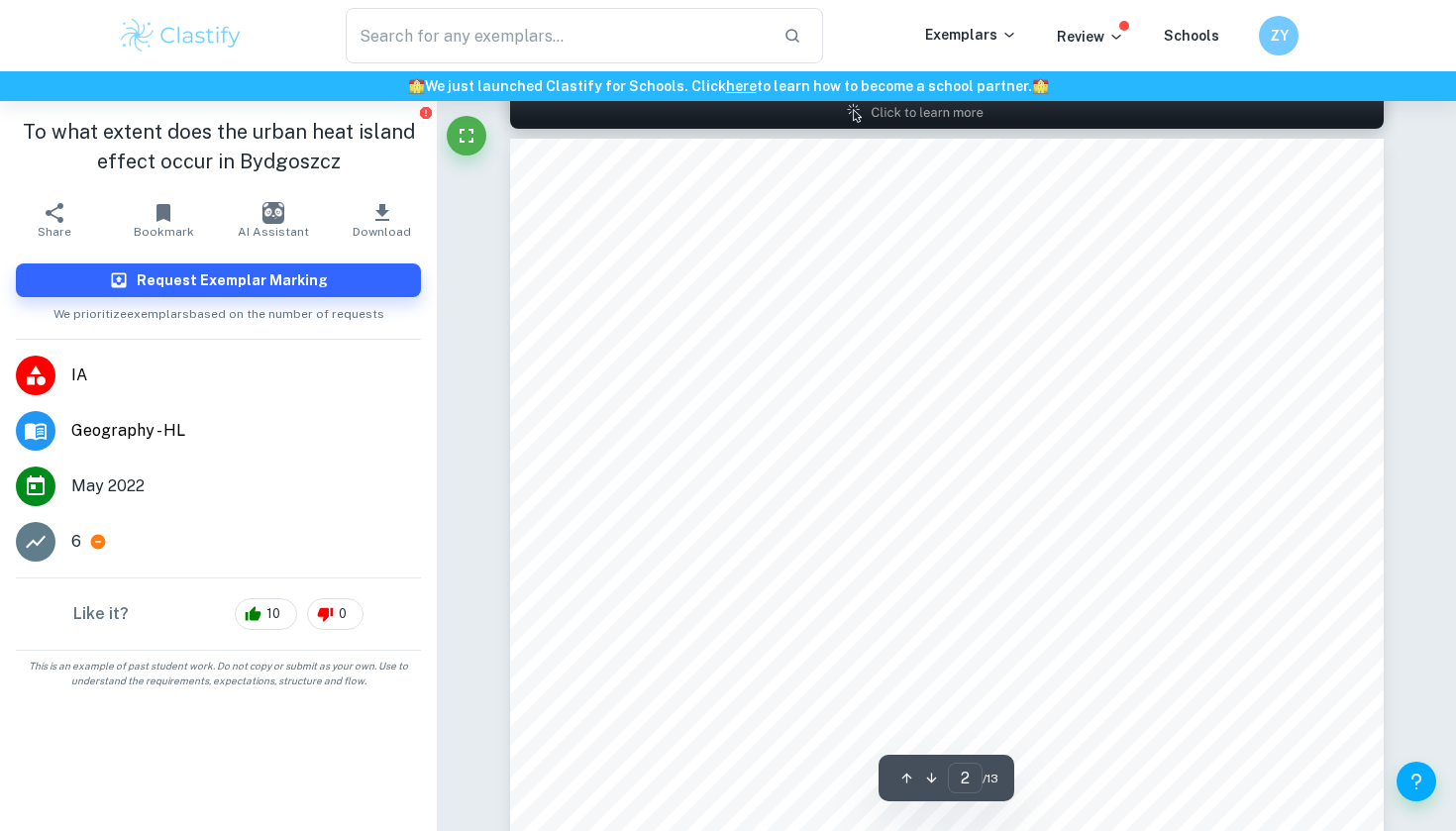 scroll, scrollTop: 1346, scrollLeft: 0, axis: vertical 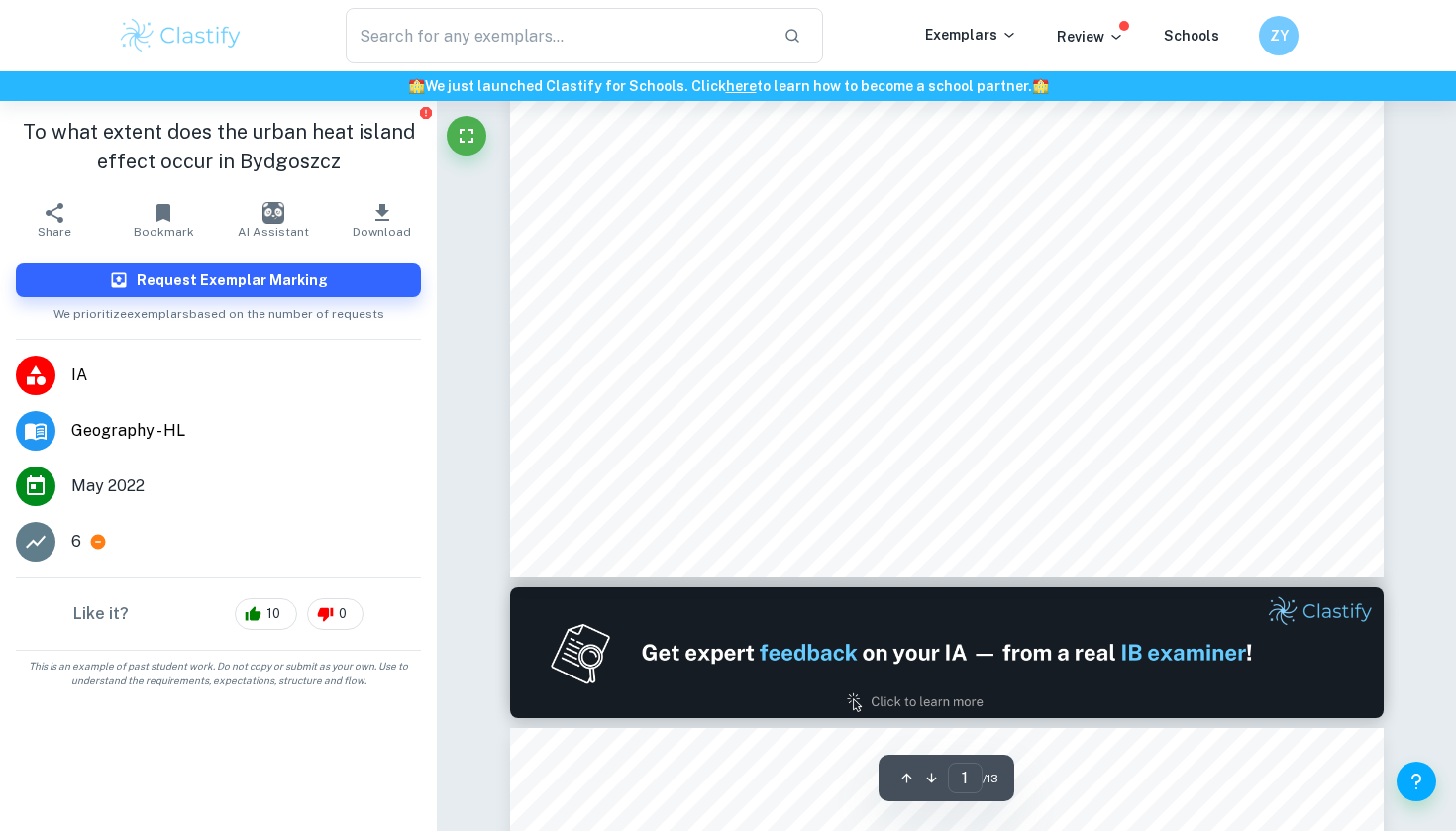 type on "2" 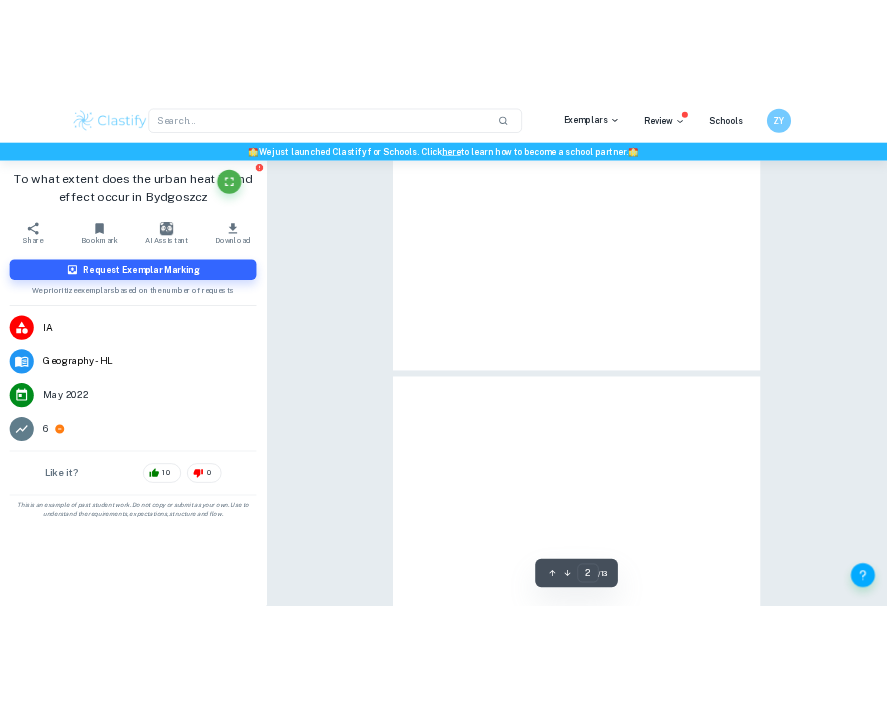 scroll, scrollTop: 1502, scrollLeft: 0, axis: vertical 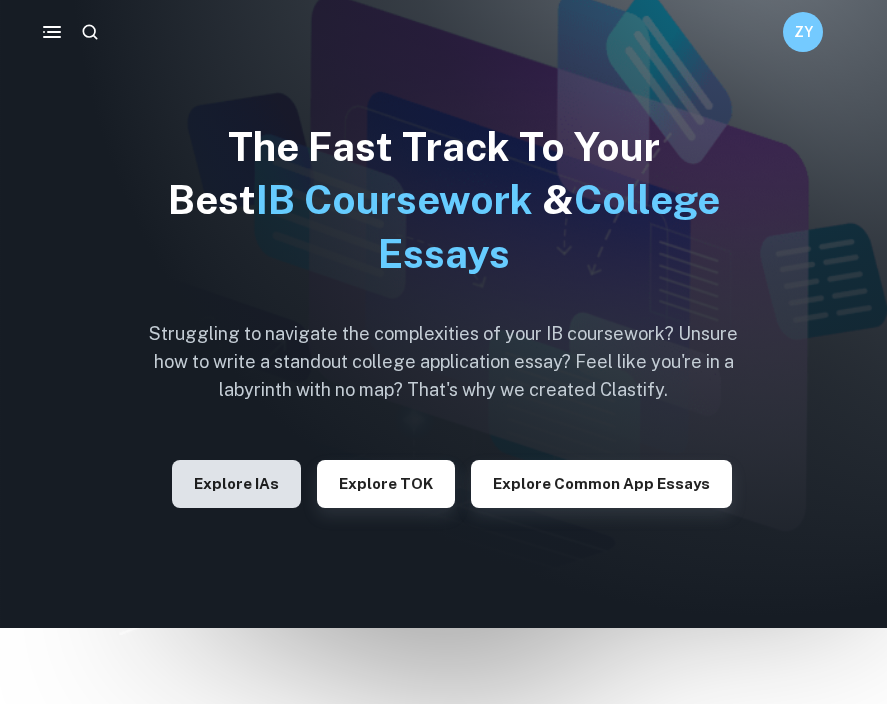 click on "Explore IAs" at bounding box center (236, 484) 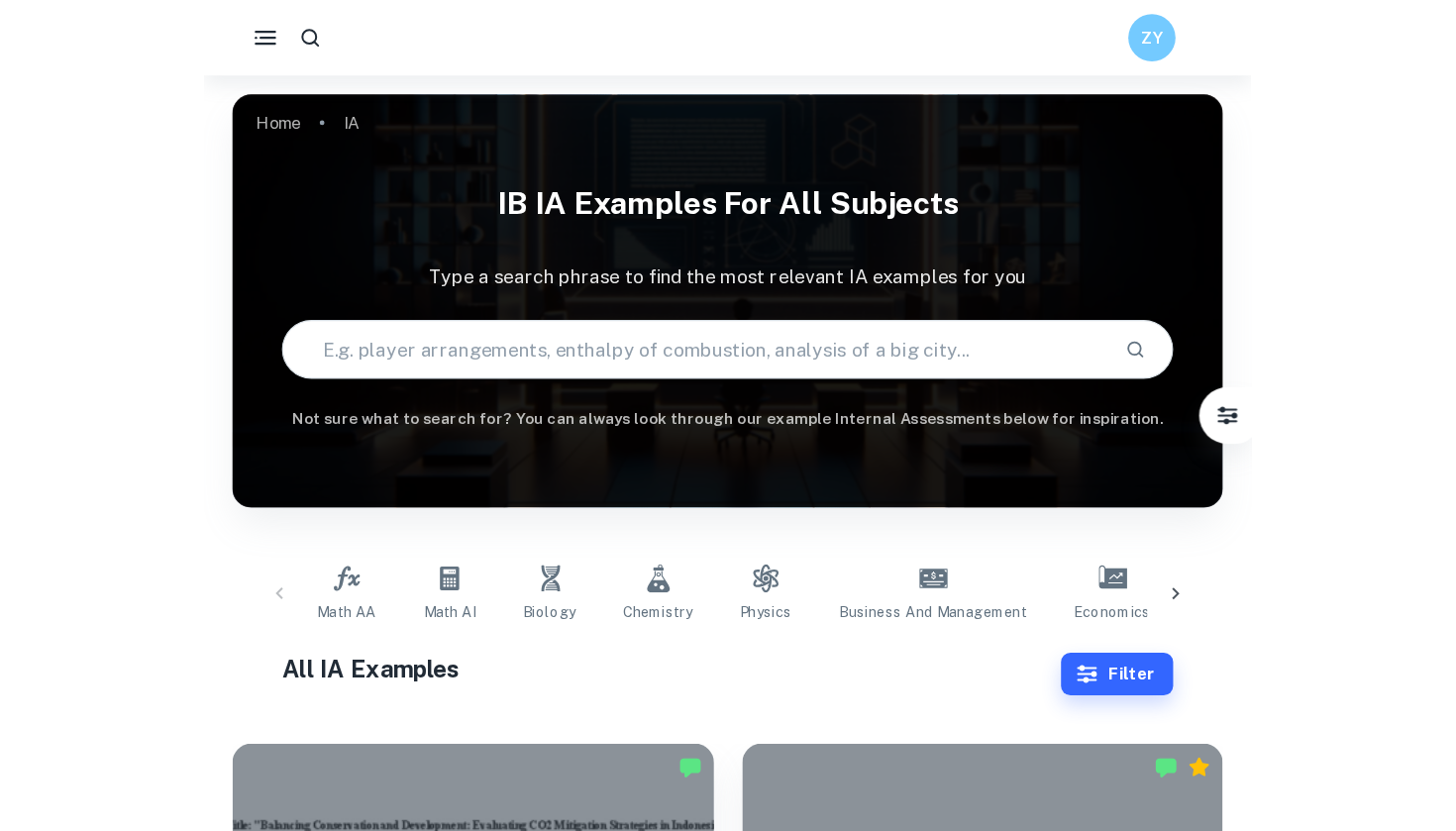 scroll, scrollTop: 227, scrollLeft: 0, axis: vertical 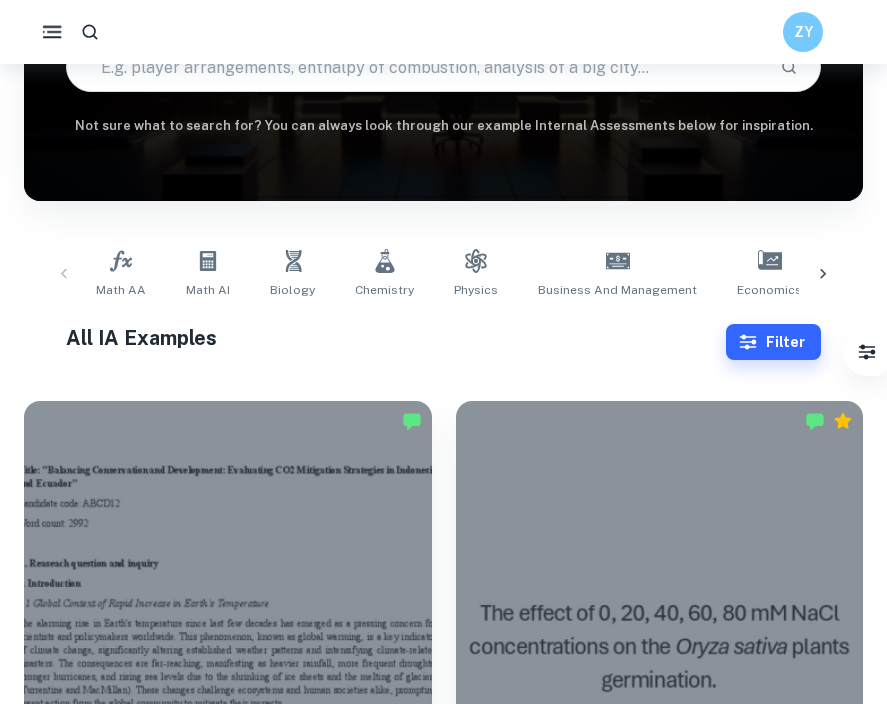 click 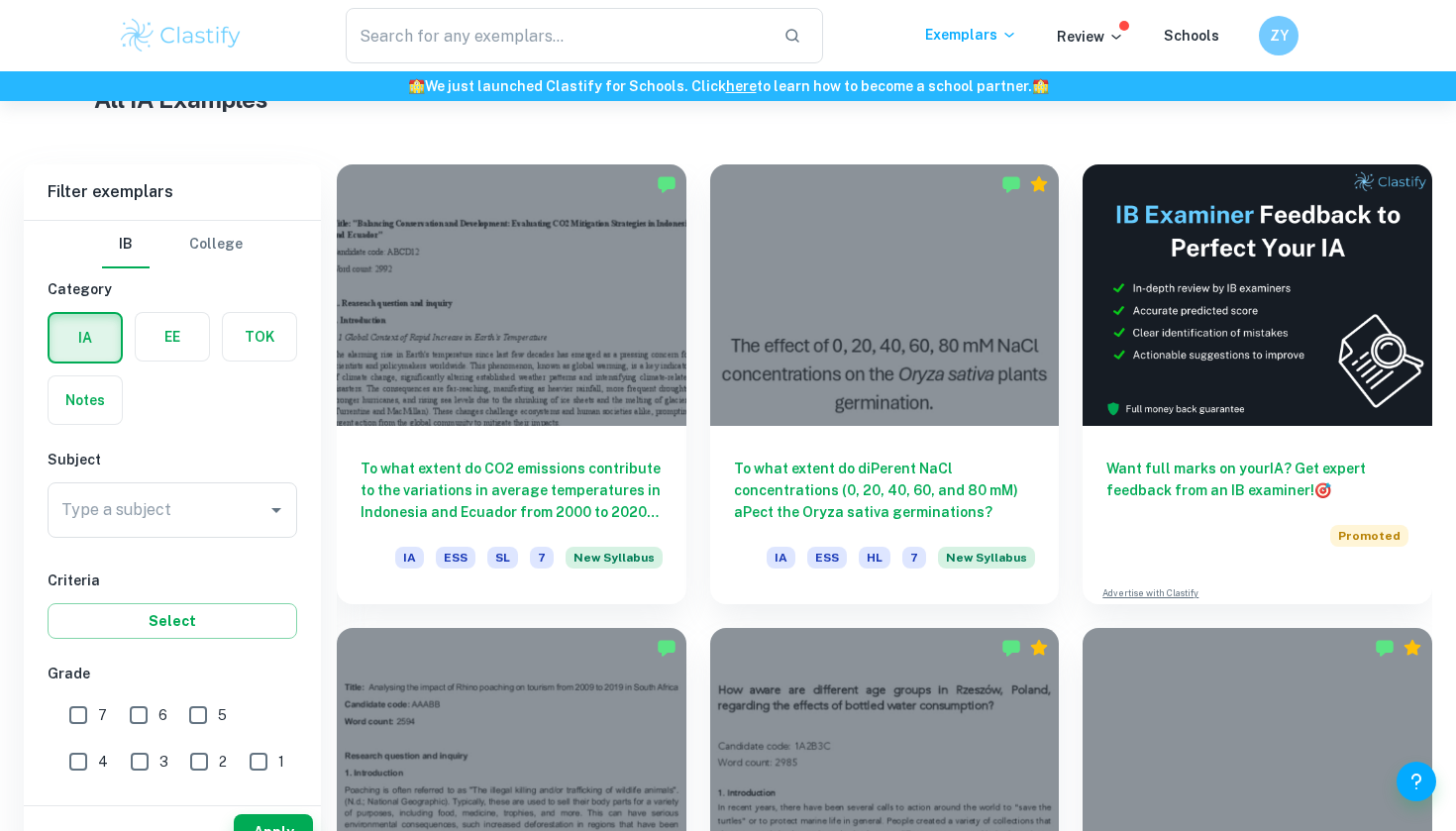 scroll, scrollTop: 540, scrollLeft: 0, axis: vertical 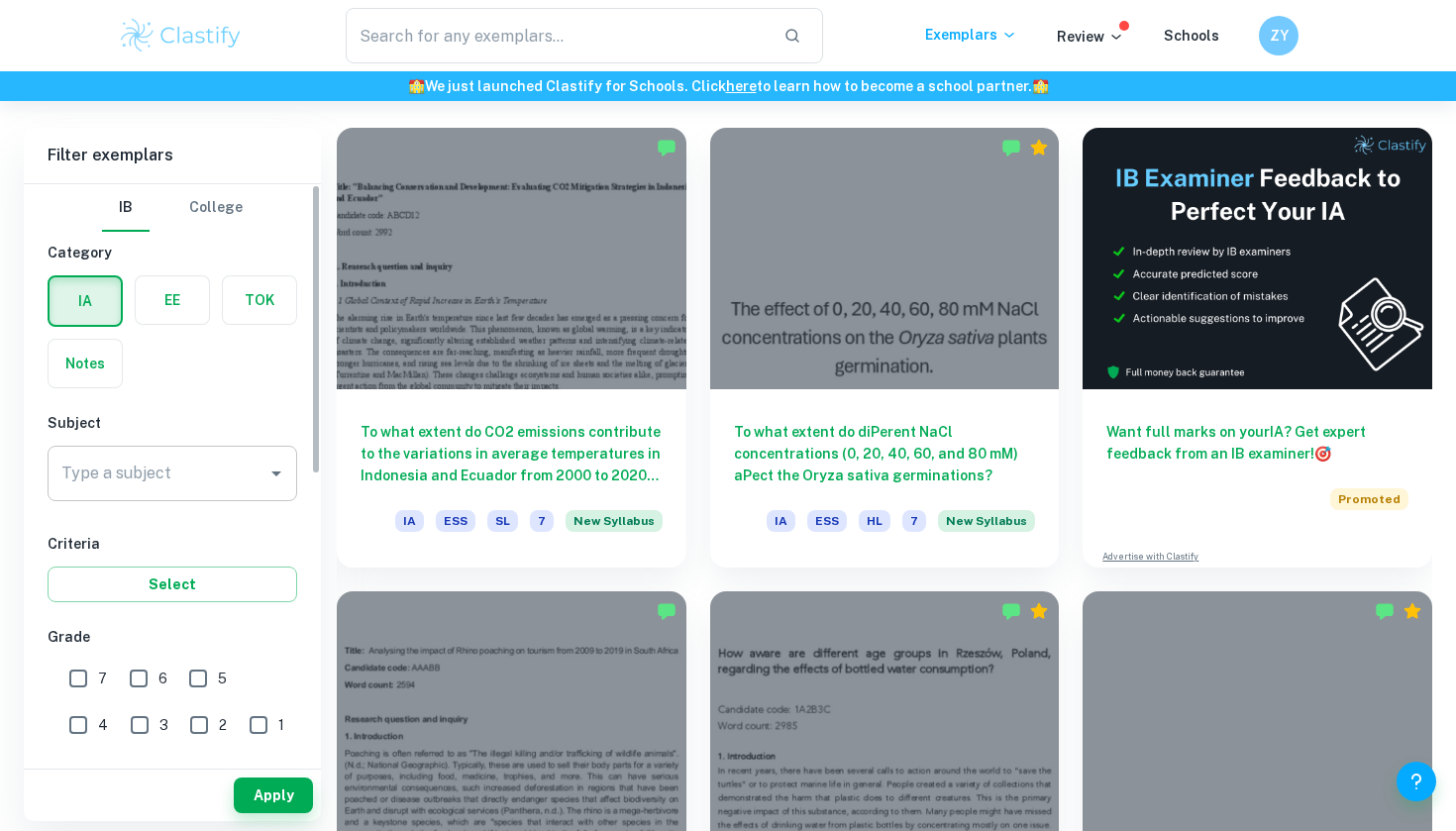 click on "Type a subject" at bounding box center (157, 473) 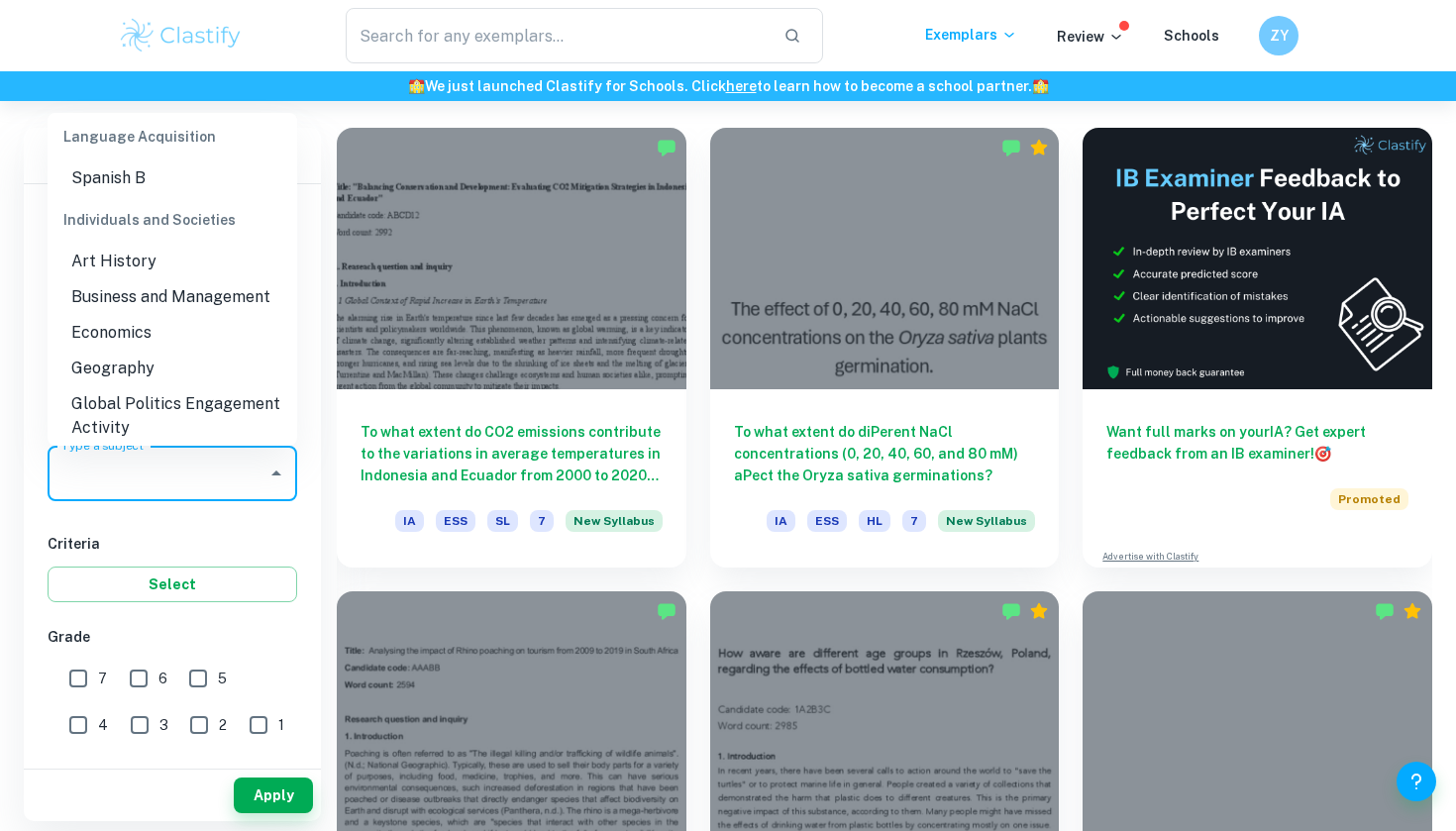 scroll, scrollTop: 1769, scrollLeft: 0, axis: vertical 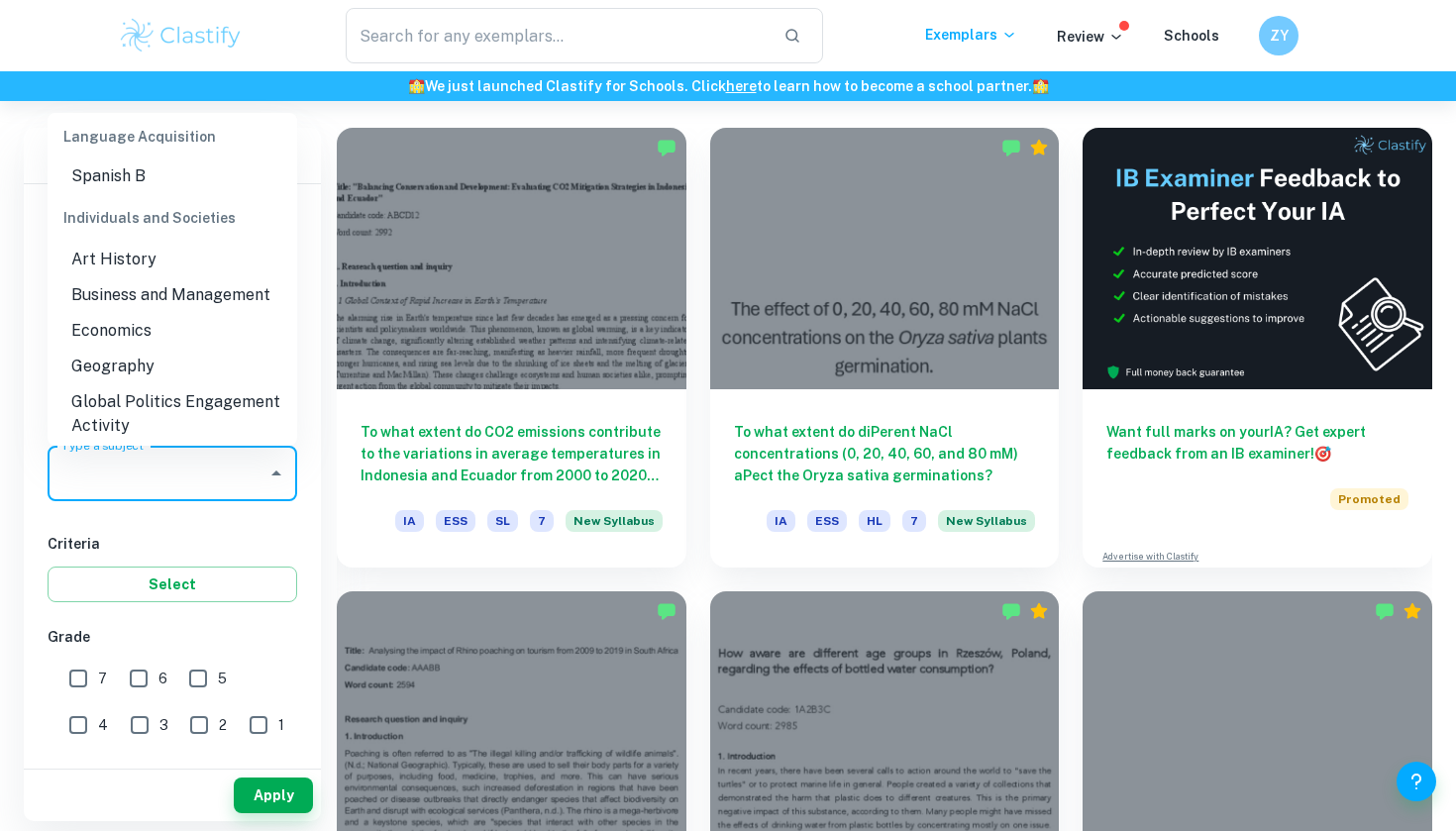 click on "Geography" at bounding box center [172, 366] 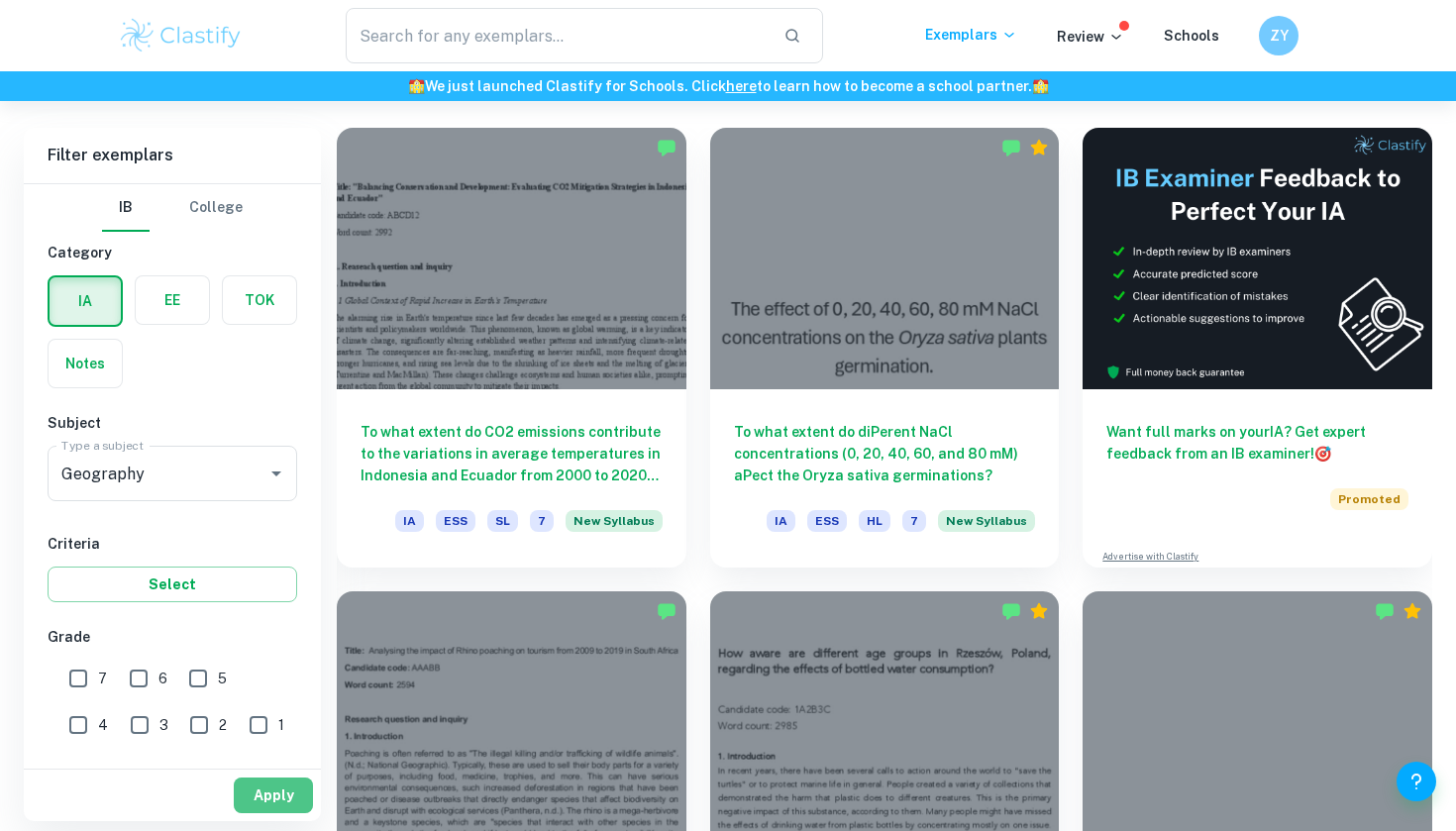 click on "Apply" at bounding box center [273, 795] 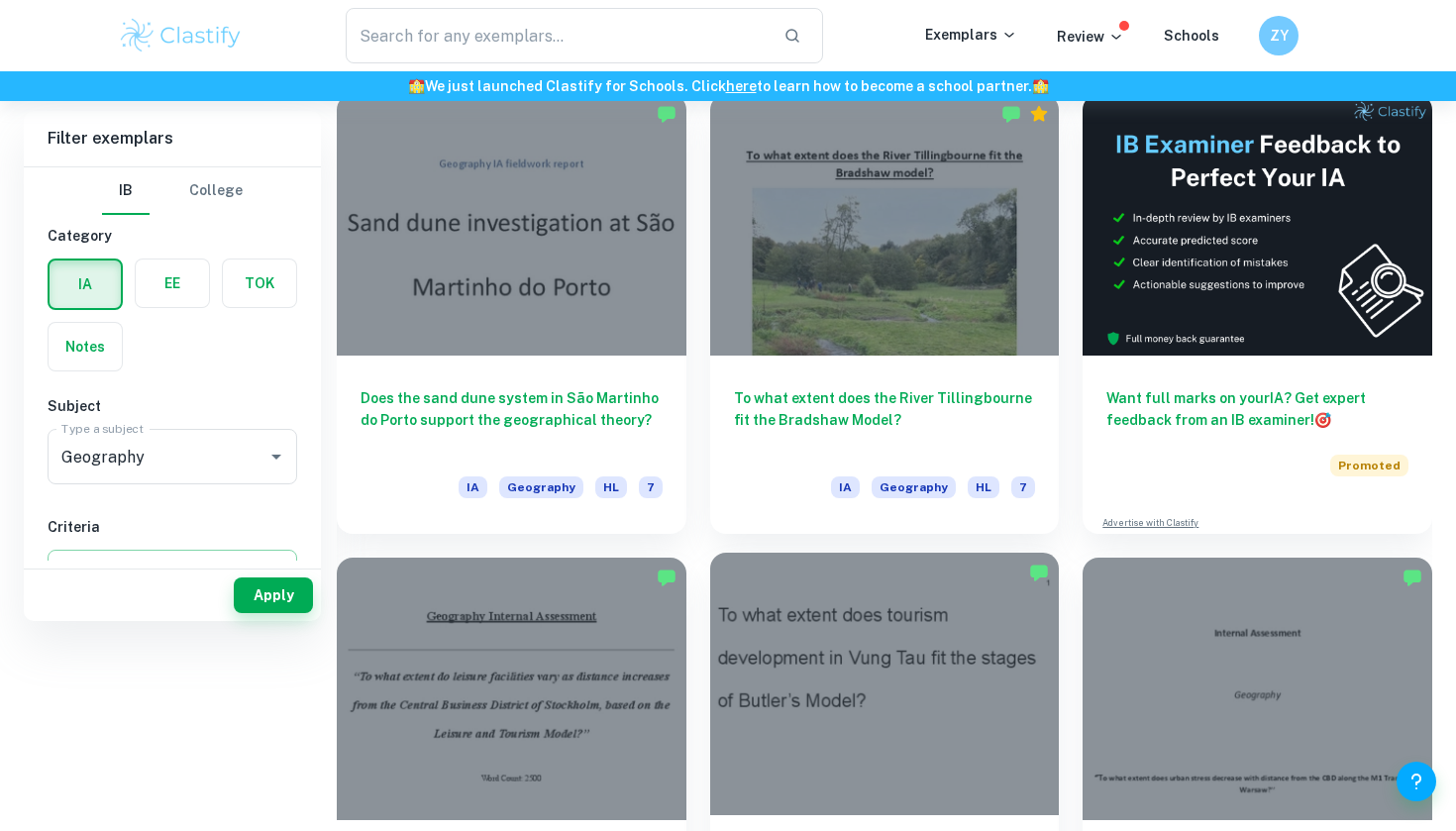 scroll, scrollTop: 198, scrollLeft: 0, axis: vertical 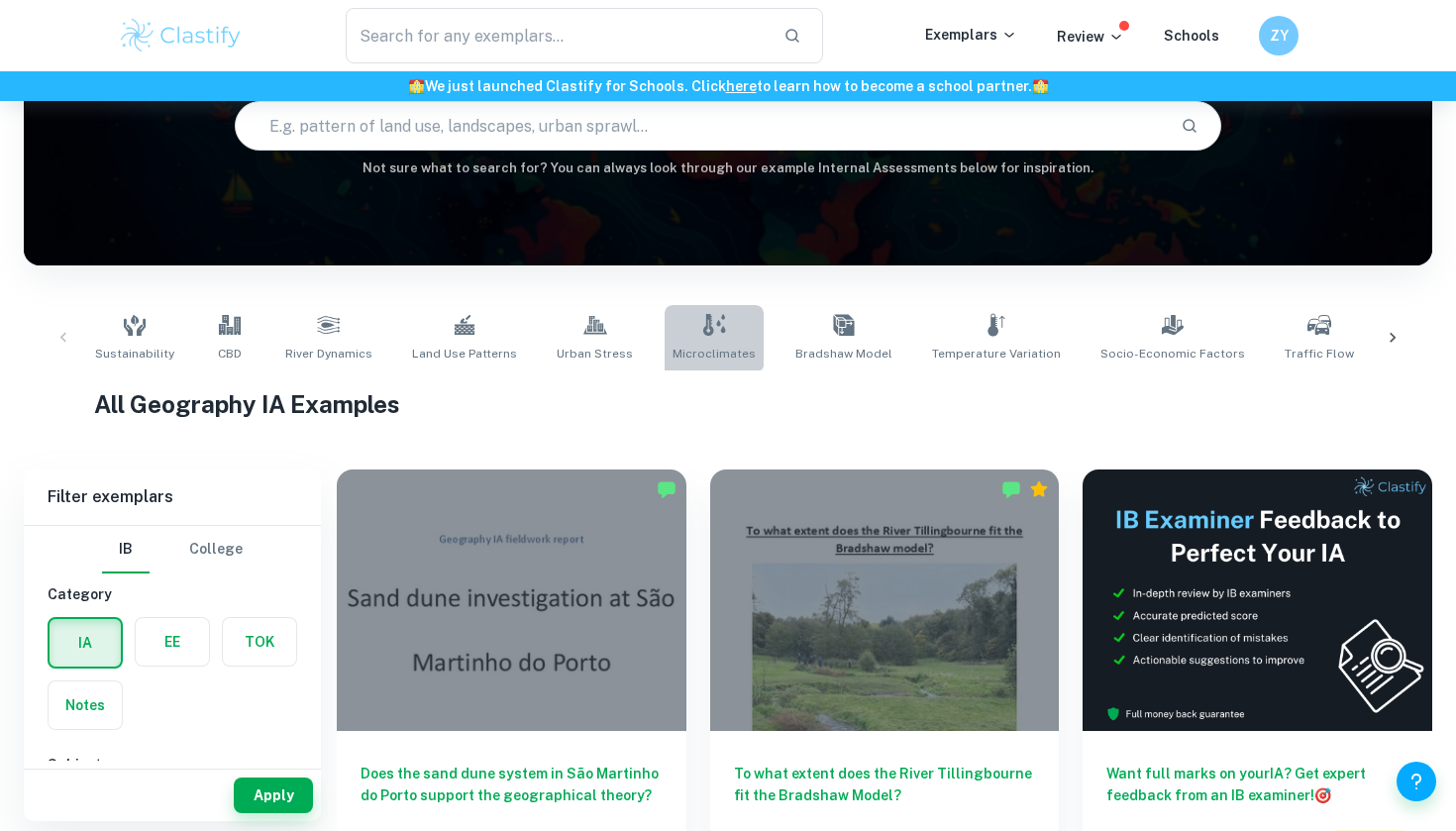 click 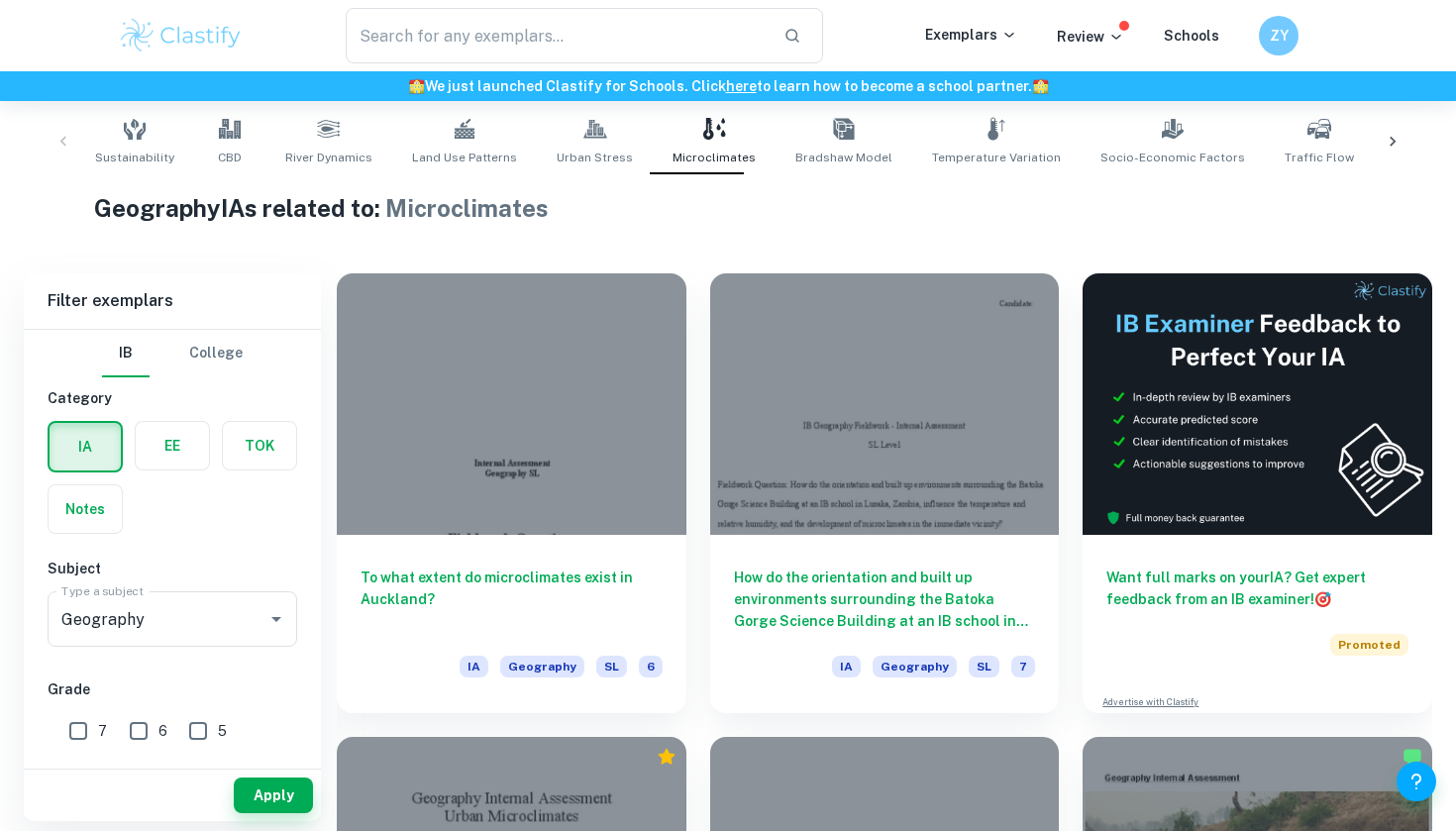 scroll, scrollTop: 394, scrollLeft: 0, axis: vertical 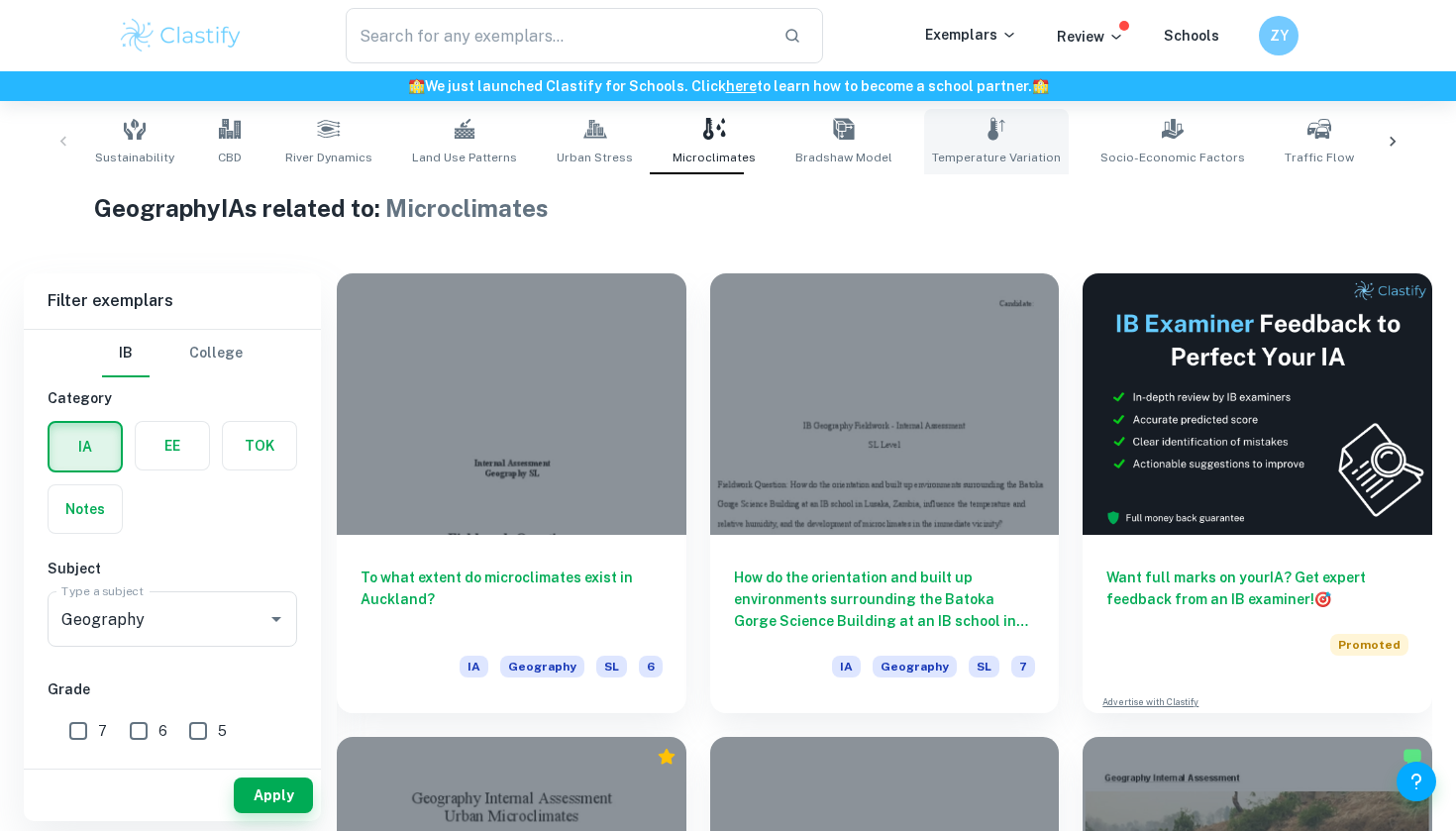 click on "Temperature Variation" at bounding box center [996, 142] 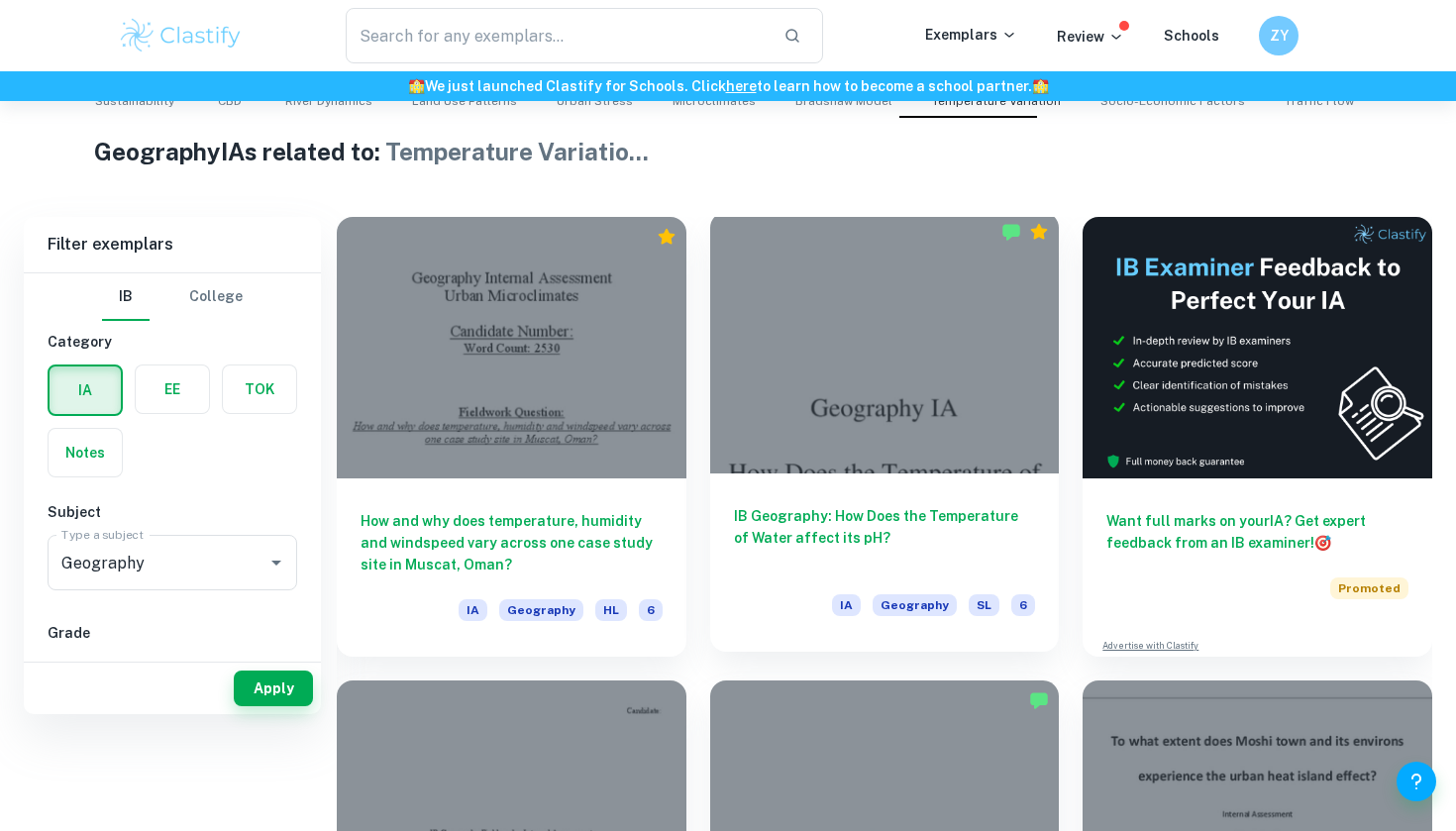 scroll, scrollTop: 199, scrollLeft: 0, axis: vertical 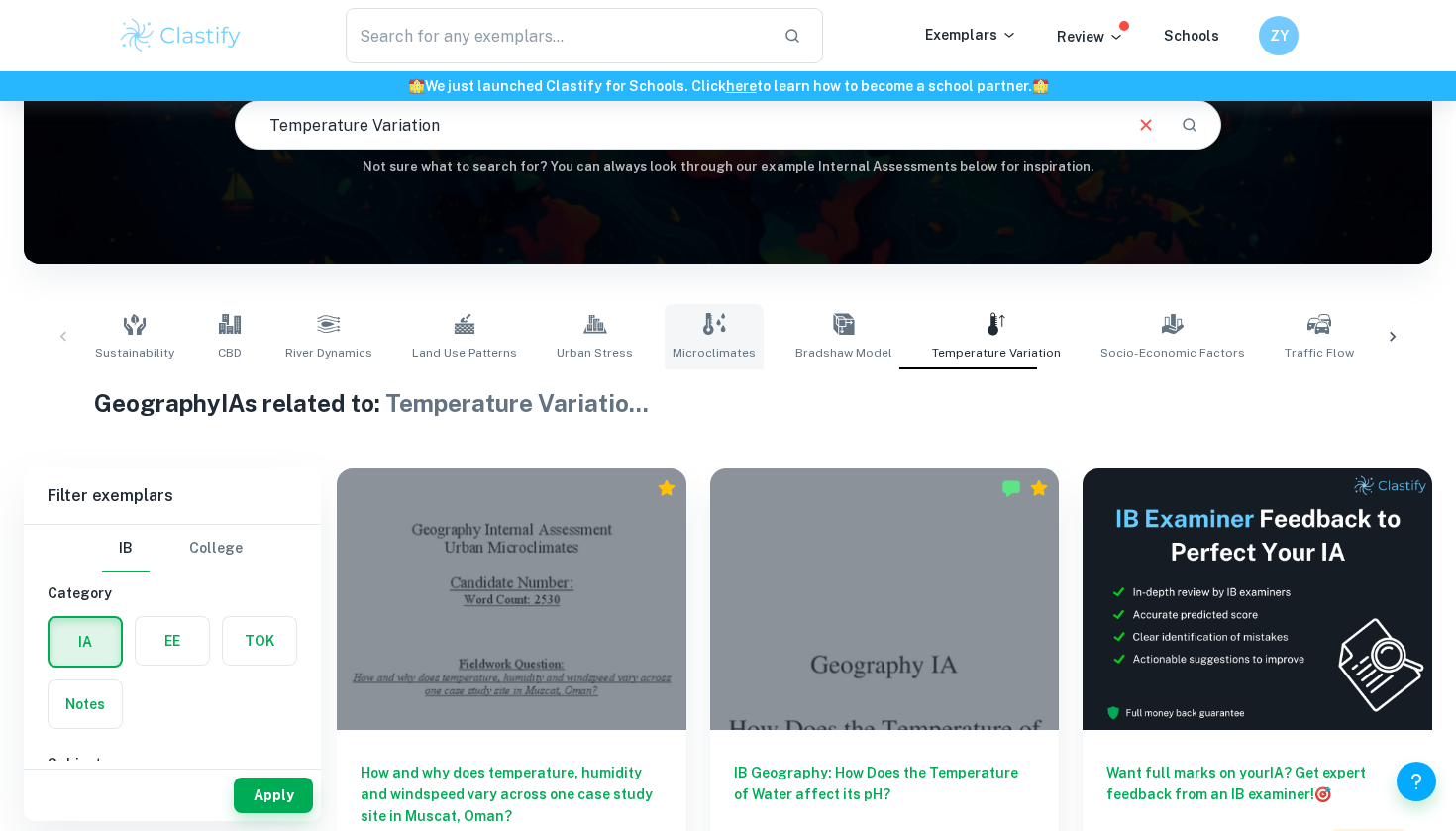 click on "Microclimates" at bounding box center (714, 353) 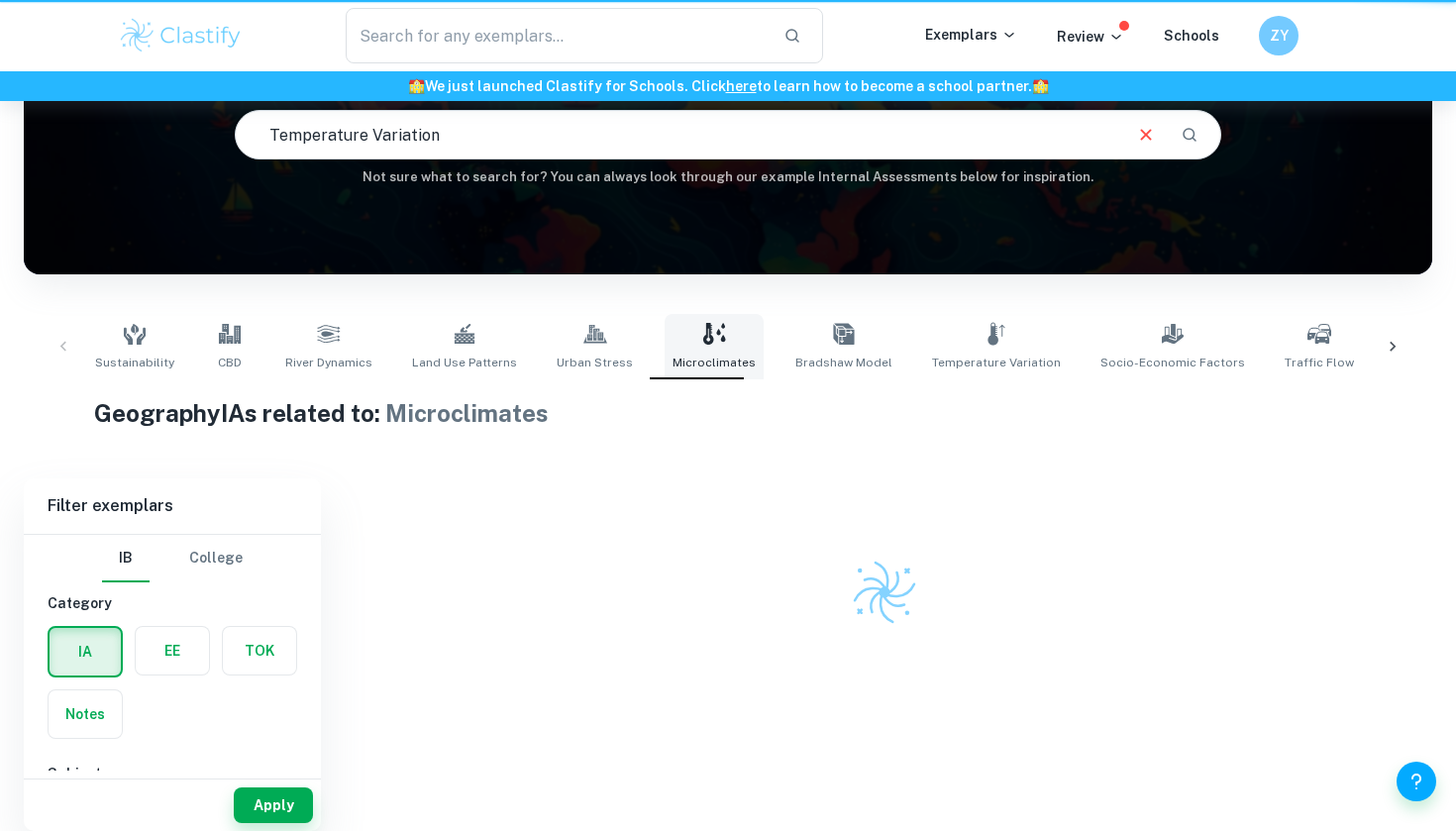 type on "Microclimates" 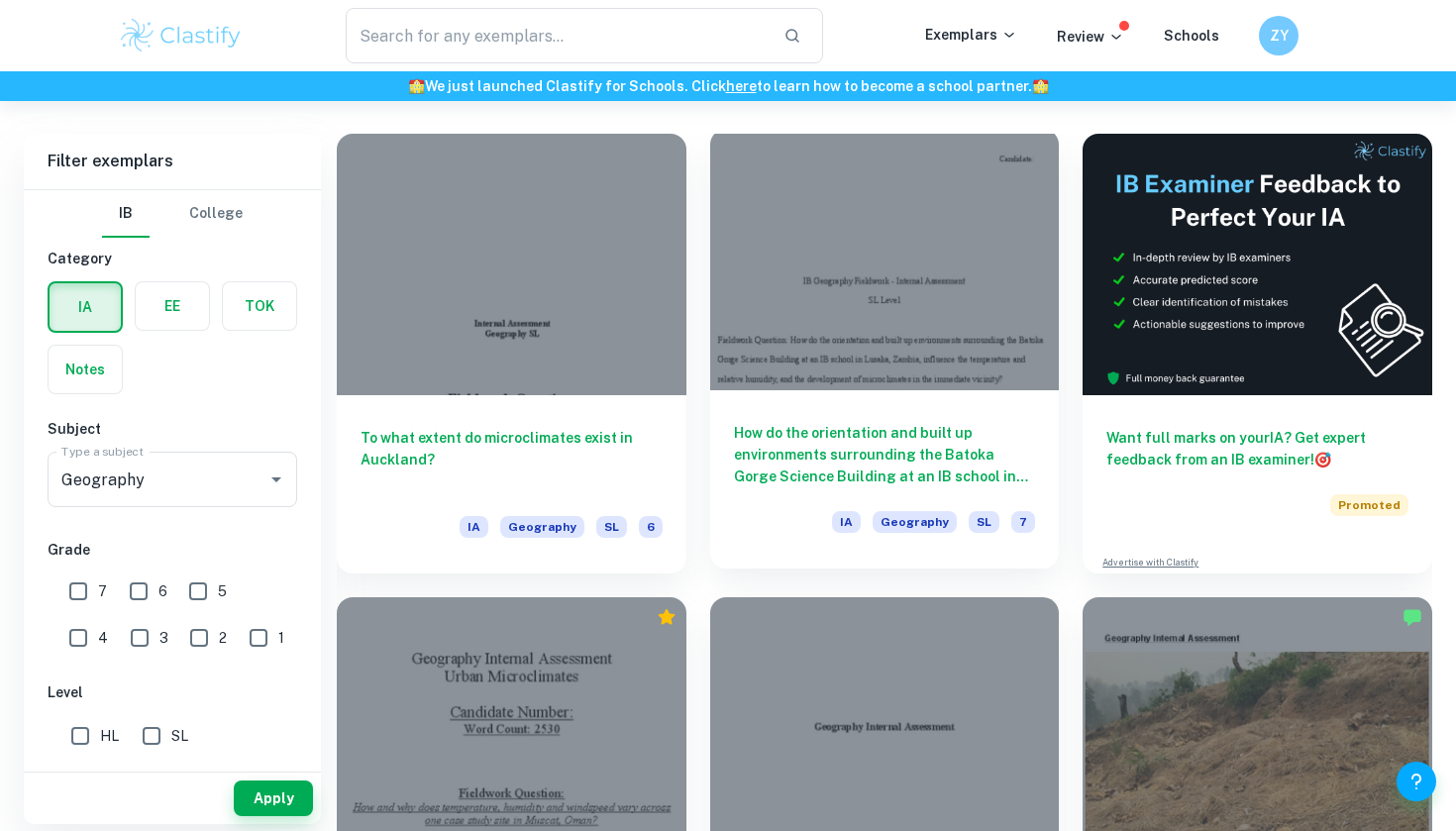 scroll, scrollTop: 575, scrollLeft: 0, axis: vertical 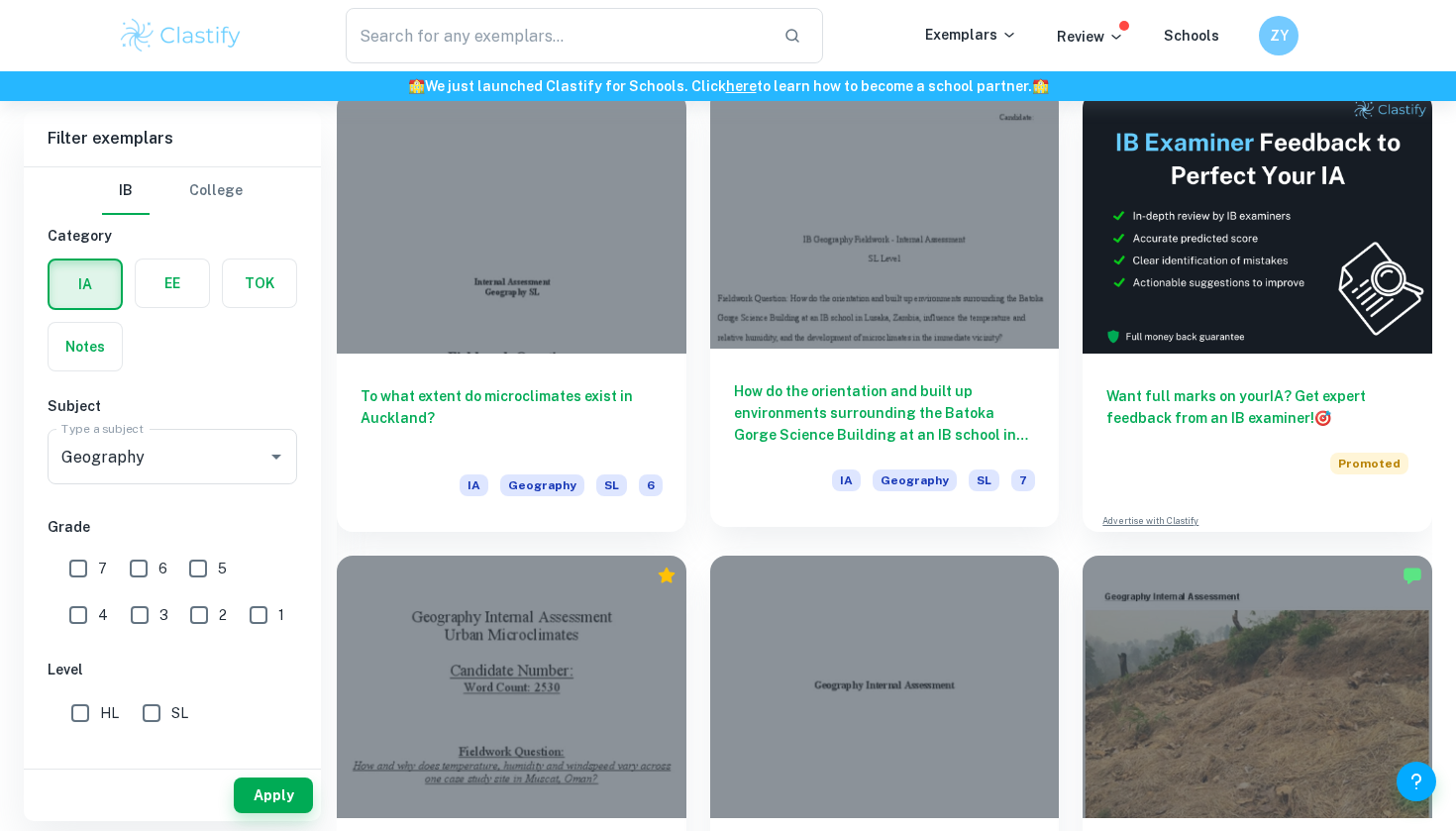 click on "How do the orientation and built up environments surrounding the Batoka Gorge Science Building at an IB school in Lusaka, Zambia, influence the temperature and relative humidity, and the development of microclimates in the immediate vicinity?" at bounding box center (884, 413) 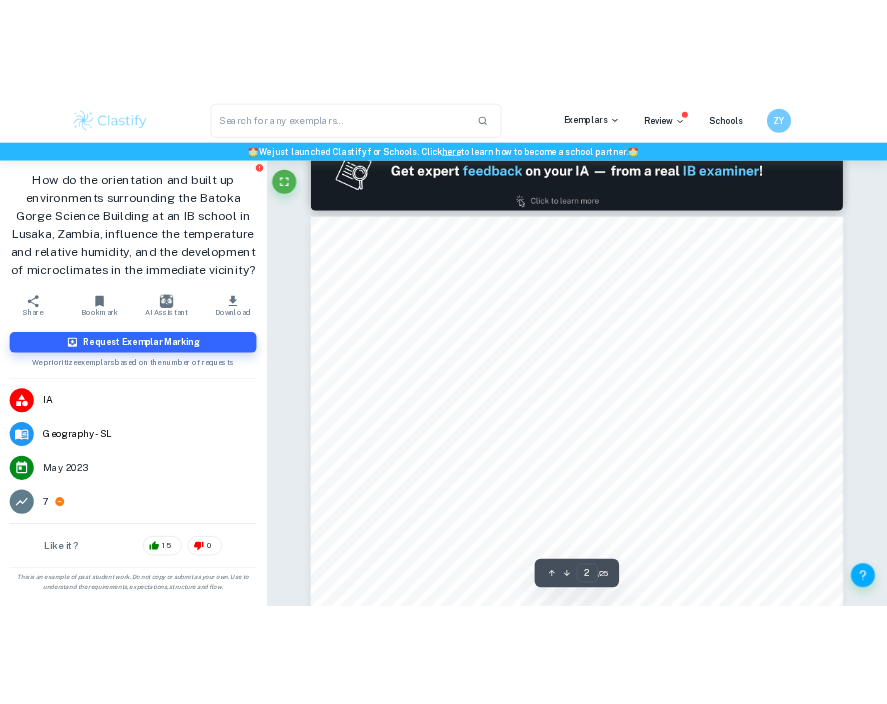 scroll, scrollTop: 1223, scrollLeft: 0, axis: vertical 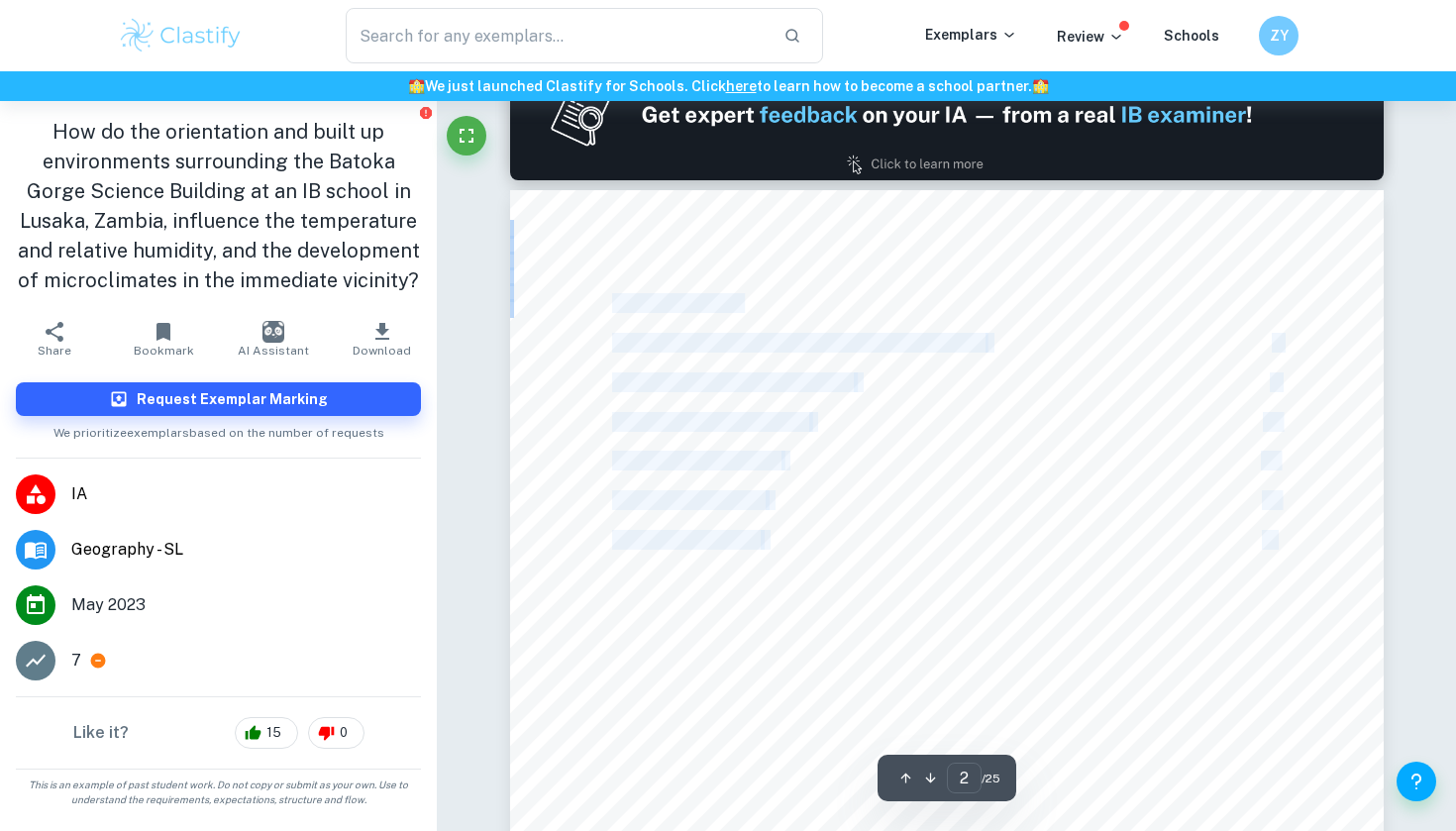 drag, startPoint x: 615, startPoint y: 299, endPoint x: 843, endPoint y: 512, distance: 312.01442 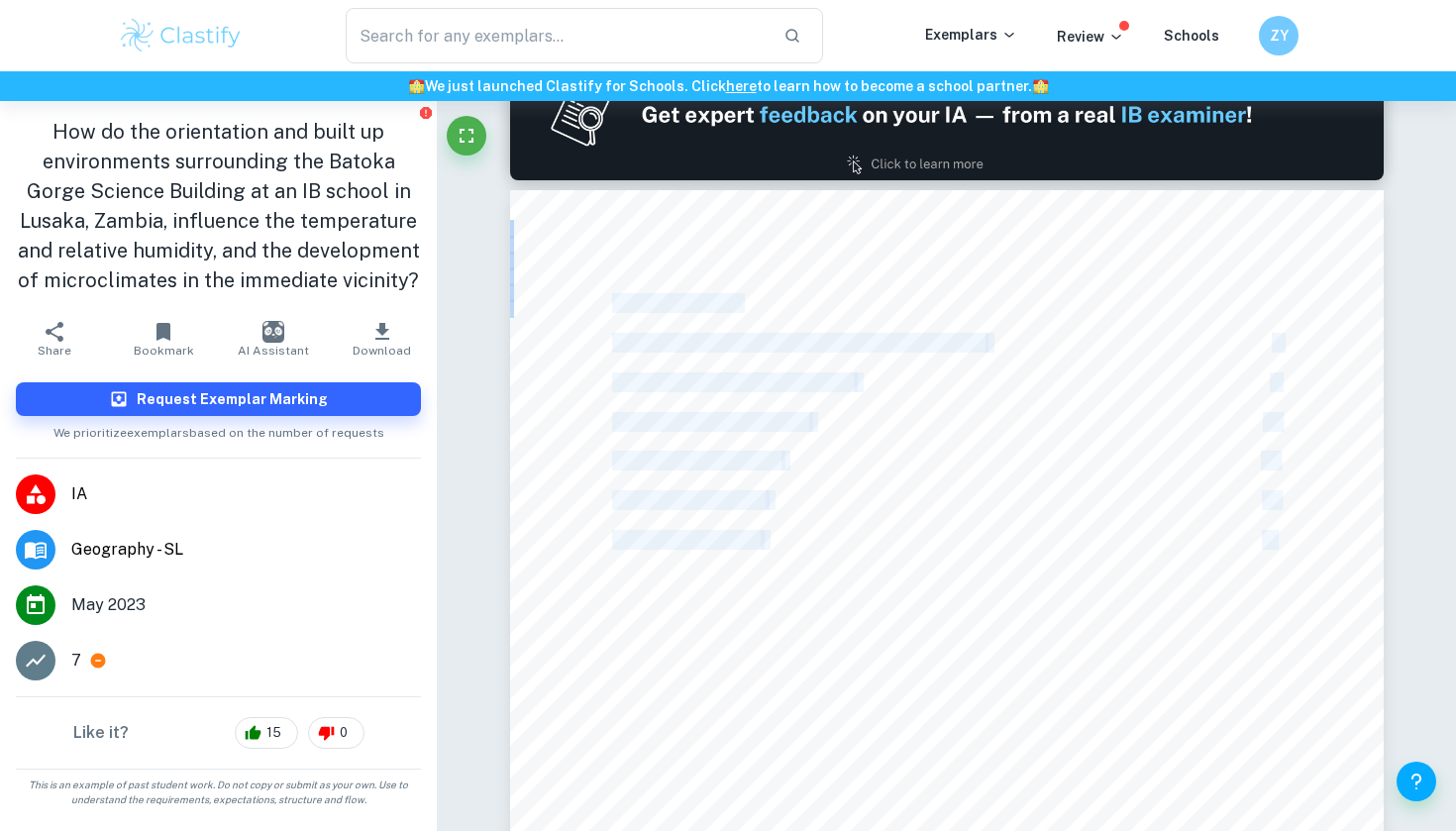 copy on "Table of Contents Section A: Fieldwork Question, Geographical Context   3 Section B: Method of Investigation   6 Section C: Data presentation   10 Section D: Data analysis   10 Section E: Conclusion   19 Section F: Evaluation   19" 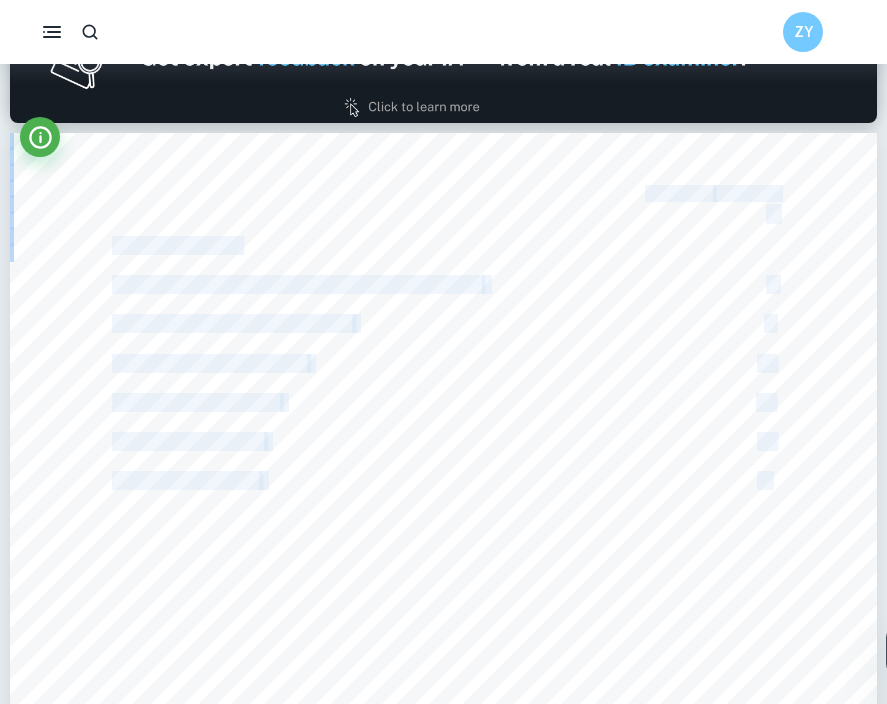 click on "Candidate: 4444 2 Table of Contents Section A: Fieldwork Question, Geographical Context   3 Section B: Method of Investigation   6 Section C: Data presentation   10 Section D: Data analysis   10 Section E: Conclusion   19 Section F: Evaluation   19" at bounding box center (443, 694) 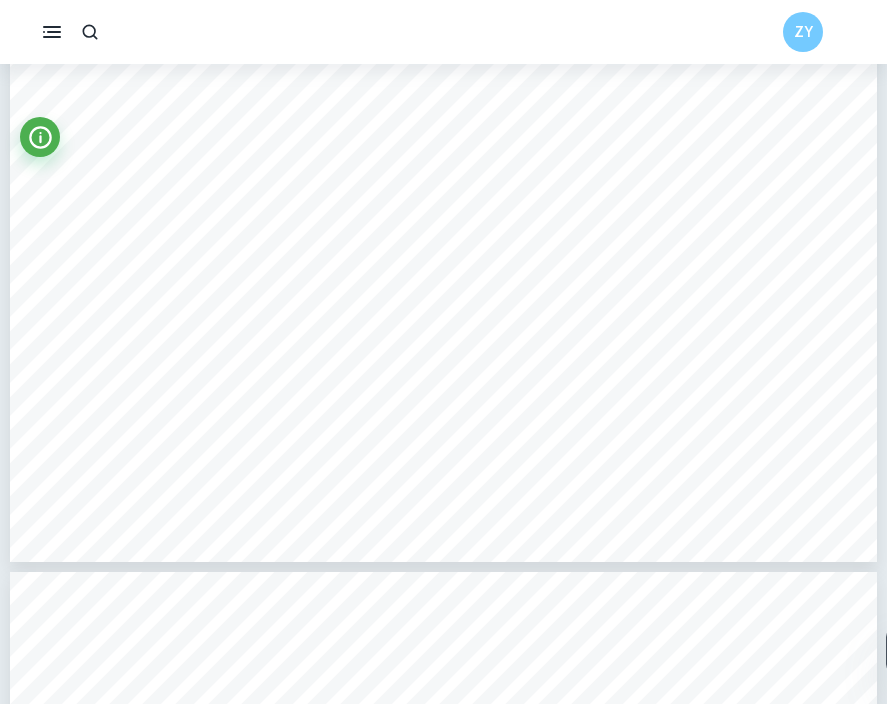 type on "3" 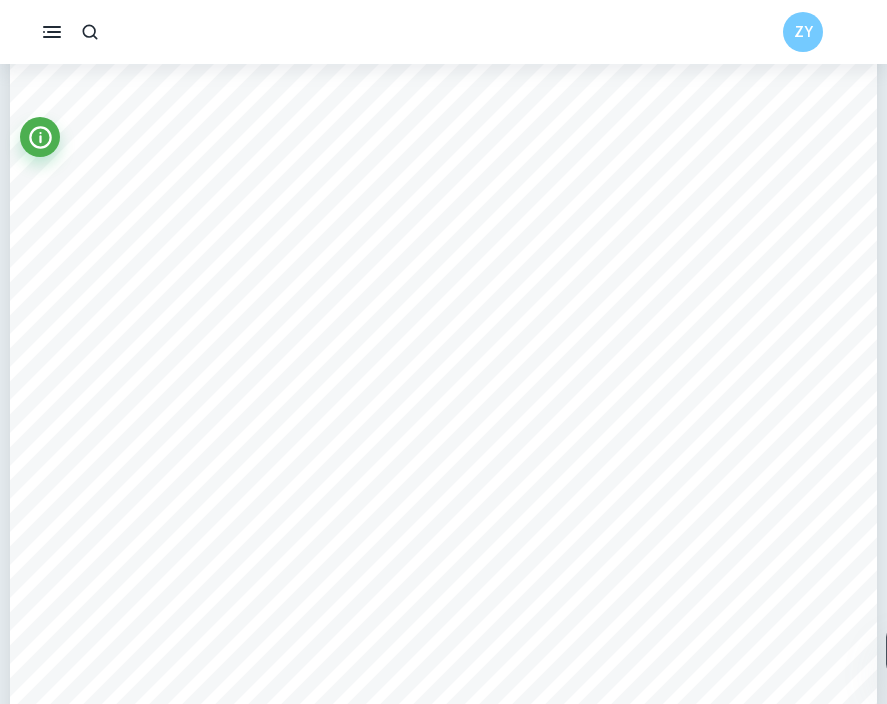 scroll, scrollTop: 2410, scrollLeft: 0, axis: vertical 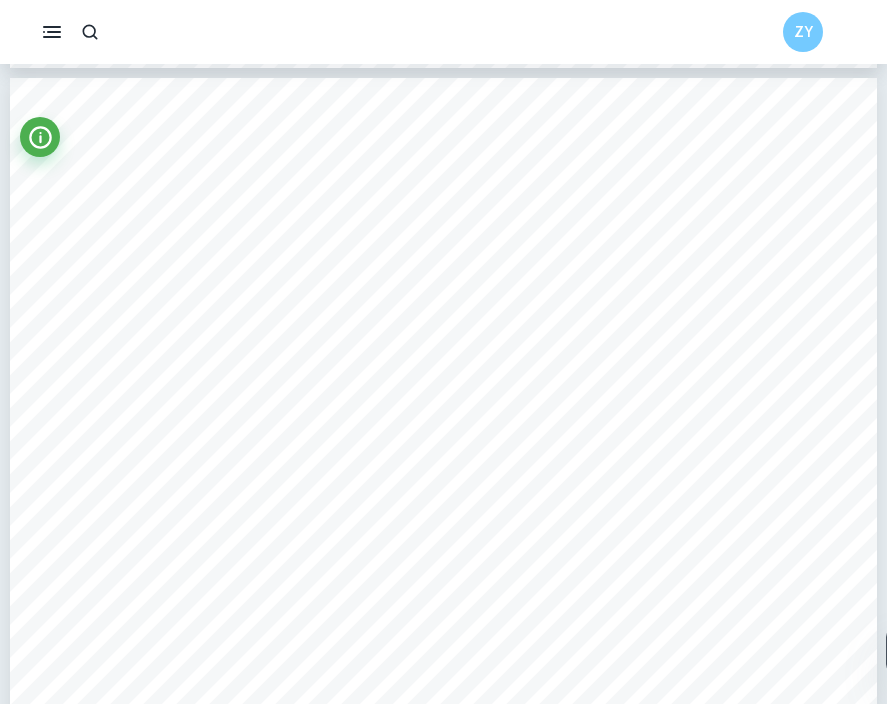 click on "Criterion A: Fieldwork Question and Geographic Context" at bounding box center (322, 190) 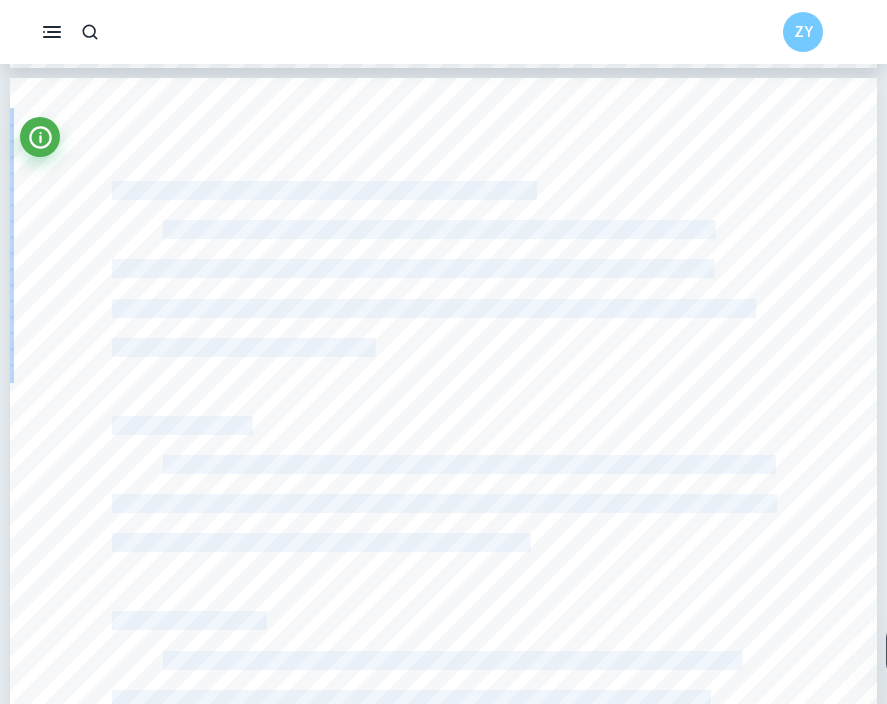 drag, startPoint x: 116, startPoint y: 187, endPoint x: 579, endPoint y: 176, distance: 463.13065 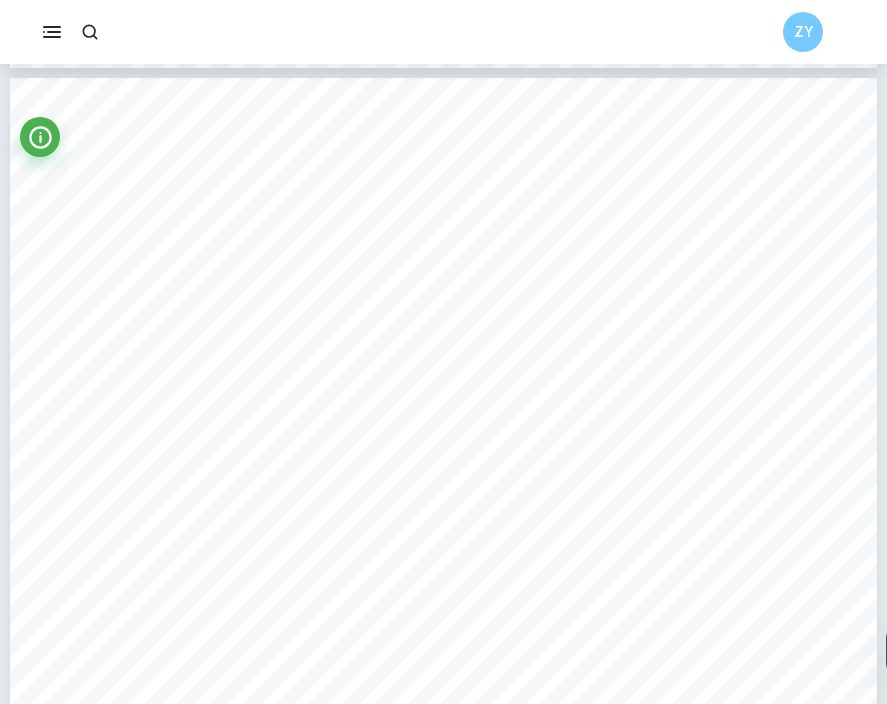 click on "Candidate: 4444 3 Criterion A: Fieldwork Question and Geographic Context Microclimate is the atmospheric condition of a small area, which depends on the temperature, moisture, vegetation, latitude, elevation and season (<Microclimate=). This investigation will look into the development of microclimates around a building by measuring the temperature and relative humidity. Fieldwork question: How do the orientation and built-up environments surrounding the Batoka Gorge Science Building at an IB school in Lusaka, Zambia, influence the temperature and relative humidity, and the development of microclimates in the immediate vicinity? Geographical context: Zambia is a landlocked country located in south-central Africa (Figure 1), which lies between the equator and the tropic of Capricorn (<Maps of Zambia=). Its capital Lusaka is situated in the central north of Zambia on a plateau about 1280 meters above sea level (<Zambia Geography=). Zambia has a latitude of 15° south (<Zambia=), meaning that the Sun will shine" at bounding box center [443, 639] 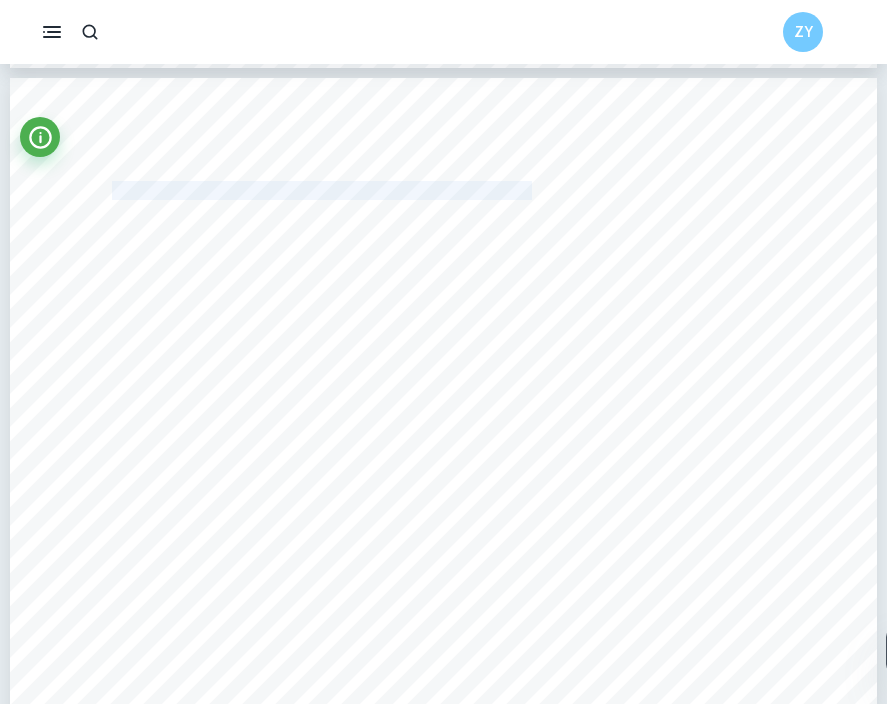 drag, startPoint x: 531, startPoint y: 190, endPoint x: 115, endPoint y: 187, distance: 416.0108 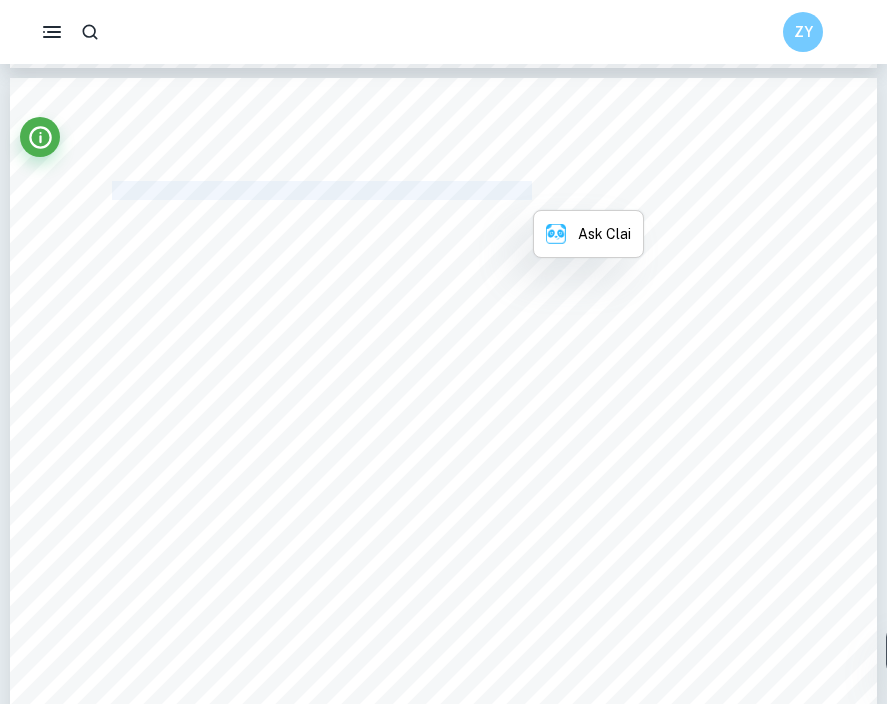 copy on "Criterion A: Fieldwork Question and Geographic Context" 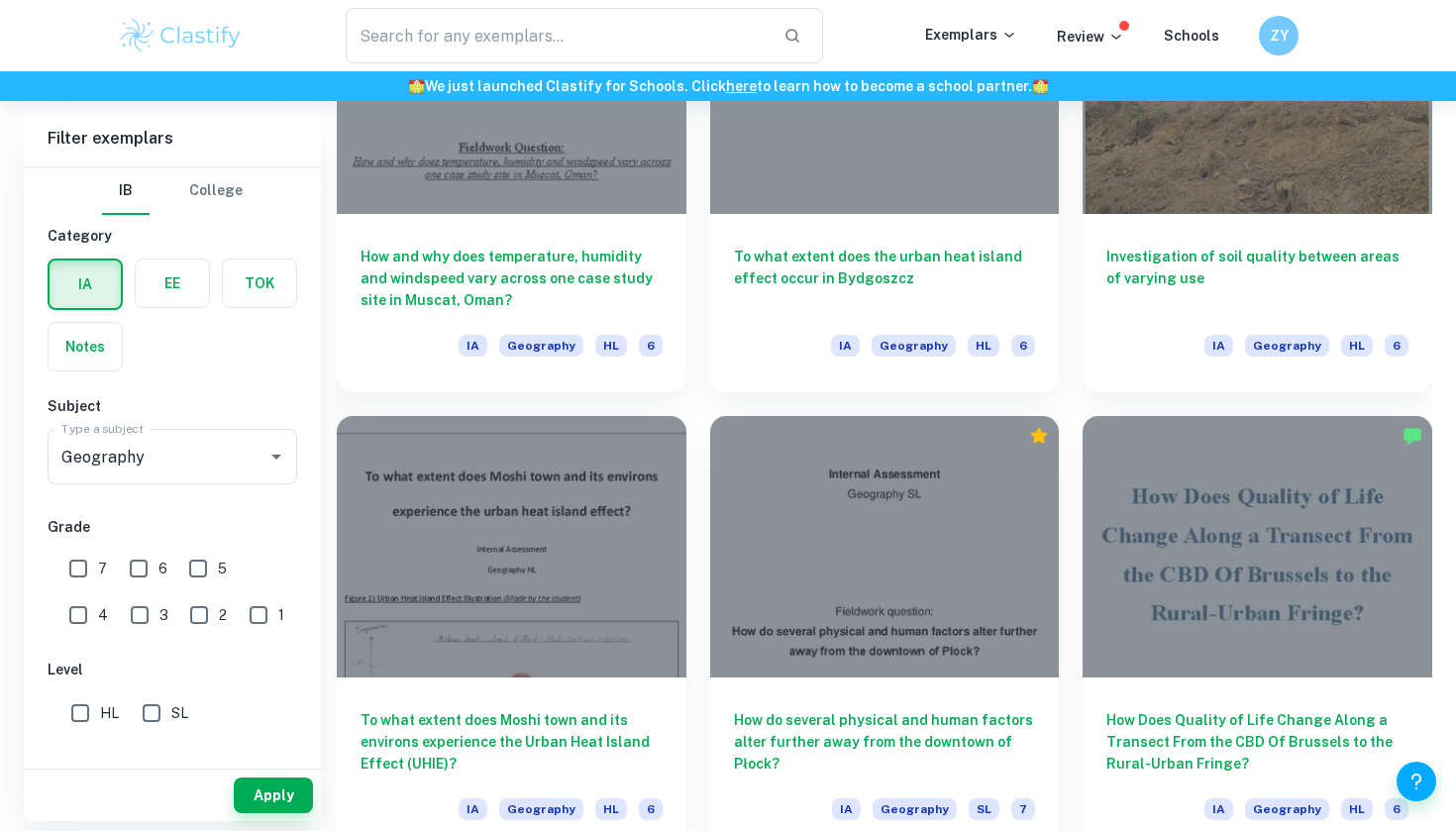 scroll, scrollTop: 1209, scrollLeft: 0, axis: vertical 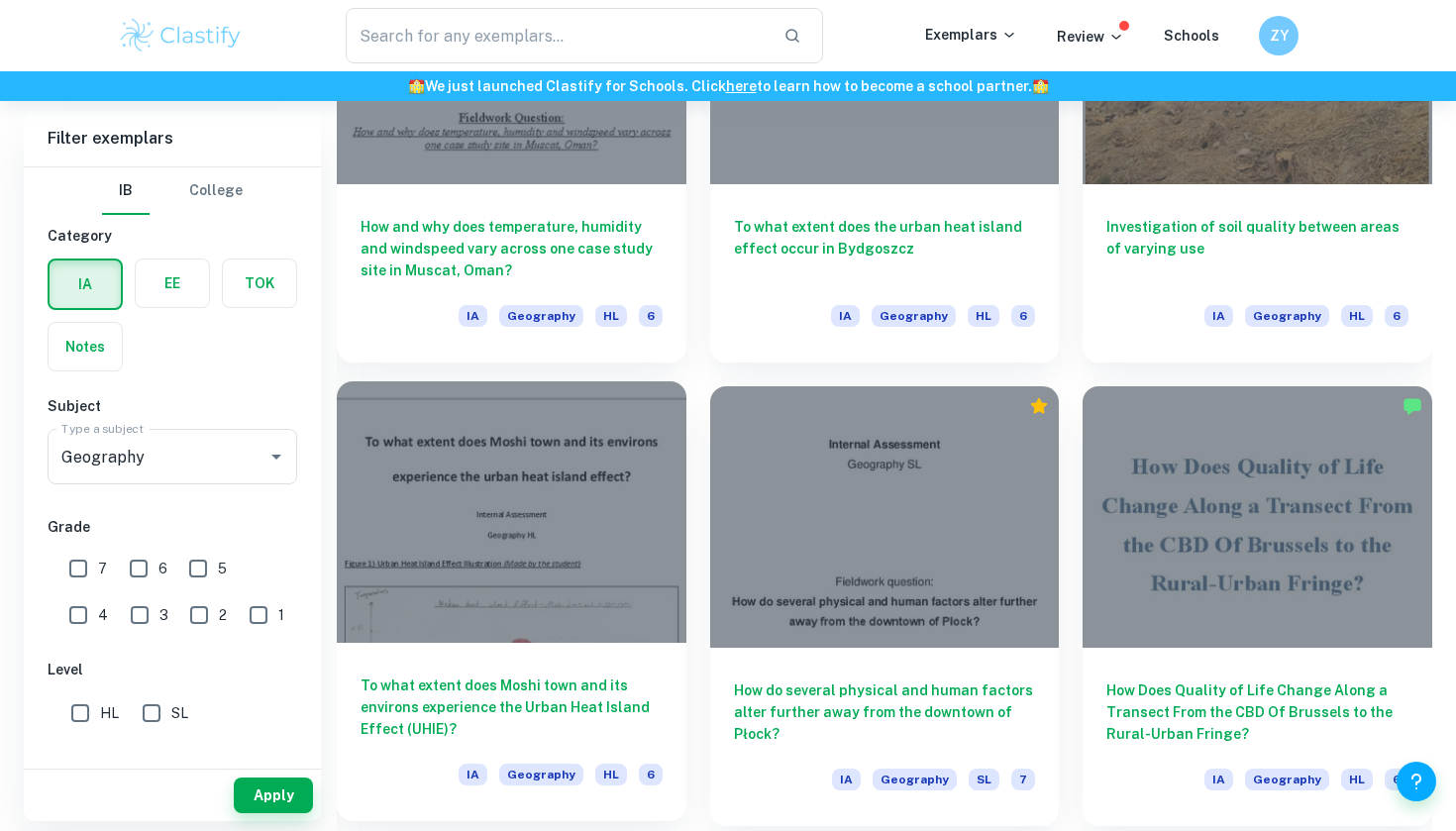 click at bounding box center (511, 512) 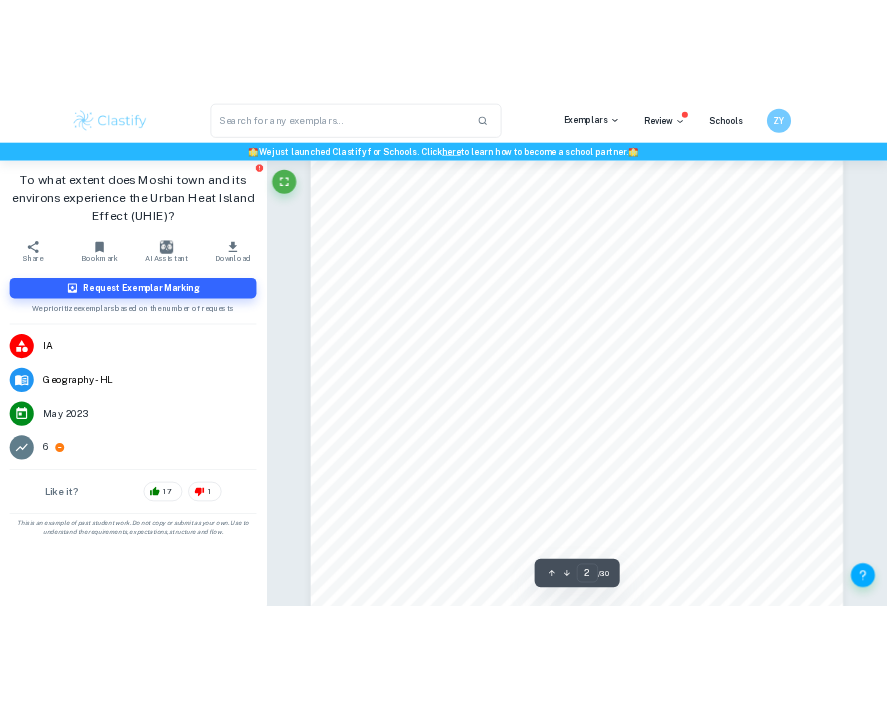scroll, scrollTop: 1401, scrollLeft: 0, axis: vertical 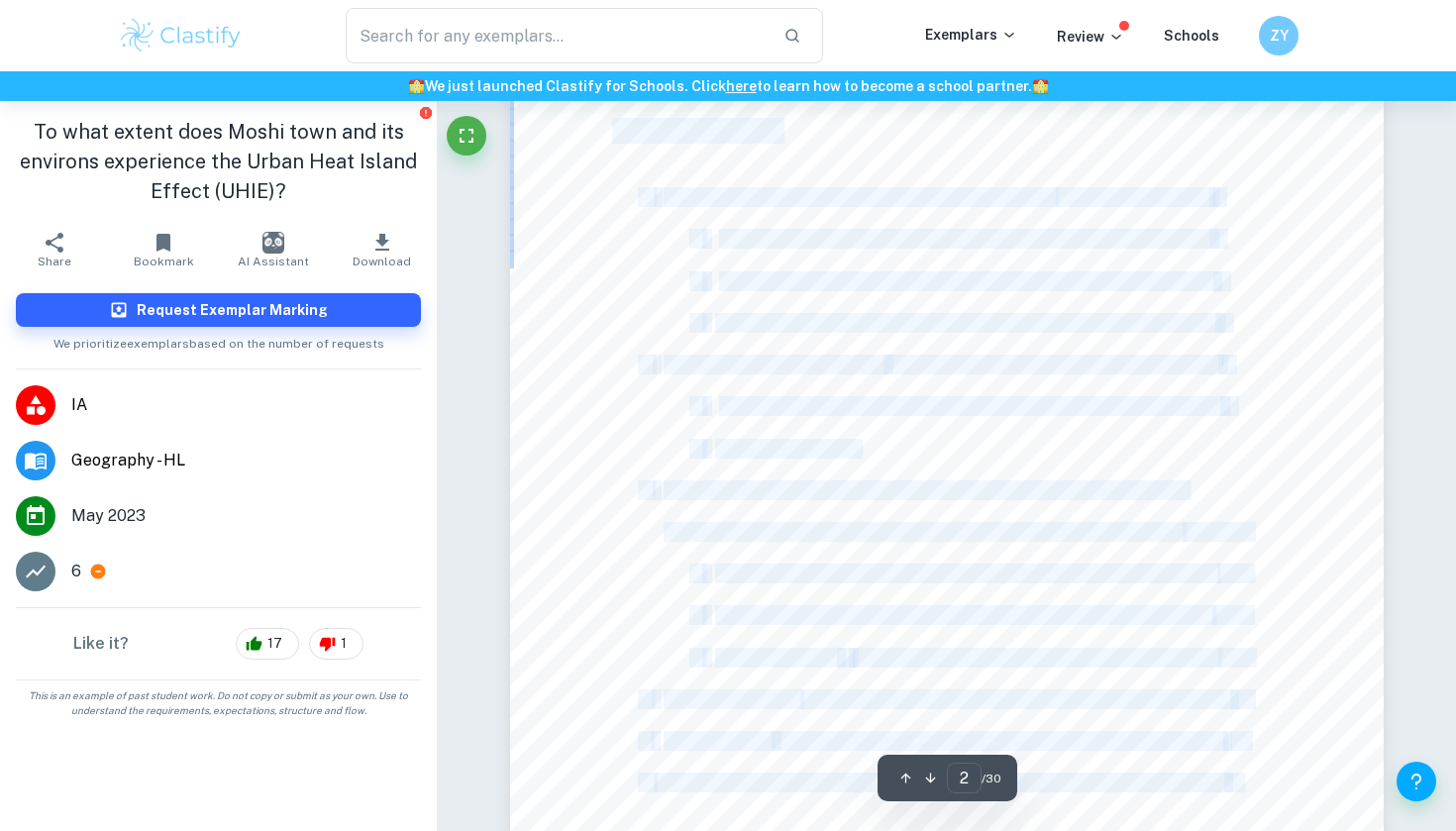 drag, startPoint x: 616, startPoint y: 130, endPoint x: 870, endPoint y: 520, distance: 465.4202 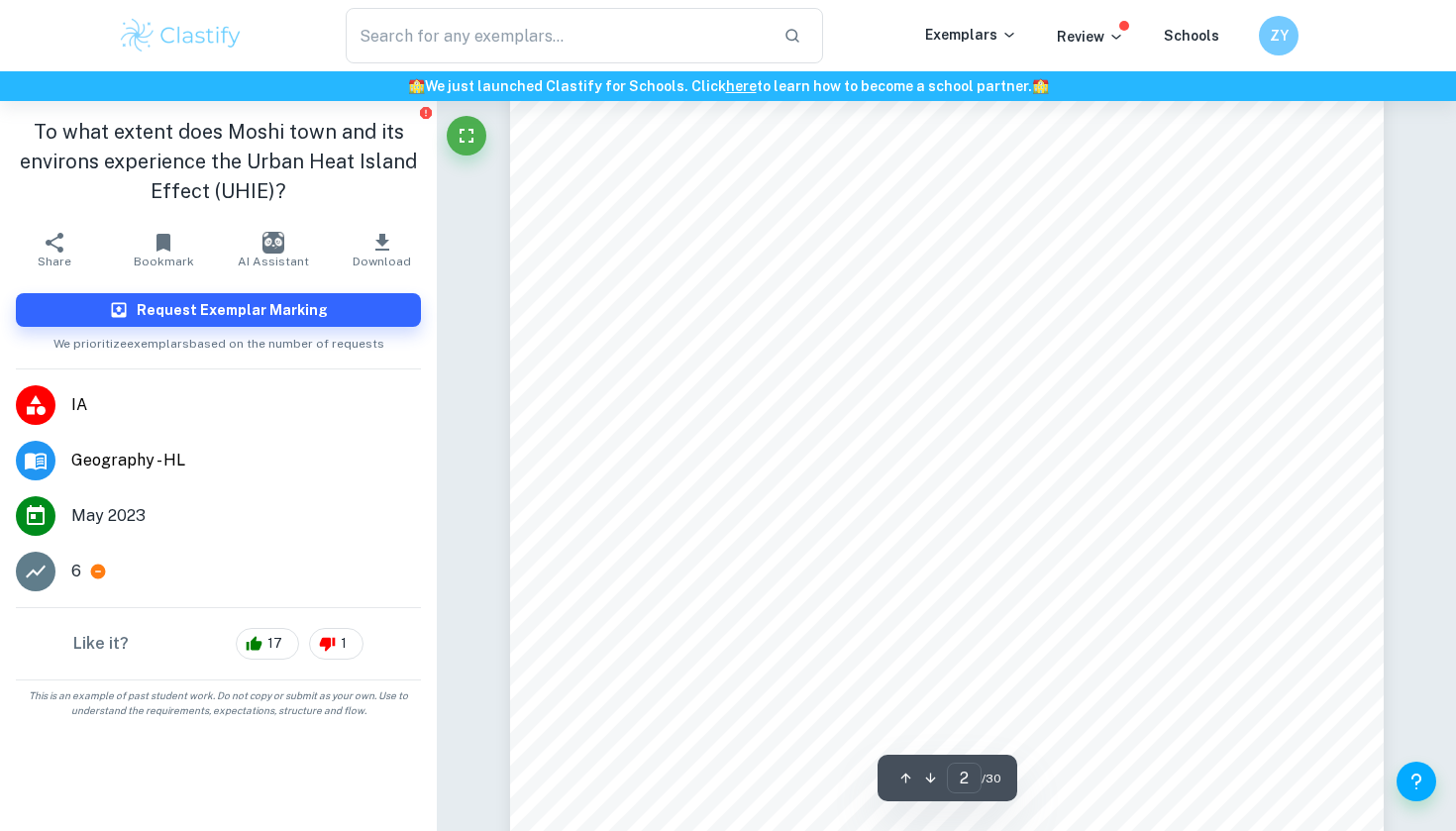 click on "2 Table of Contents A)   Fieldwork question and geographic context (523 words) &&&&&&&&&&&&&   3 1.   Fieldwork Question &&&&&&&&&&&&&&&&&&&&&&&&&&&&&..   3 2.   Geographical Context &&&&&&&&&&&&&&&&&&&&&&&&&&&&..   3 3.   Hypothesis &&&&&&&&&&&&&&&&&&&&&&&&&&&&&&&&&&....   6 B)   Method(s) of investigation (364   words) &&&&&&&&&&&&&.............................   6 1.   Methods &&&&&&&&&&&&&&&&&&&&&&&&...................................   6 2.   Statistical Test &&&&&&&&&&&&&&&&&&&&&&&&&&&&&&&&&&. 12 C)   Quality and treatment of information collected & D) Written analysis (1105 words)&&&&&&&&&&&&&&&&&&&&&&&&&&&&&&&&&&&............. ........... 13 1.   Closer proximity to the urban center will result in higher temperatures& .. 13 2.   Terrain roughness increases closer to central business district&&&&&& ... 21 3.   Statistical Testing   3   Spearman9s Rank Test&&&&&&&&&&&&&&&&&& .. 26 E)   Conclusion (243 wo rds) &&&&&&&&&&&&&&&&&&&&&&&&&&&&&&&&&..   27 F)   Evaluation (251     28 G)     29" at bounding box center (947, 578) 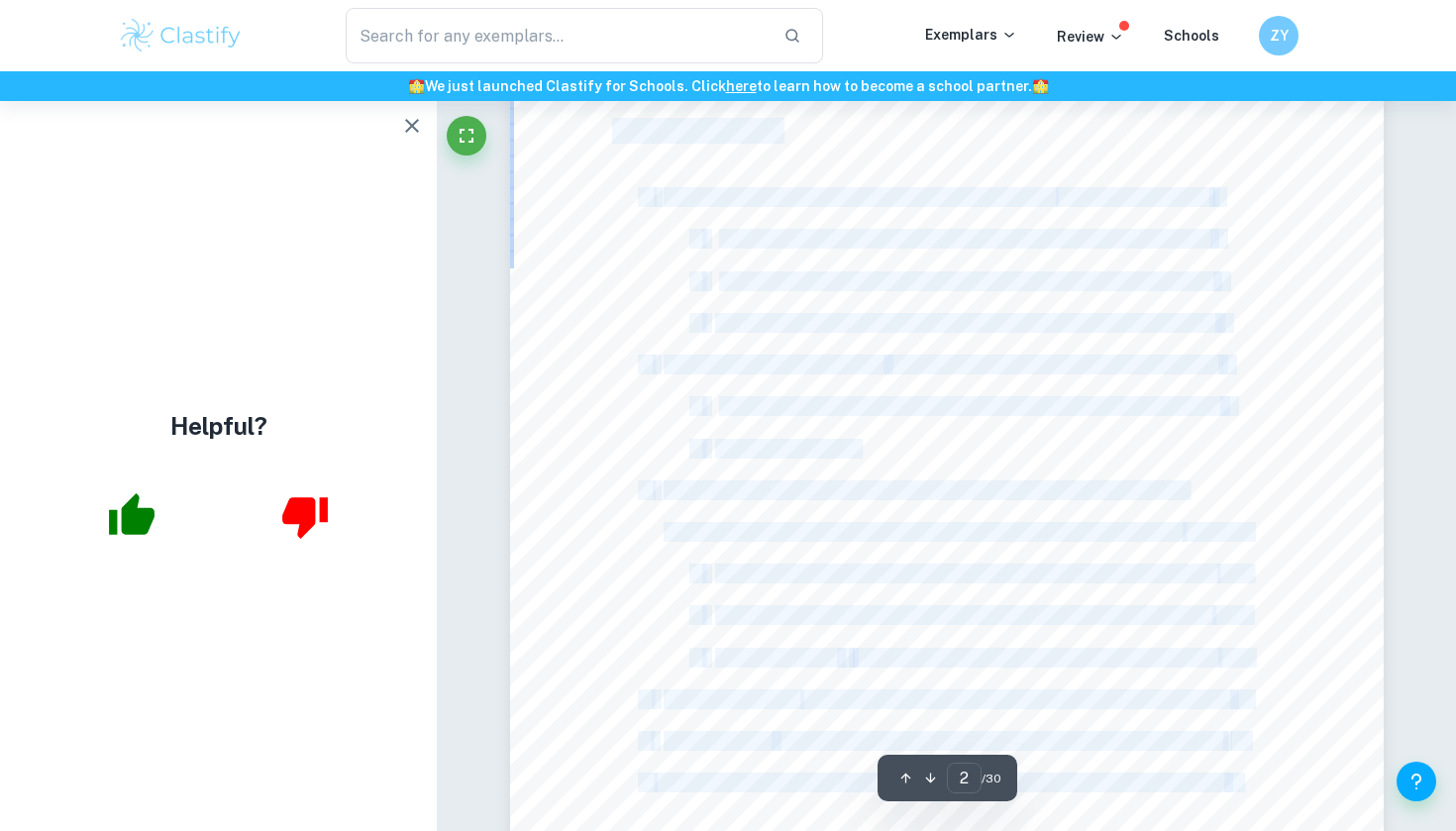 drag, startPoint x: 616, startPoint y: 130, endPoint x: 1269, endPoint y: 791, distance: 929.1555 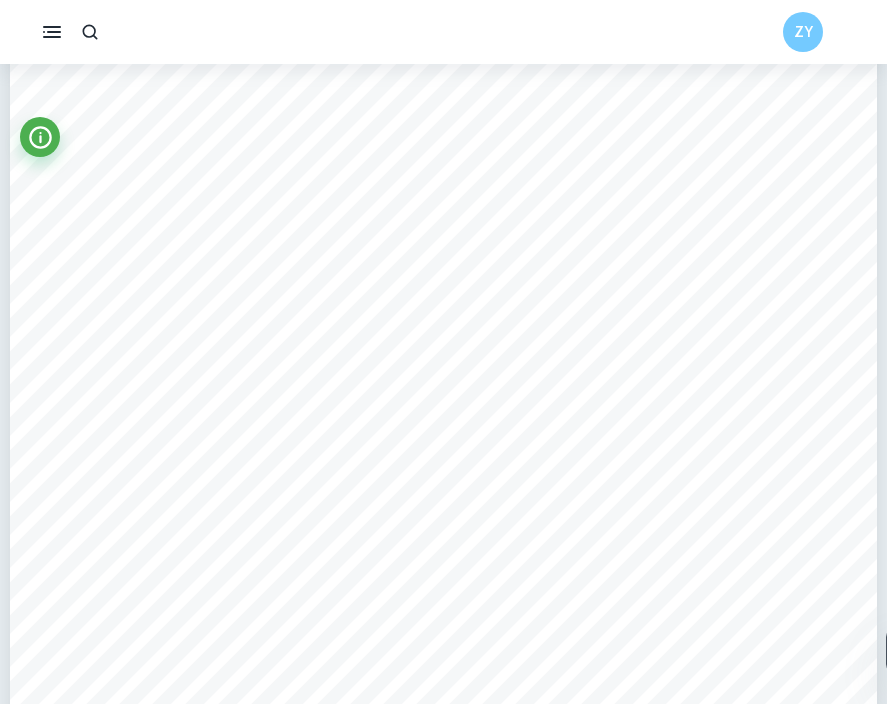 click on "ZY" at bounding box center [443, 32] 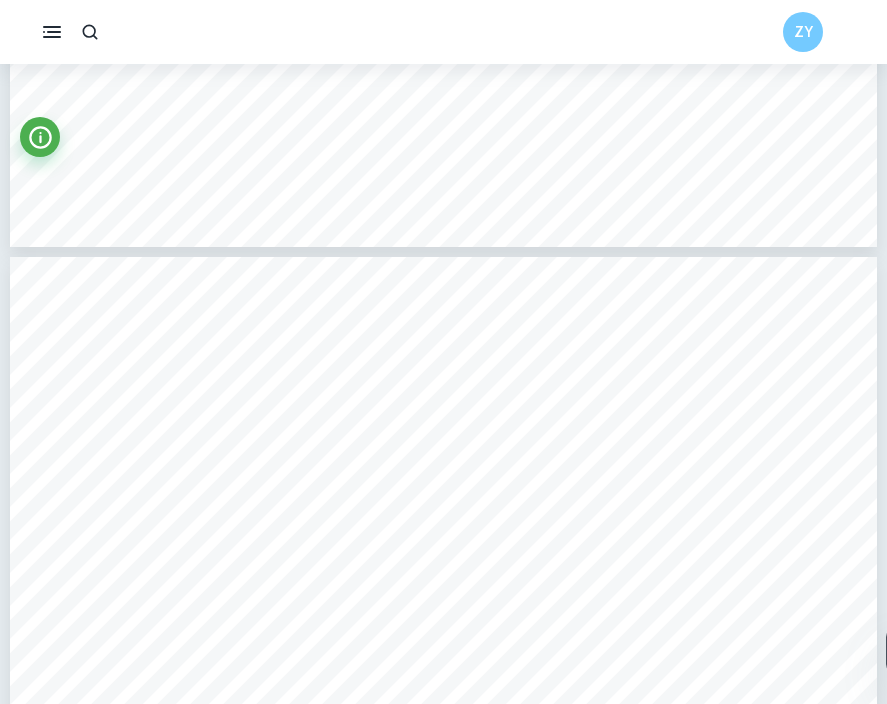 scroll, scrollTop: 2275, scrollLeft: 0, axis: vertical 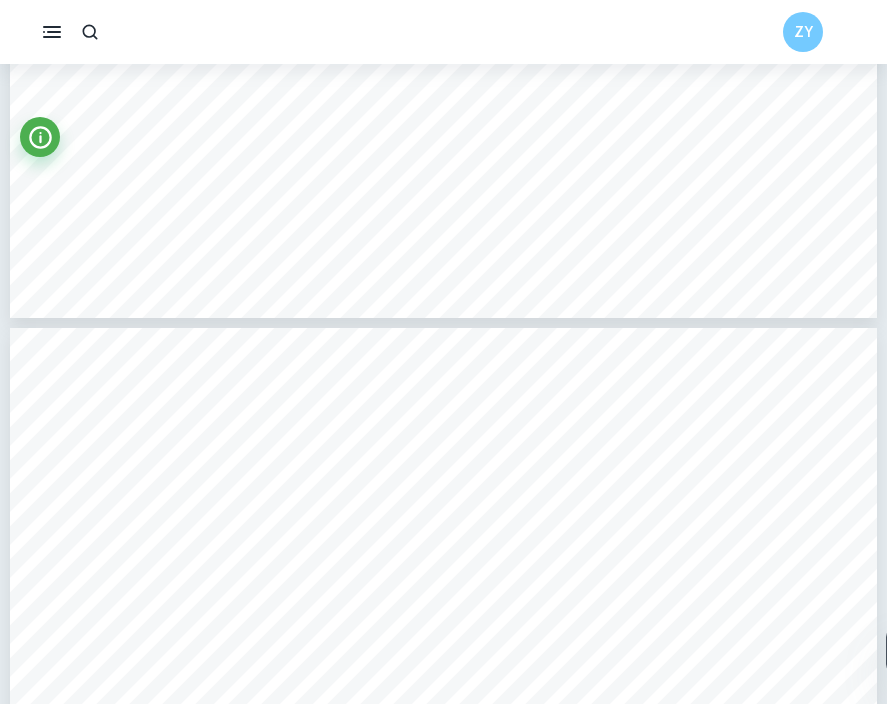 type on "2" 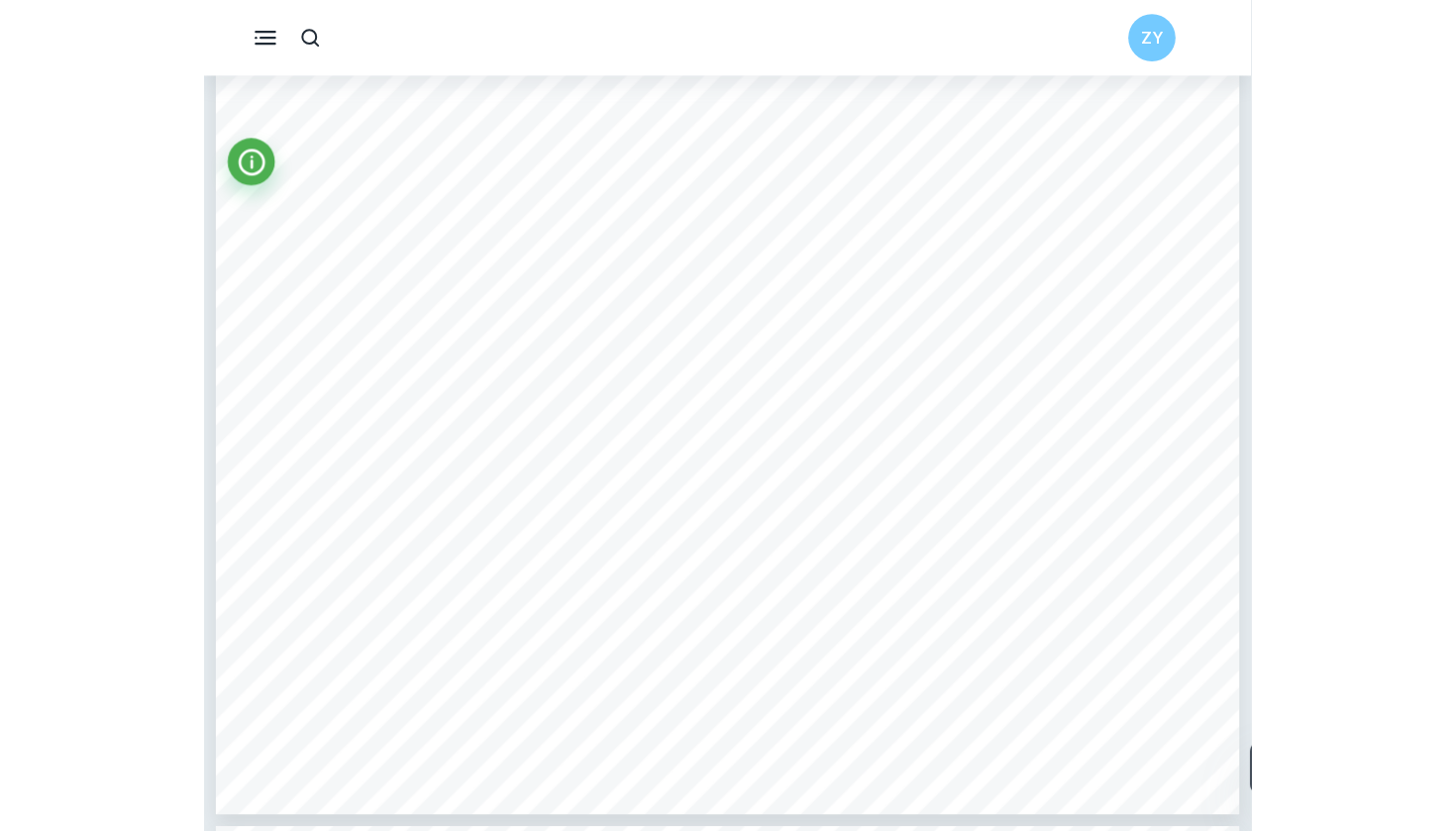 scroll, scrollTop: 1747, scrollLeft: 0, axis: vertical 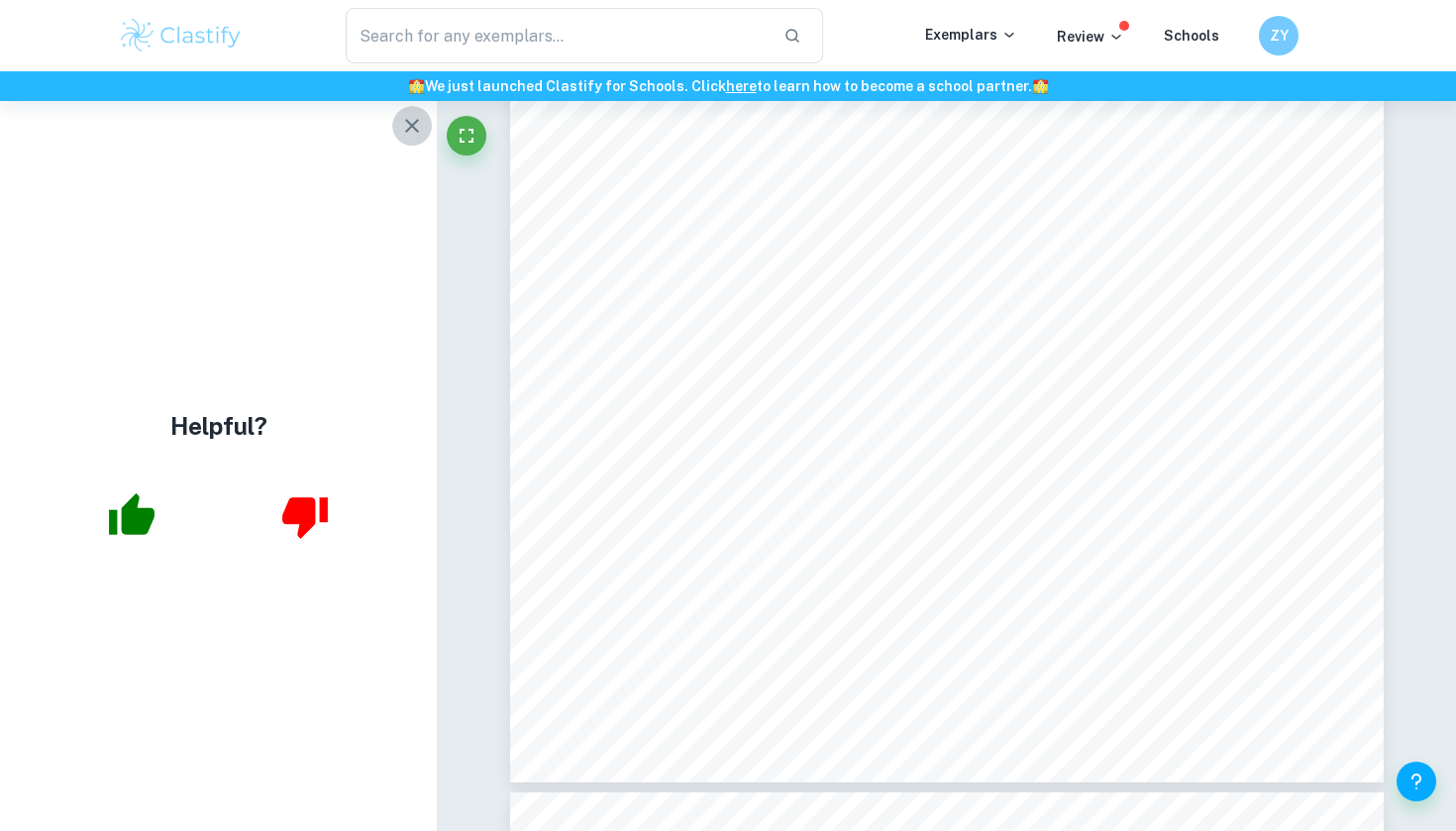 click 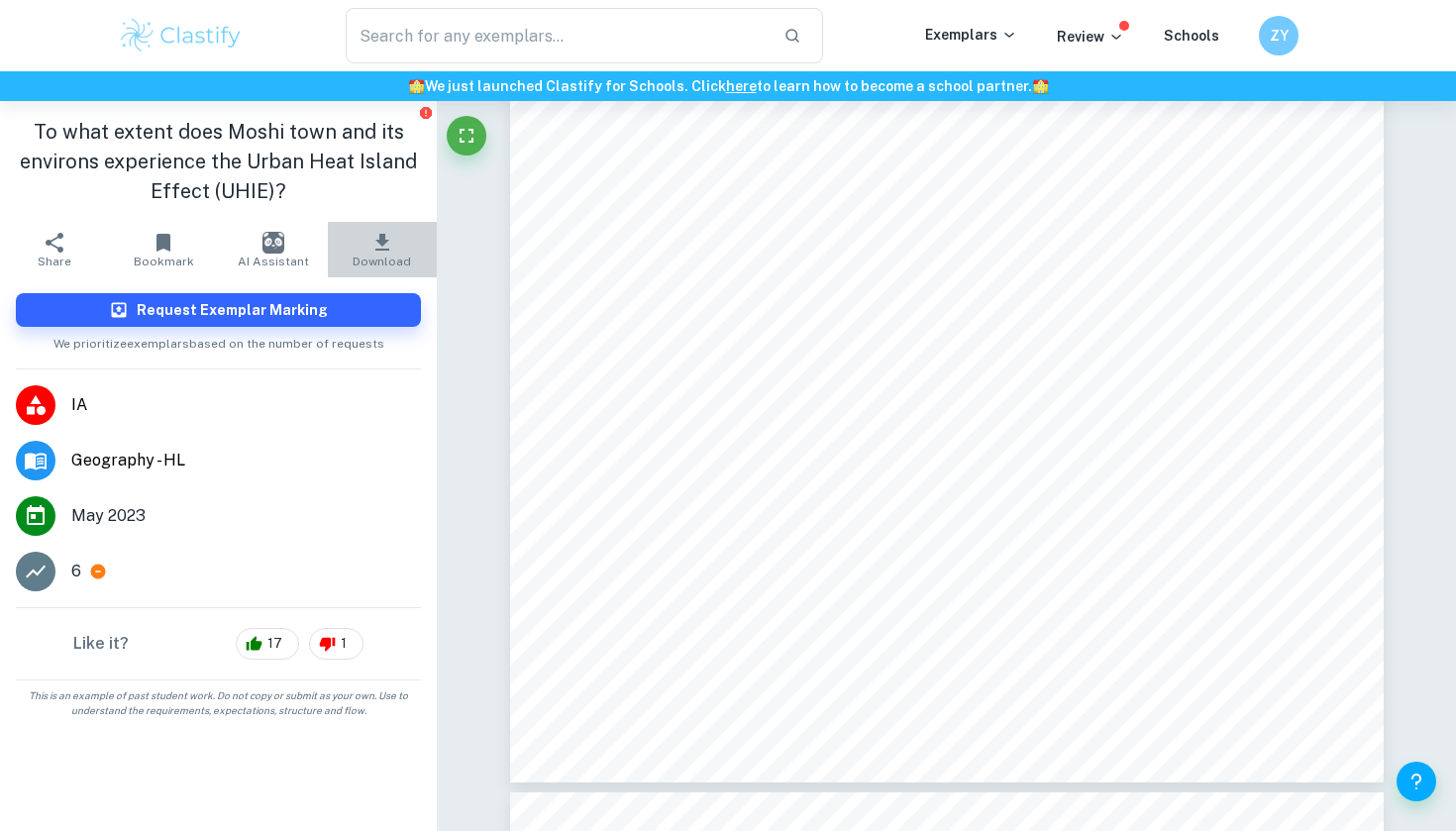 click 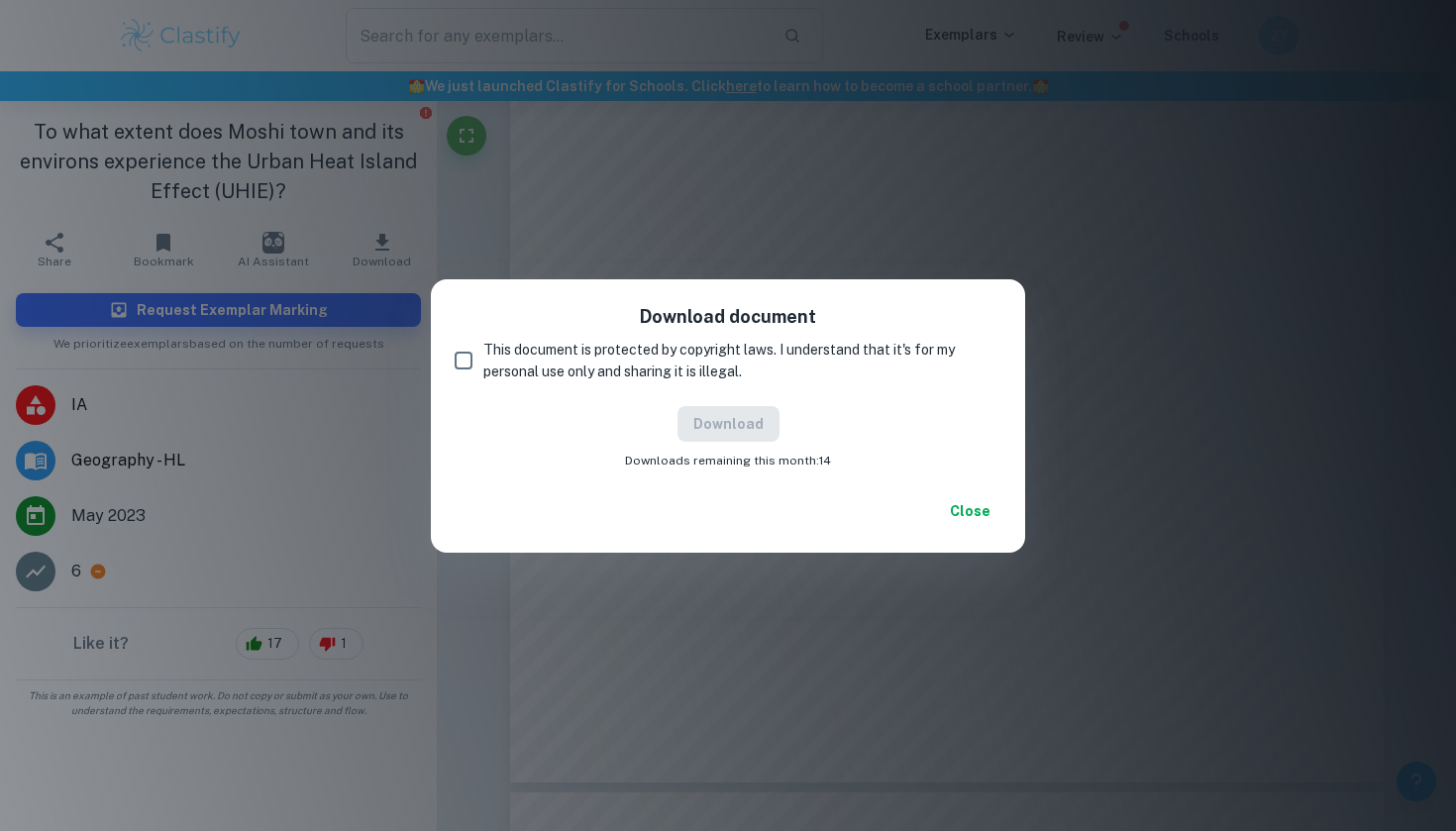 click on "This document is protected by copyright laws. I understand that it's for my personal use only and sharing it is illegal." at bounding box center (464, 361) 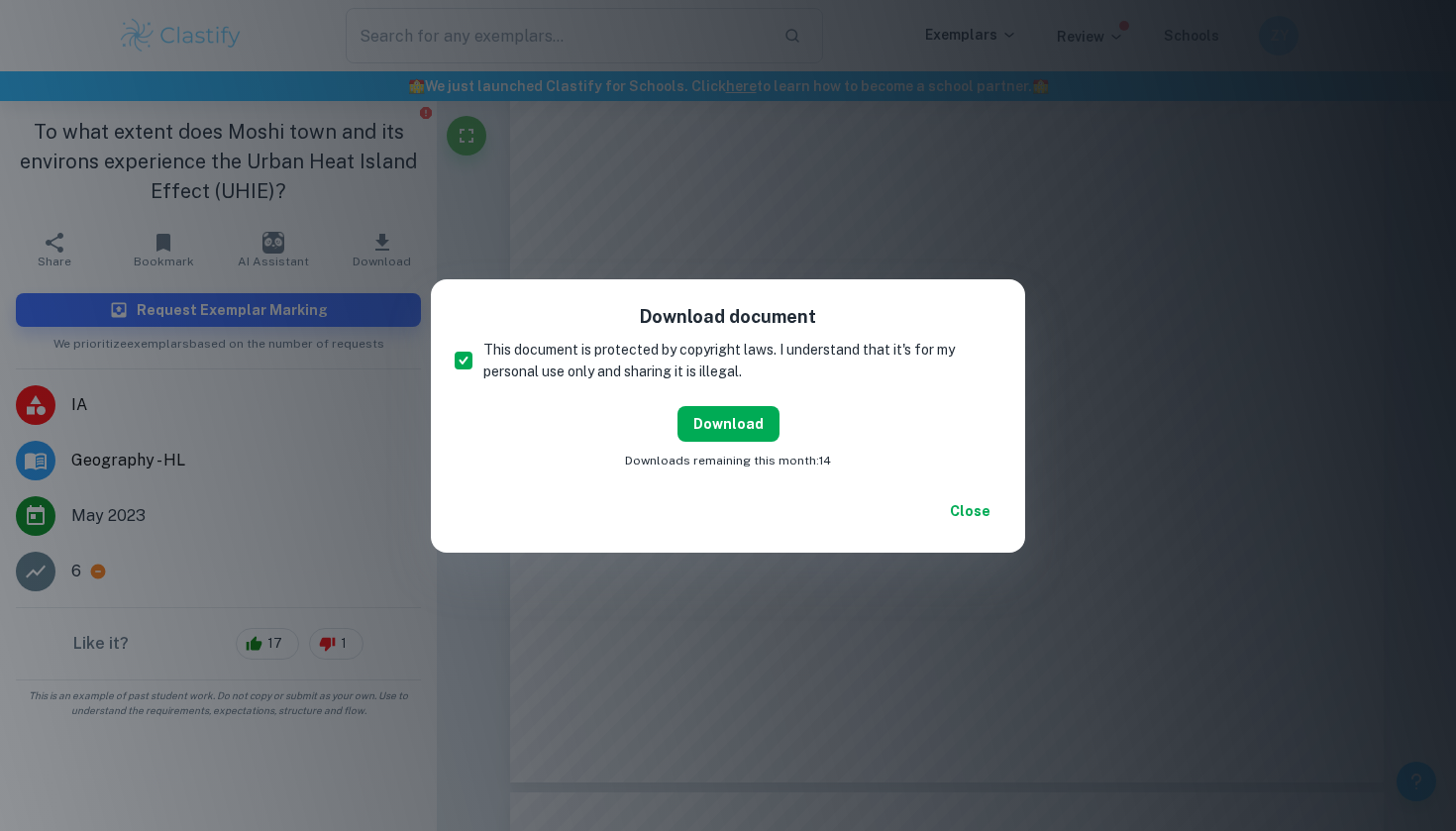 click on "Download" at bounding box center [728, 424] 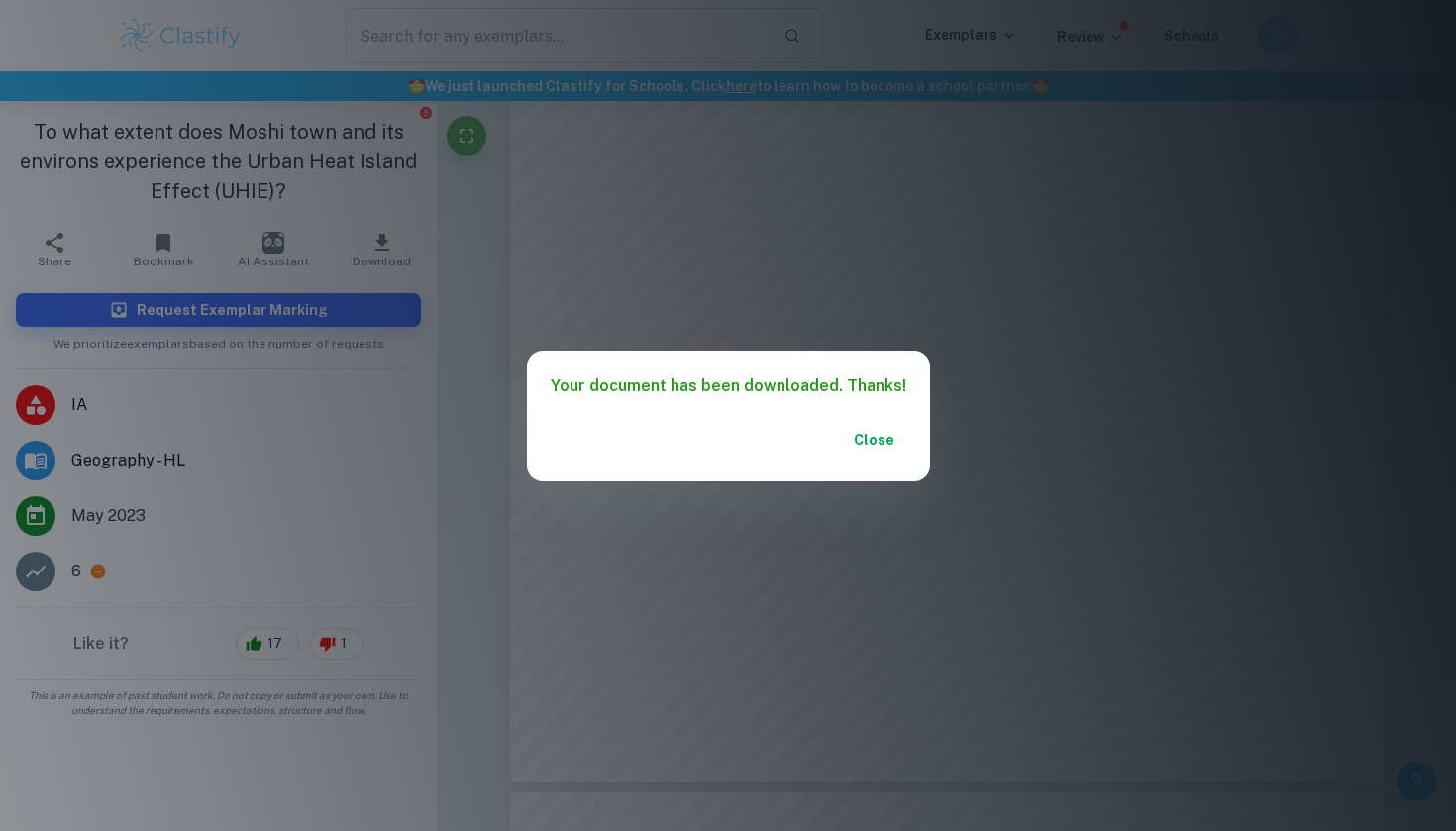 click on "Your document has been downloaded. Thanks! Close" at bounding box center (728, 415) 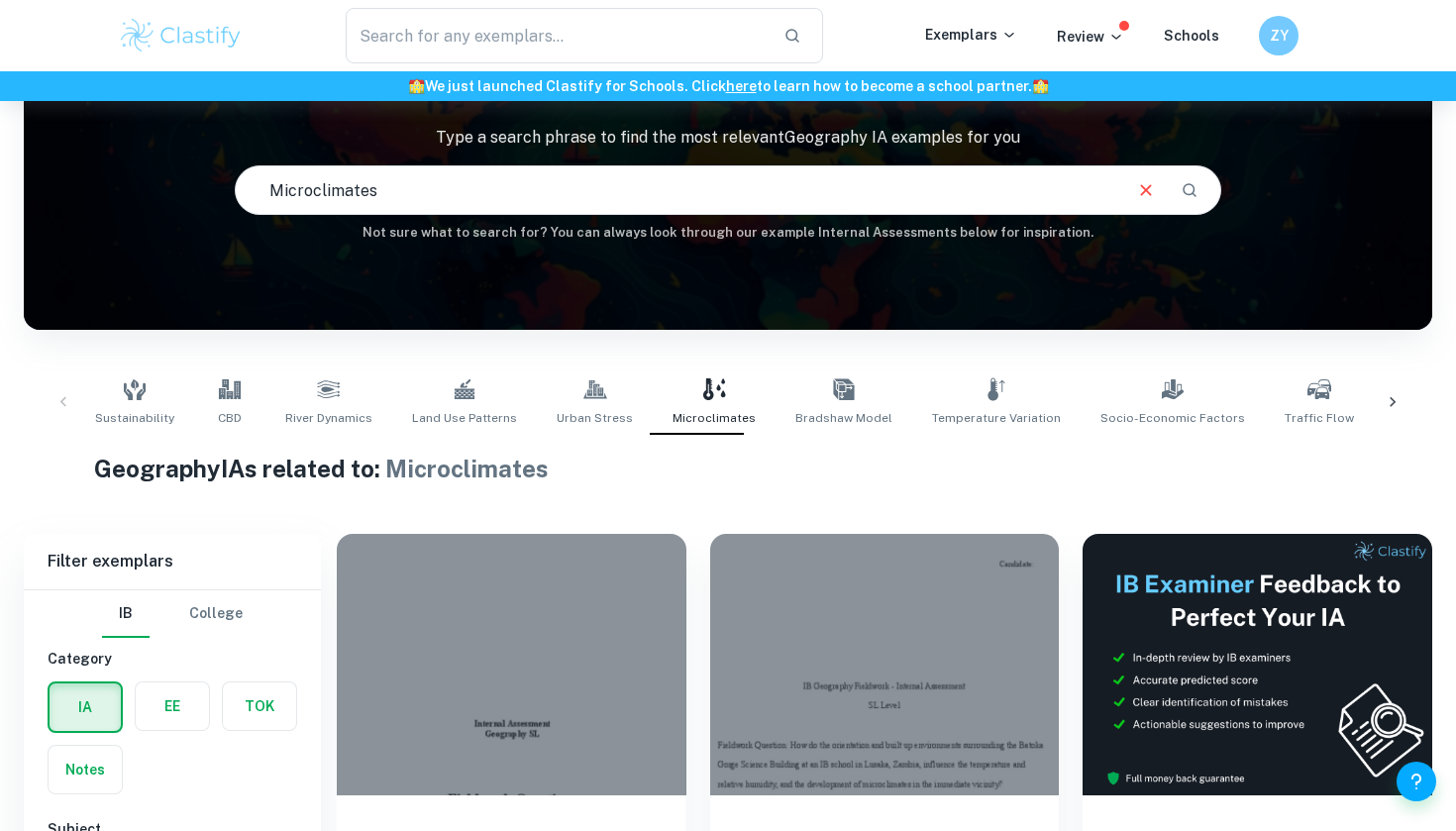 scroll, scrollTop: 416, scrollLeft: 0, axis: vertical 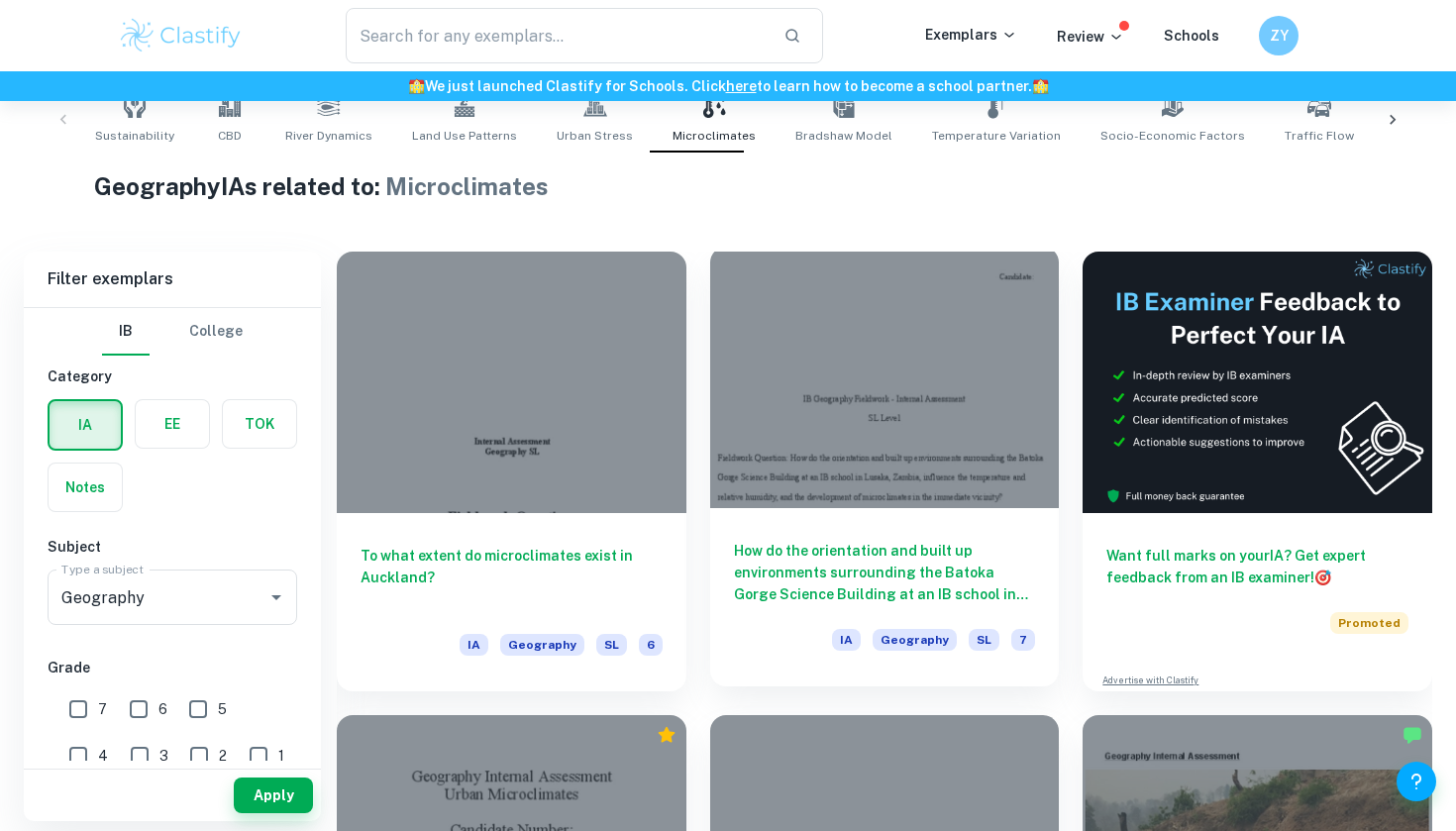 click at bounding box center (884, 377) 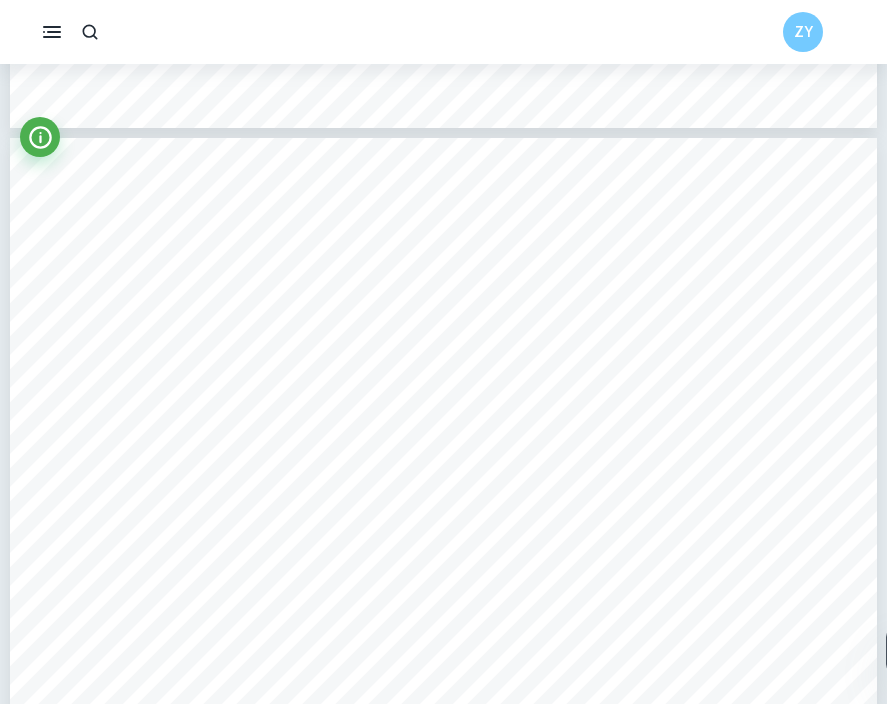 scroll, scrollTop: 2338, scrollLeft: 1, axis: both 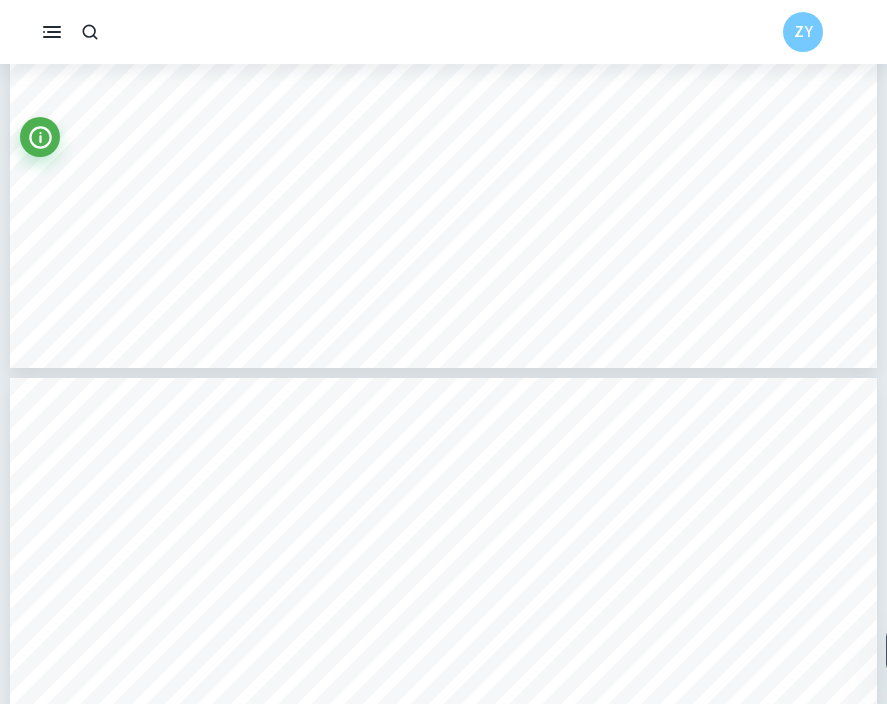 type on "2" 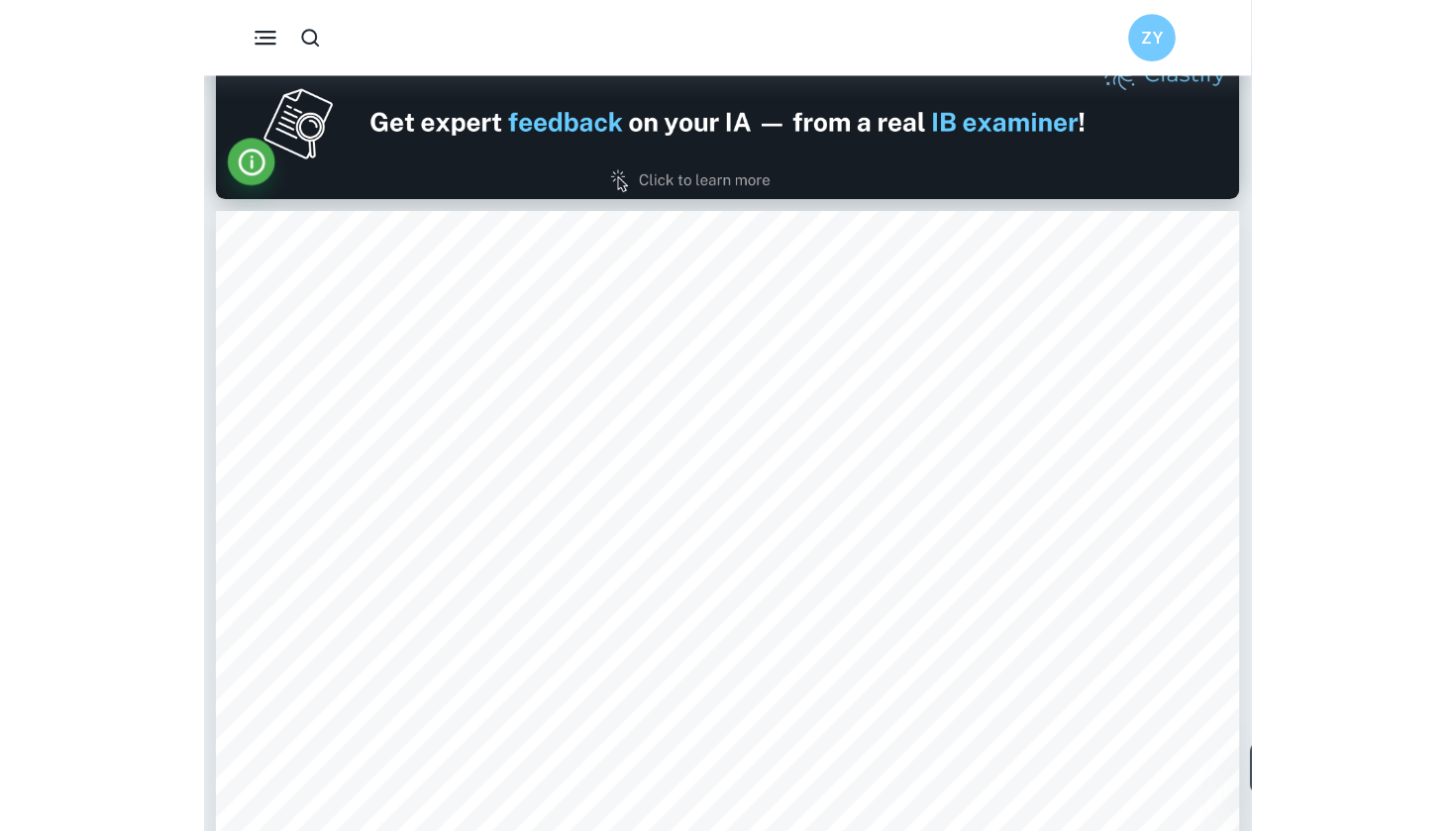 scroll, scrollTop: 1103, scrollLeft: 0, axis: vertical 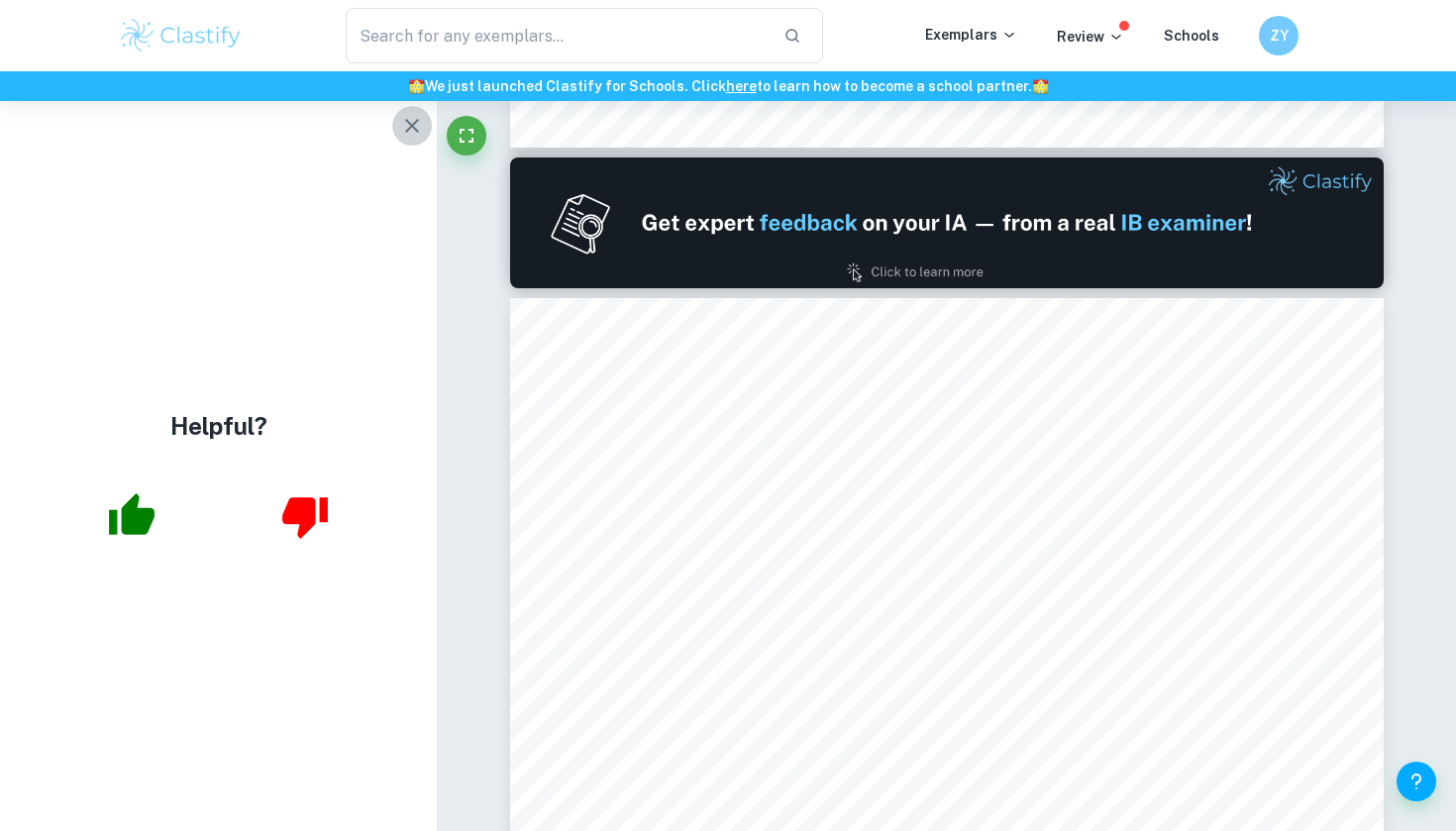 click 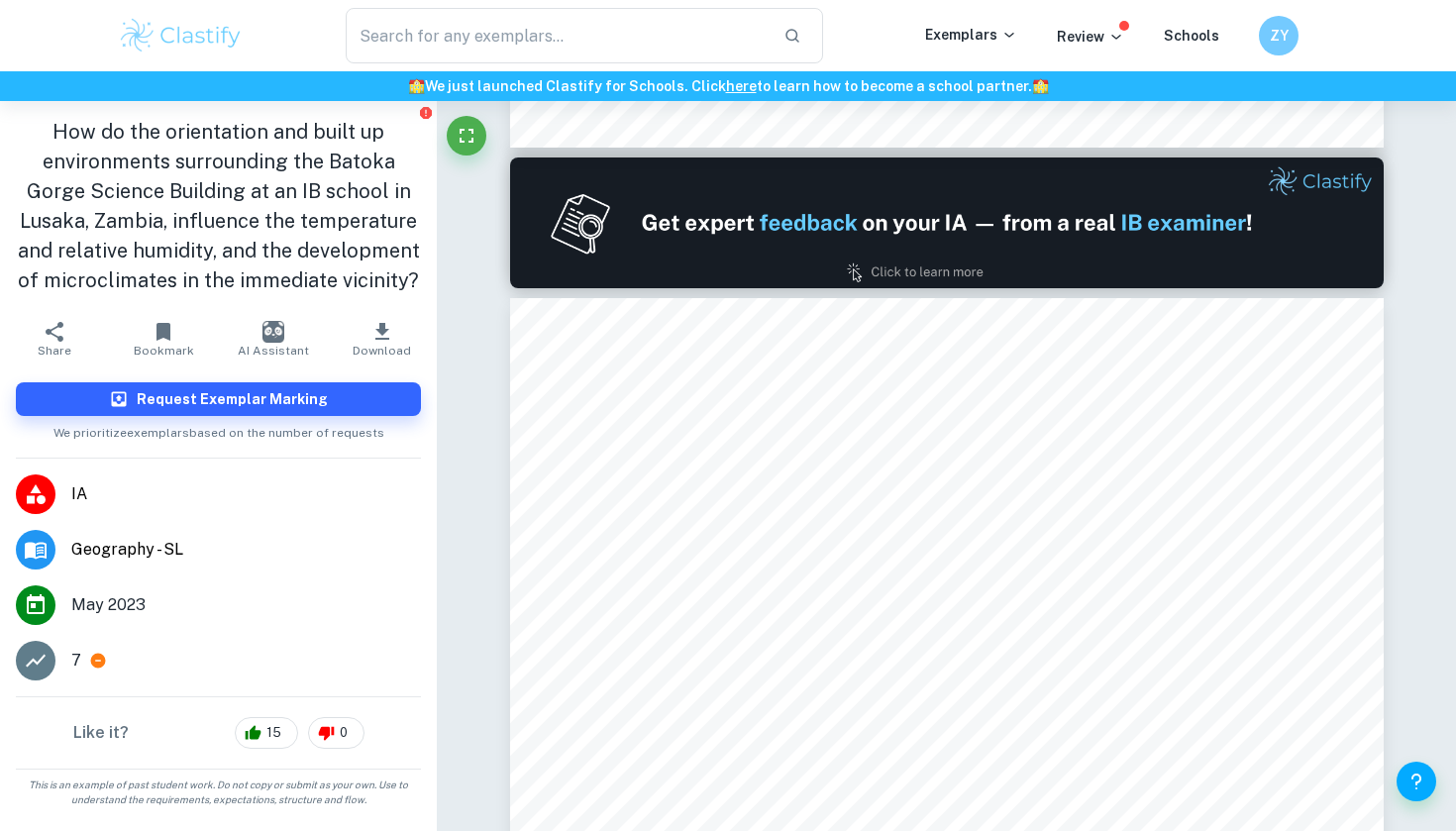 click 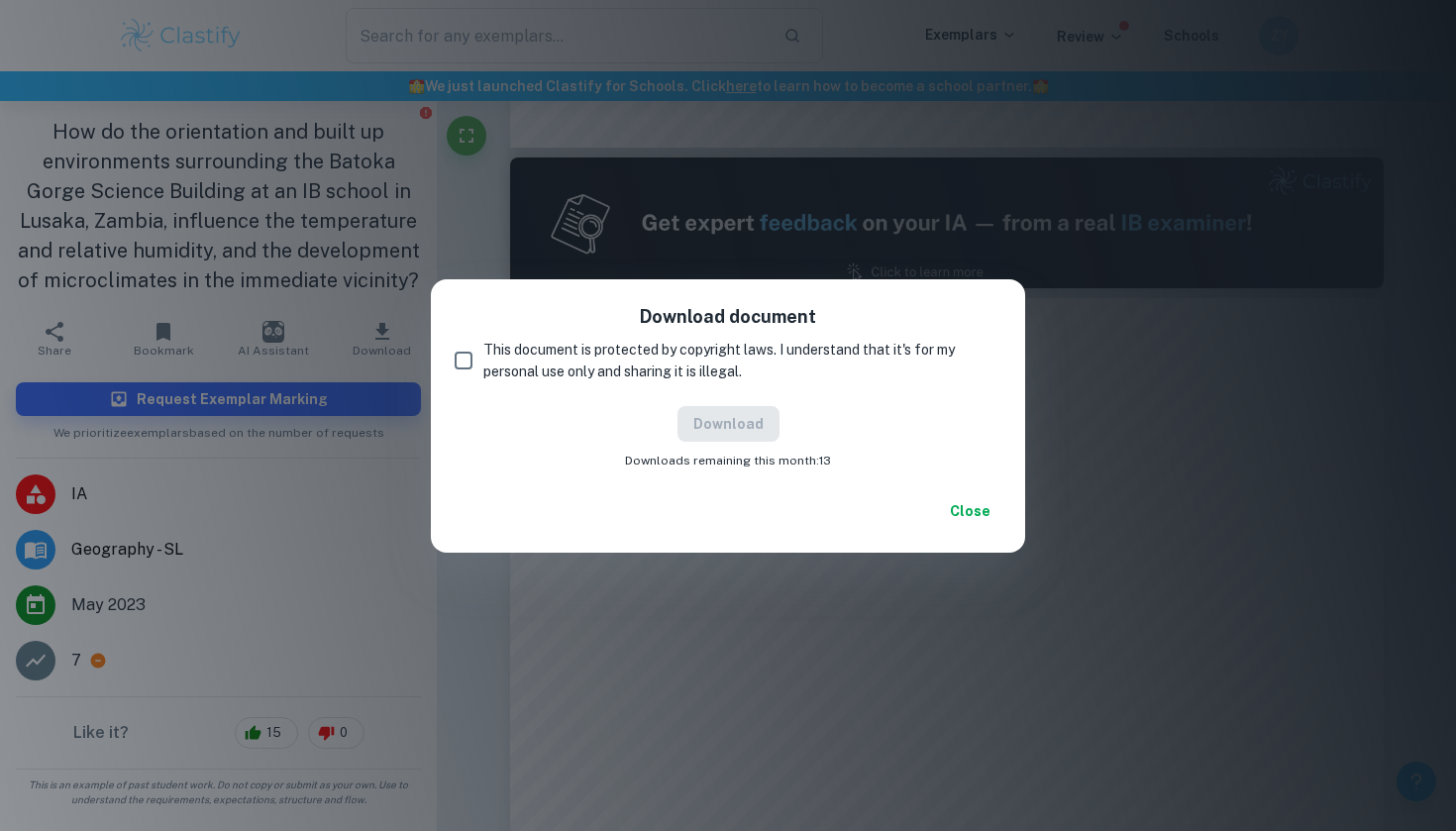 click on "This document is protected by copyright laws. I understand that it's for my personal use only and sharing it is illegal." at bounding box center (464, 361) 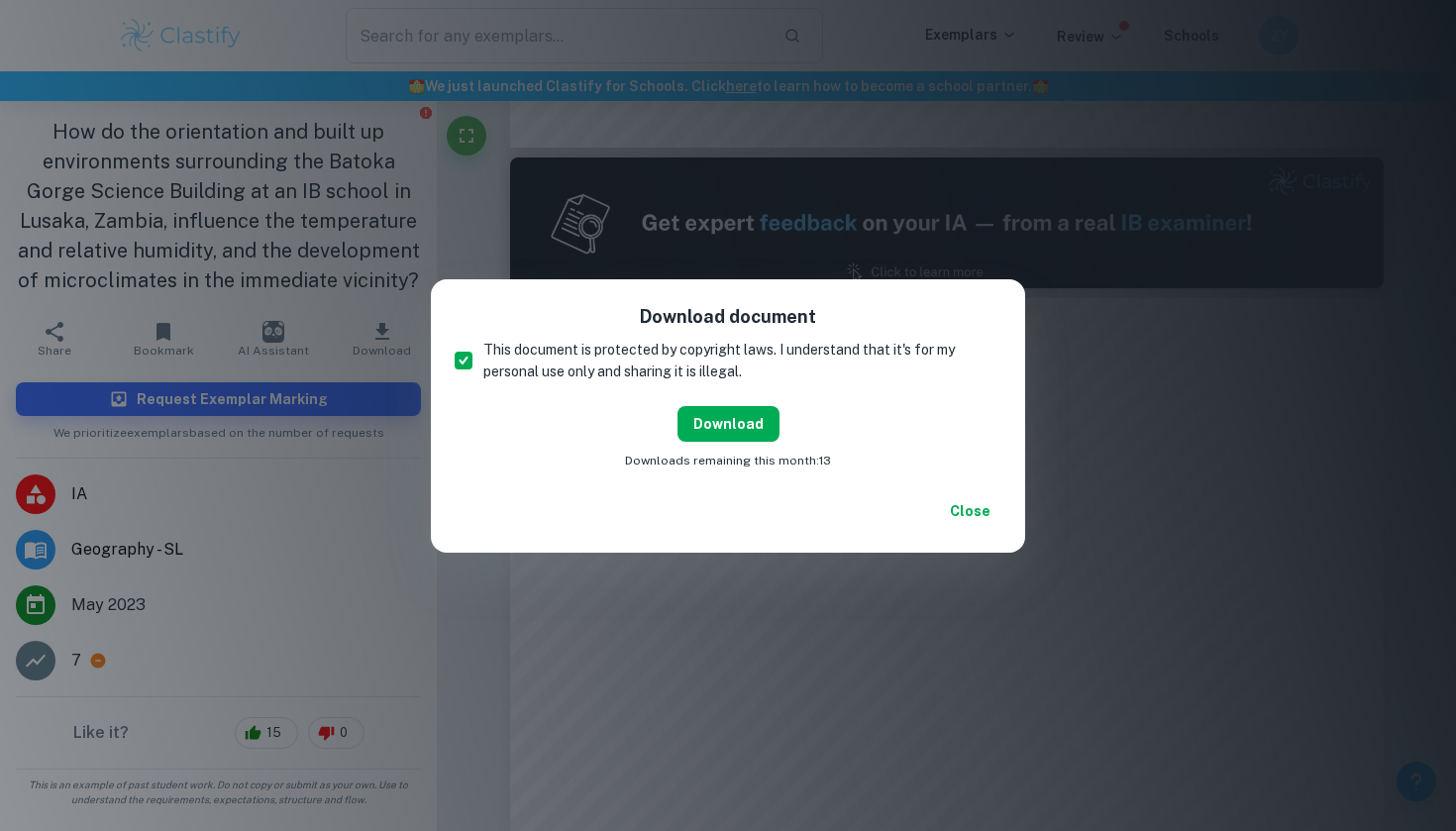 click on "Download" at bounding box center [728, 424] 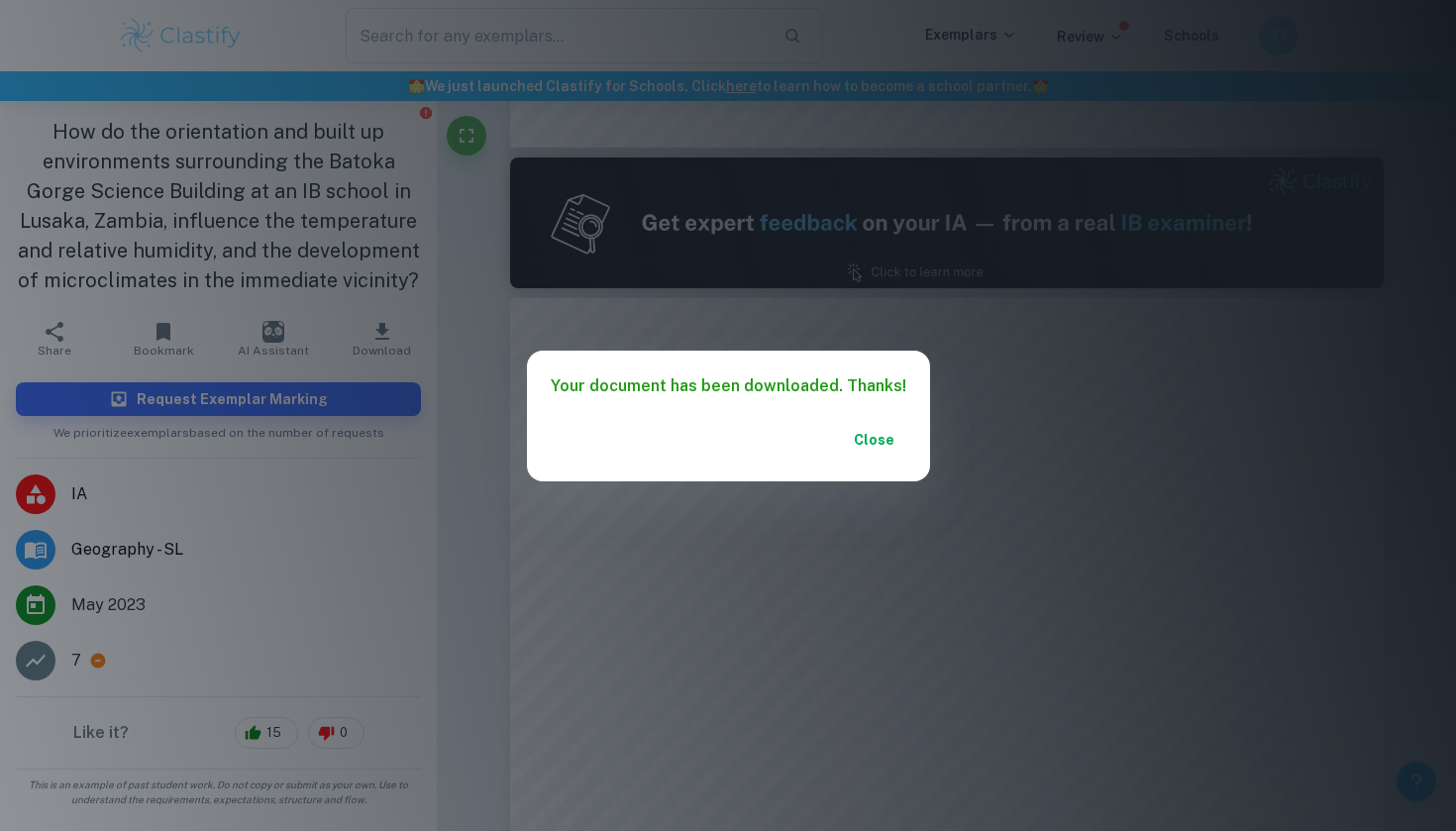 click on "Your document has been downloaded. Thanks! Close" at bounding box center (728, 415) 